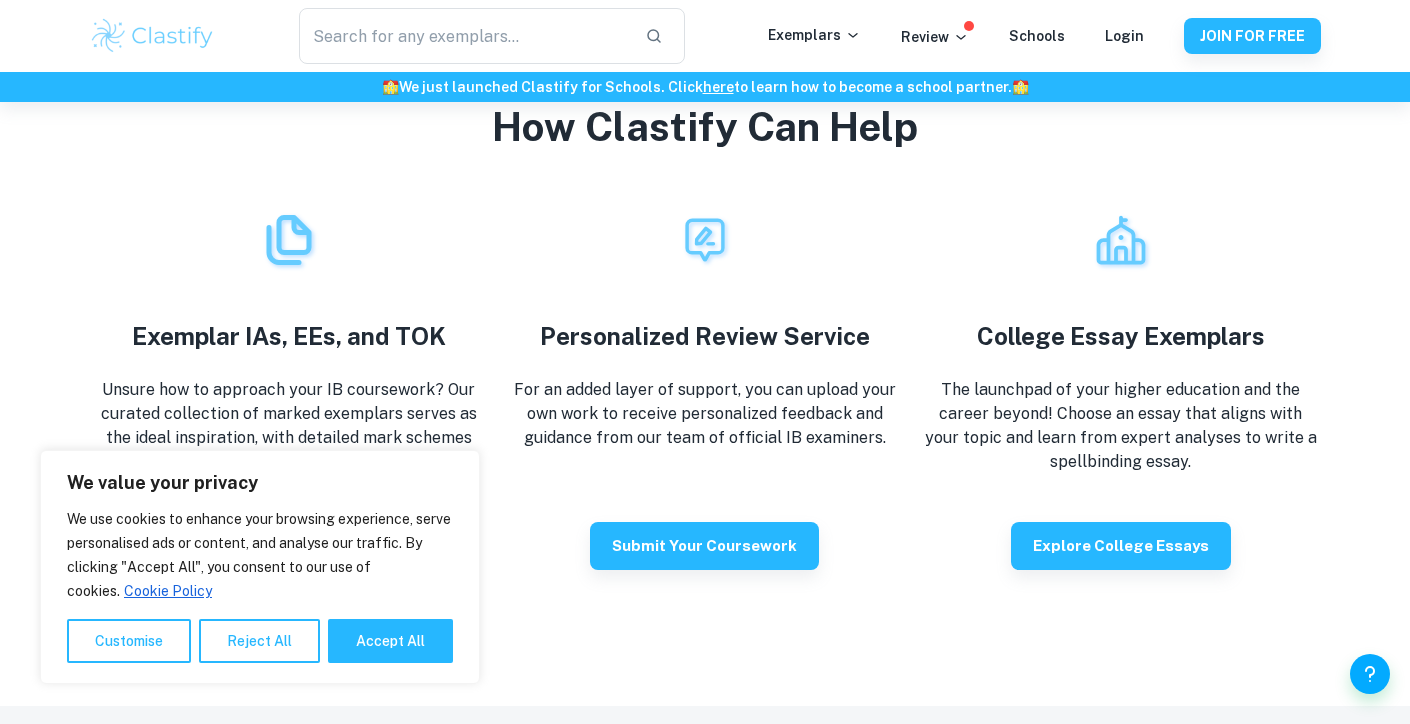 scroll, scrollTop: 3470, scrollLeft: 0, axis: vertical 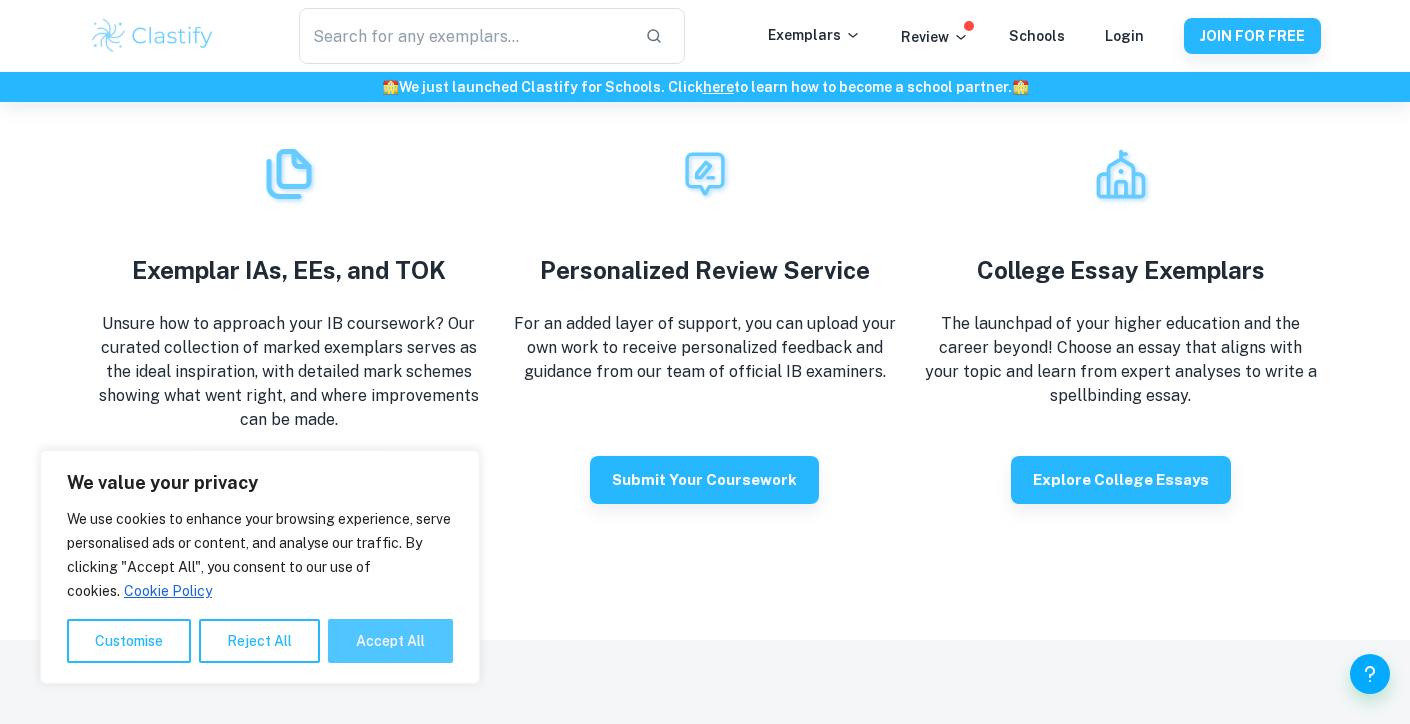 click on "Accept All" at bounding box center [390, 641] 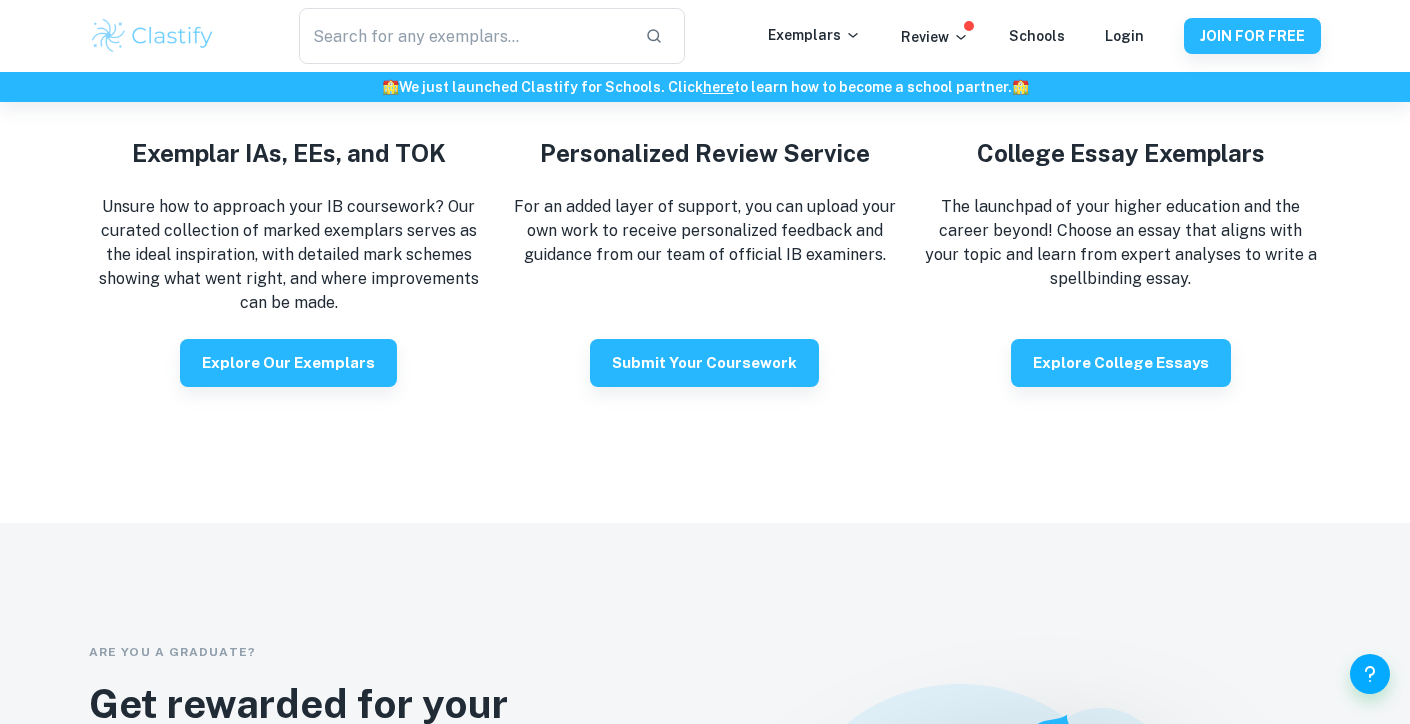 scroll, scrollTop: 3581, scrollLeft: 0, axis: vertical 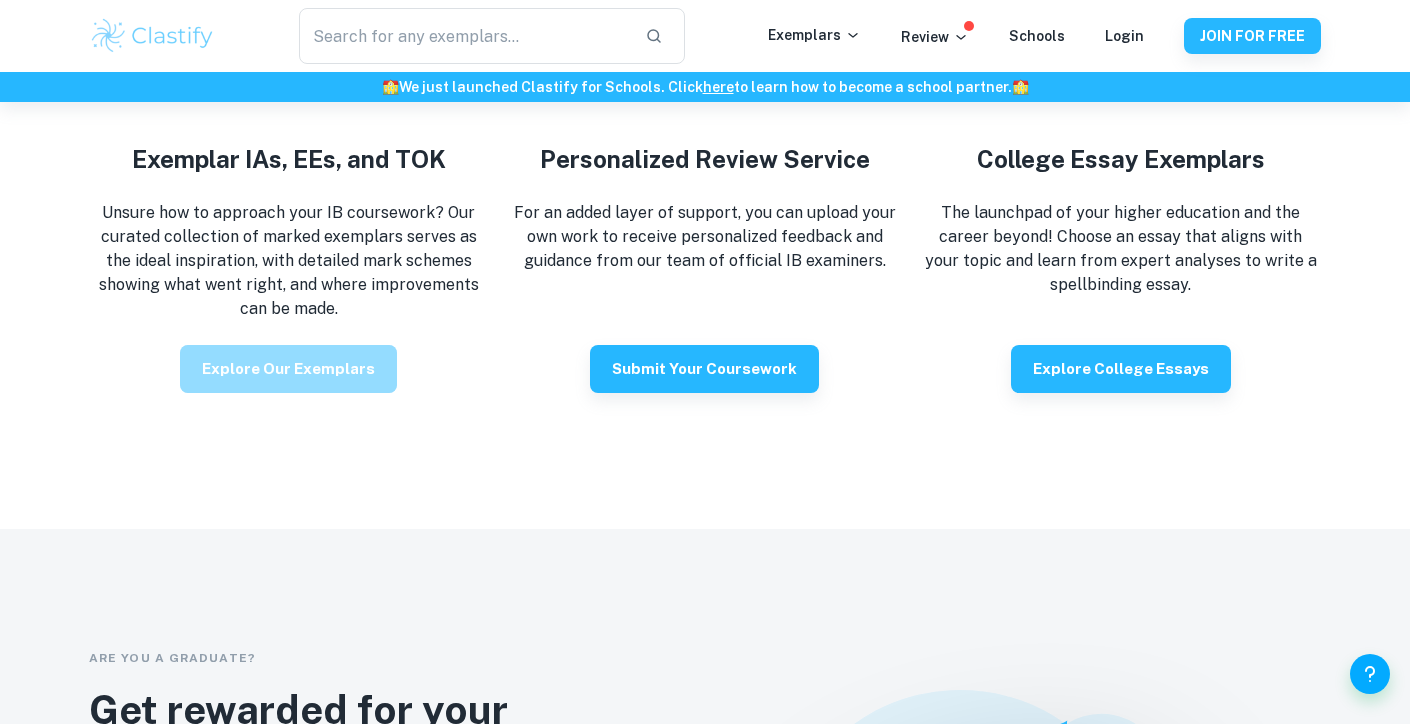 click on "Explore our exemplars" at bounding box center (288, 369) 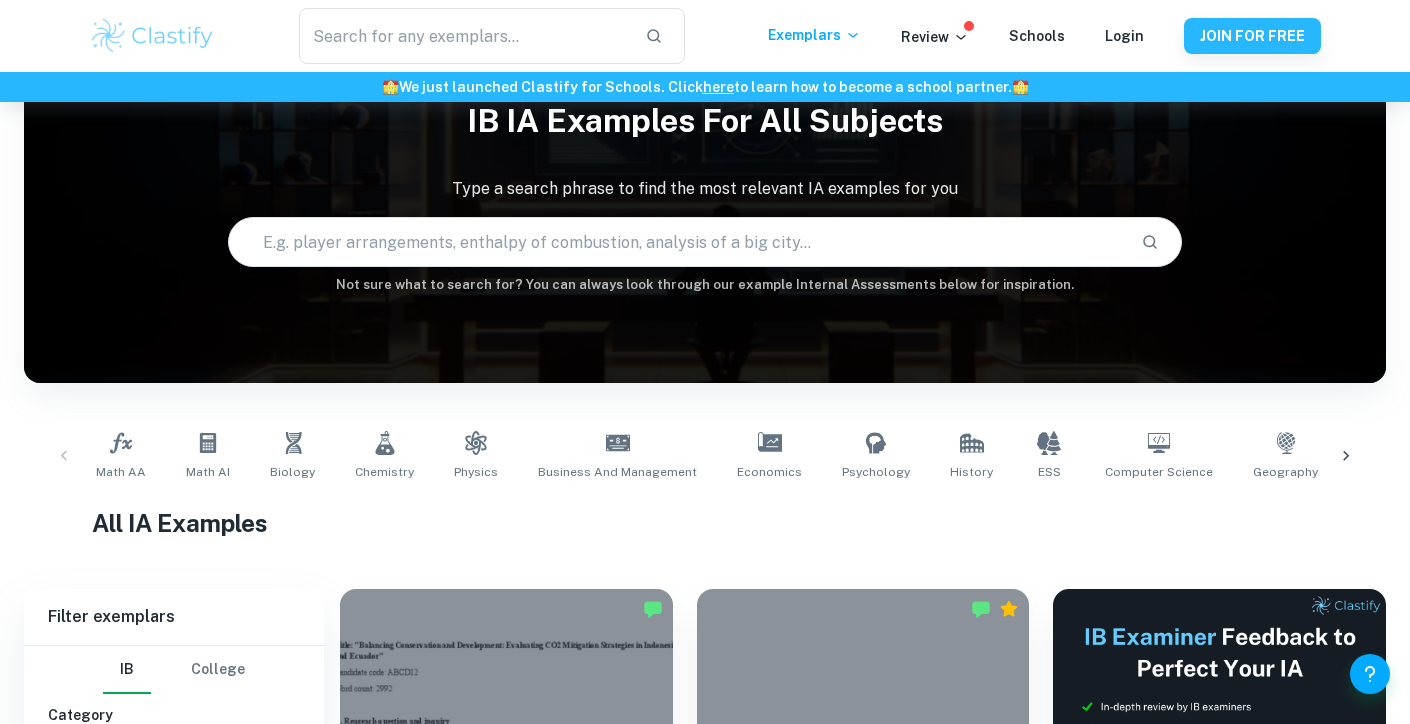 scroll, scrollTop: 28, scrollLeft: 0, axis: vertical 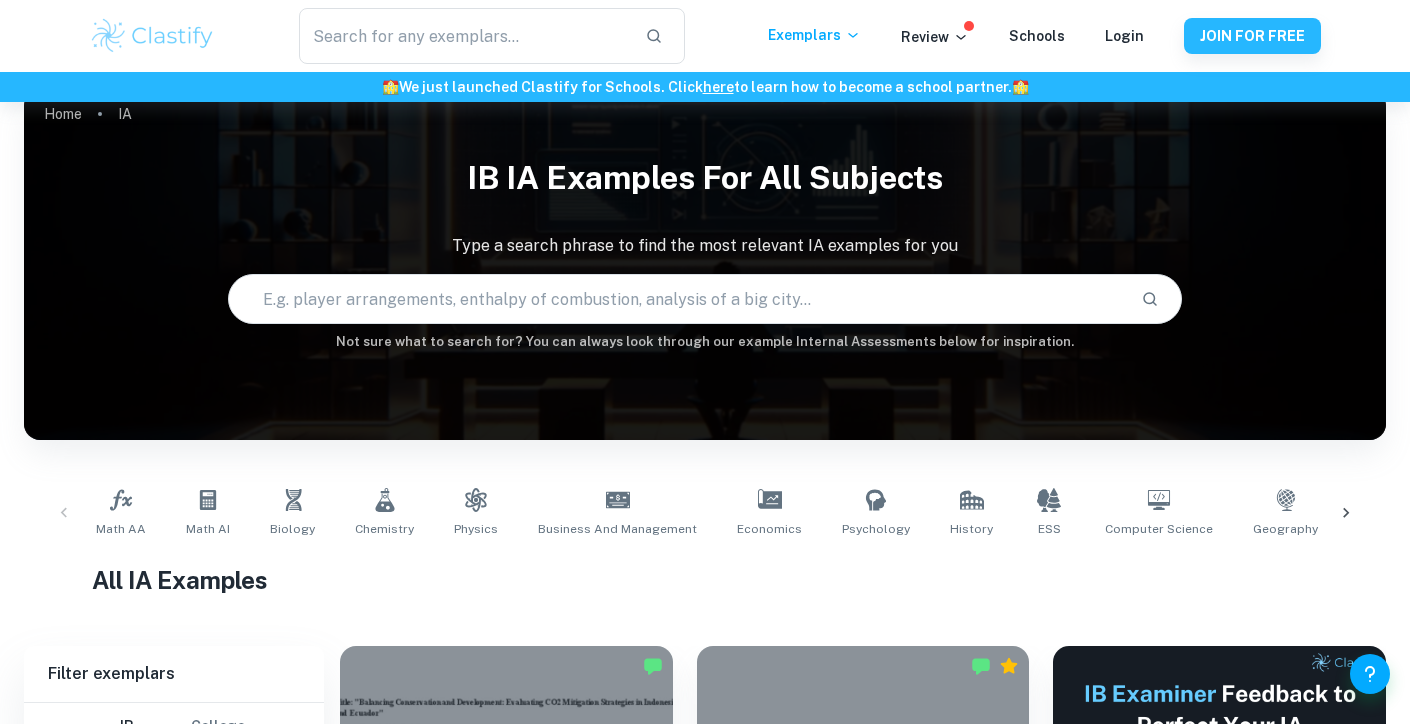 click at bounding box center [676, 299] 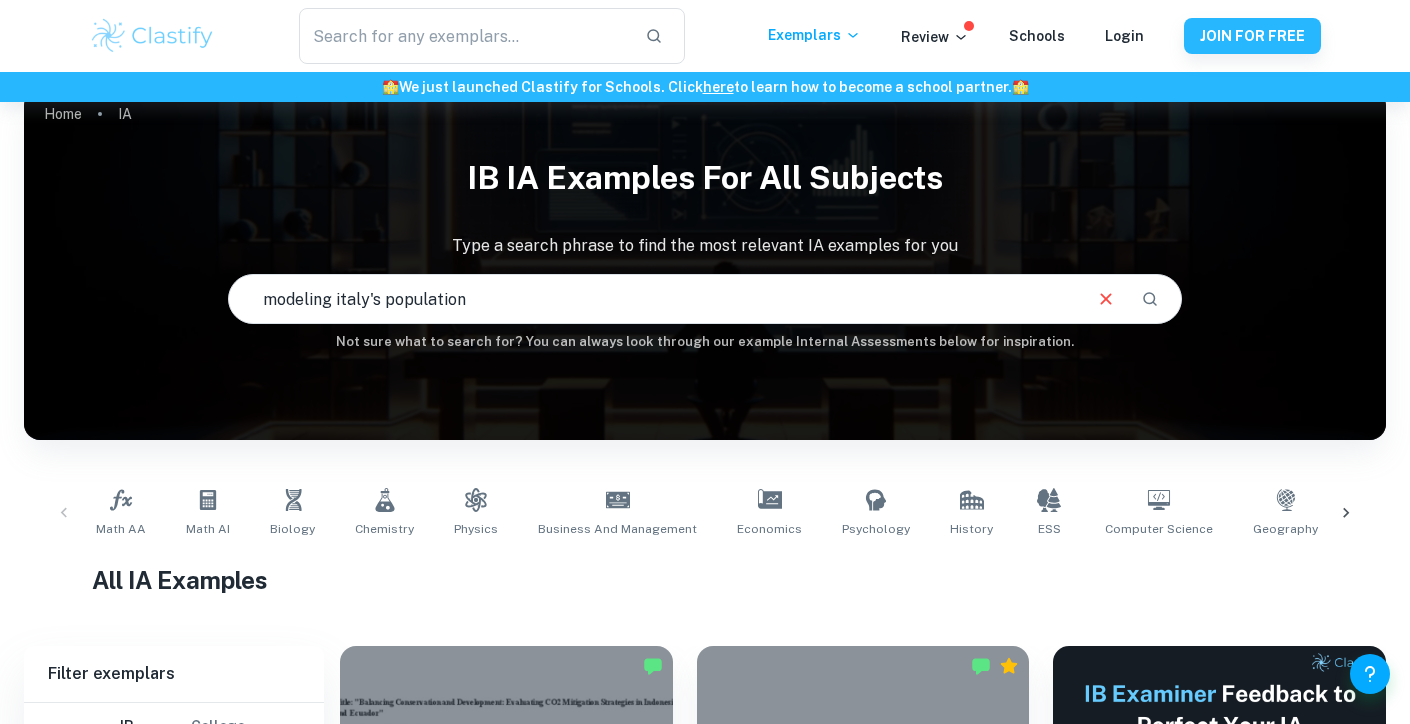 type on "modeling italy's population" 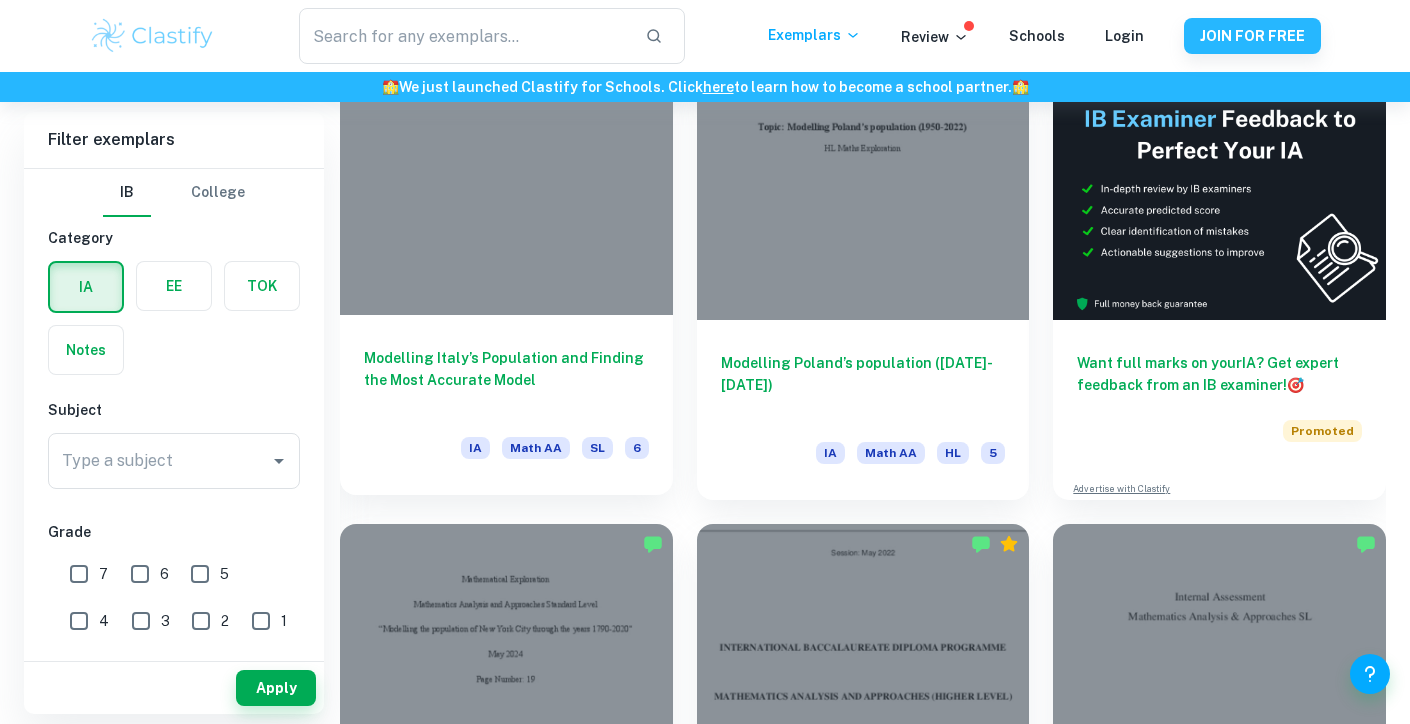 scroll, scrollTop: 600, scrollLeft: 0, axis: vertical 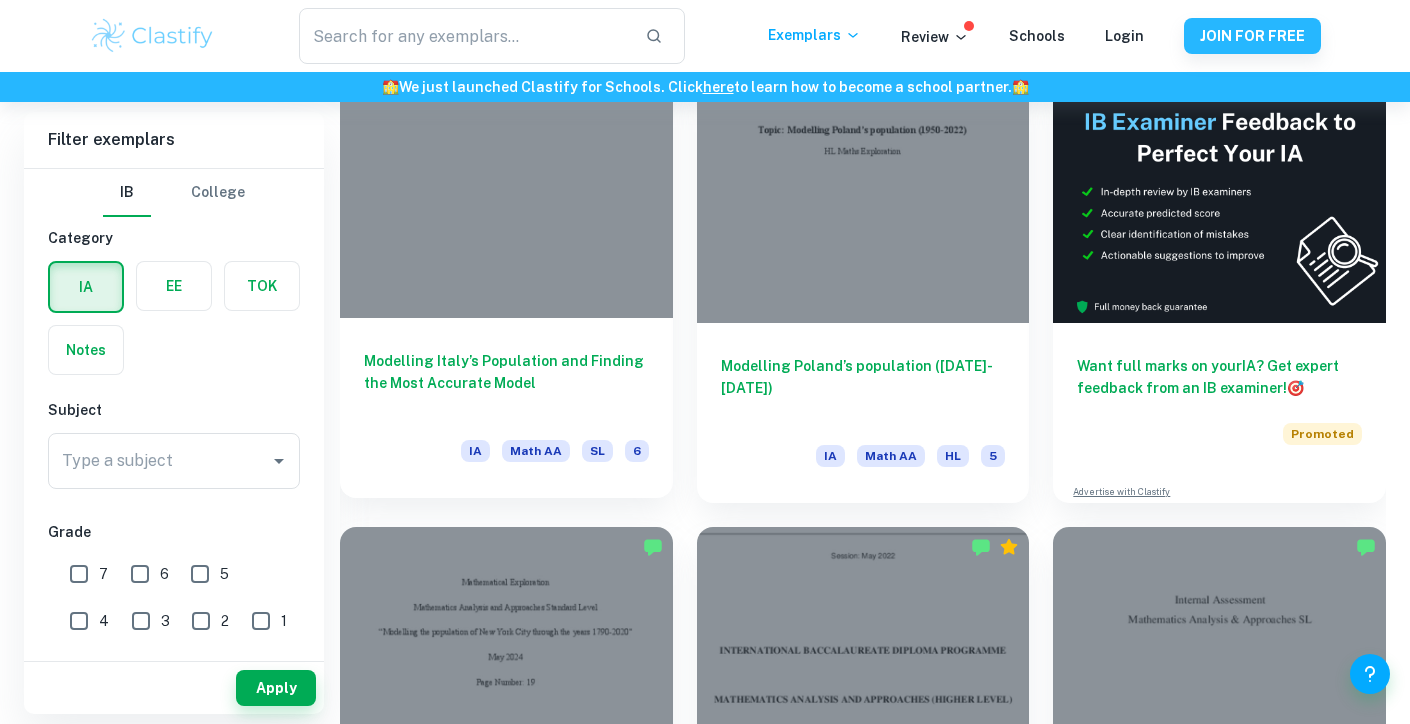 click on "Modelling Italy’s Population and Finding the Most Accurate Model" at bounding box center [506, 383] 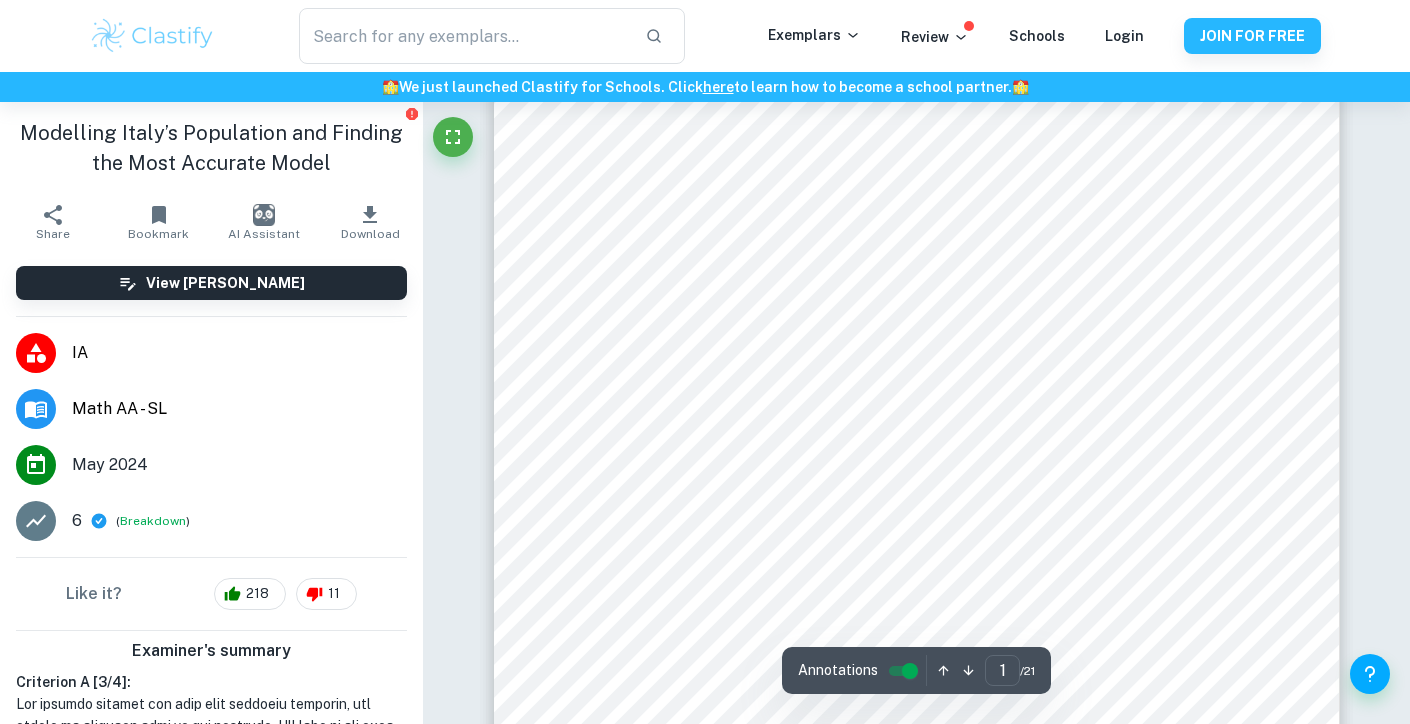 scroll, scrollTop: 209, scrollLeft: 0, axis: vertical 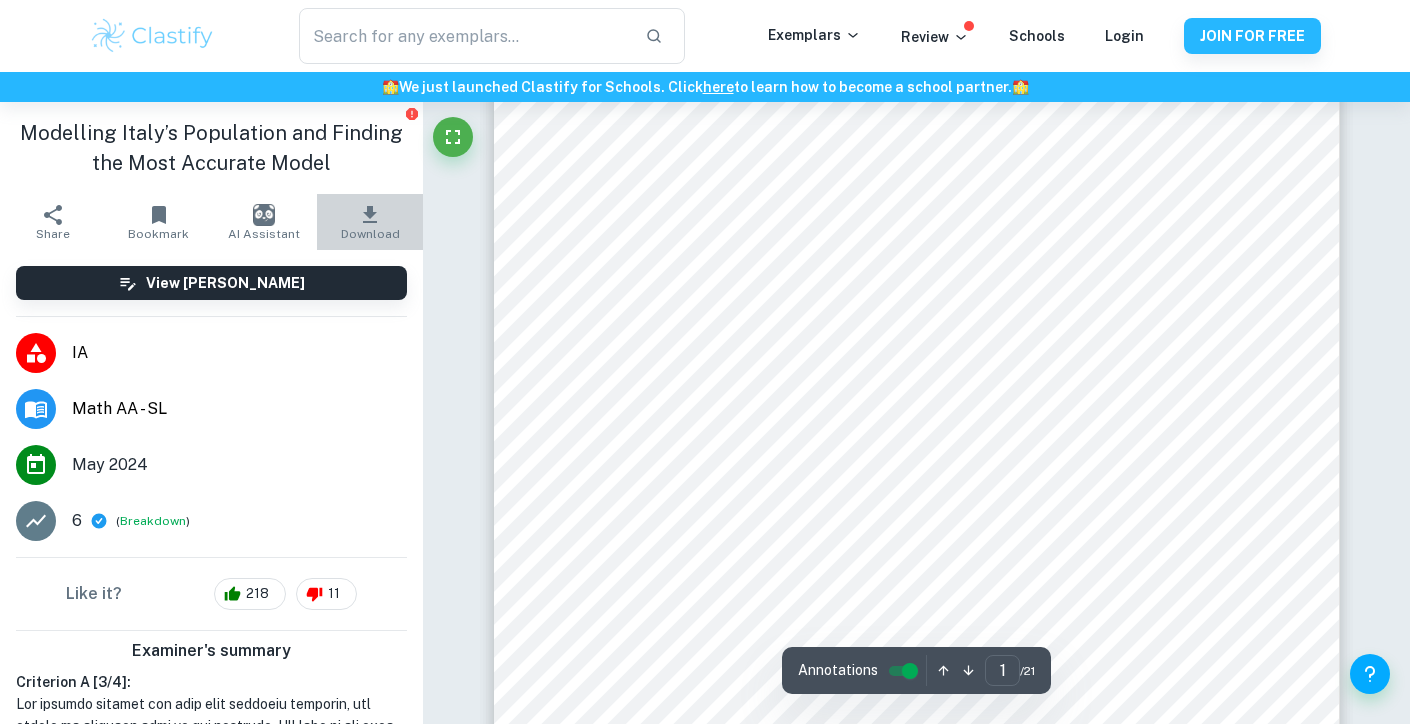 click 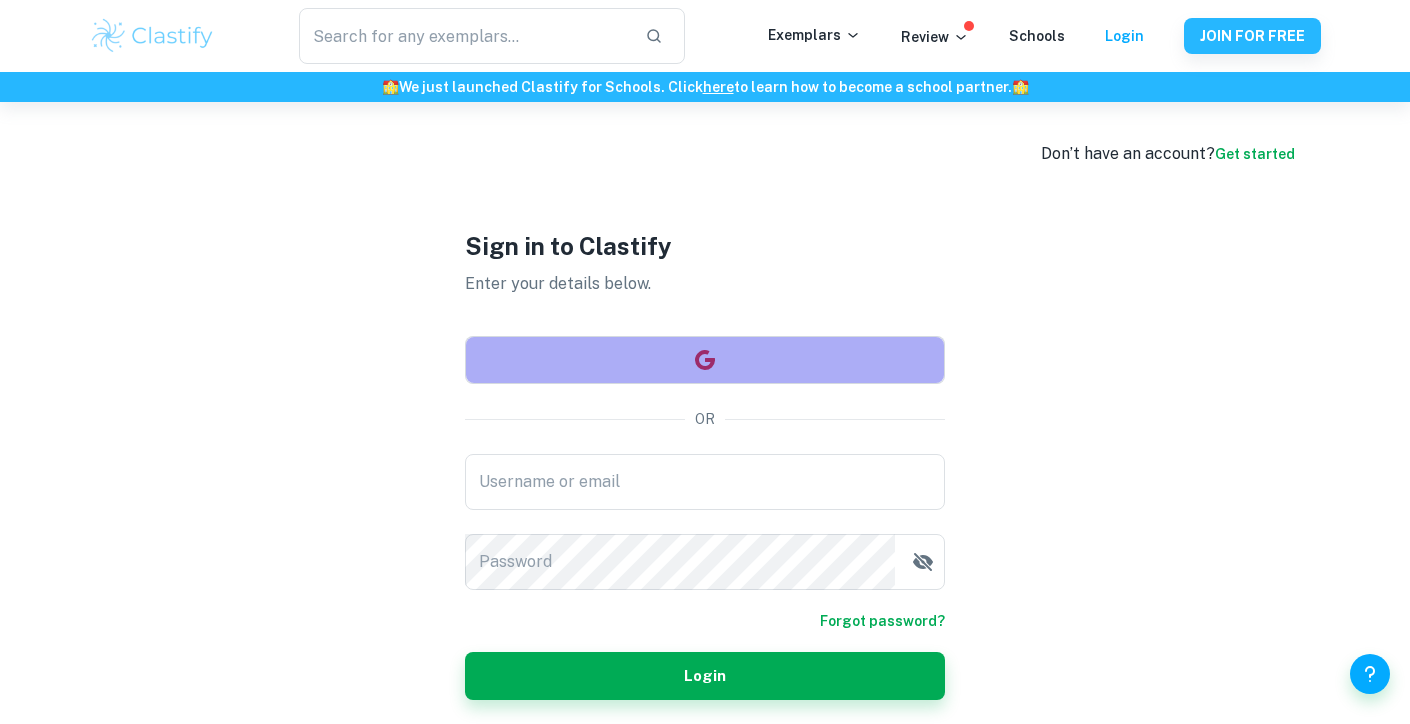 click at bounding box center [705, 360] 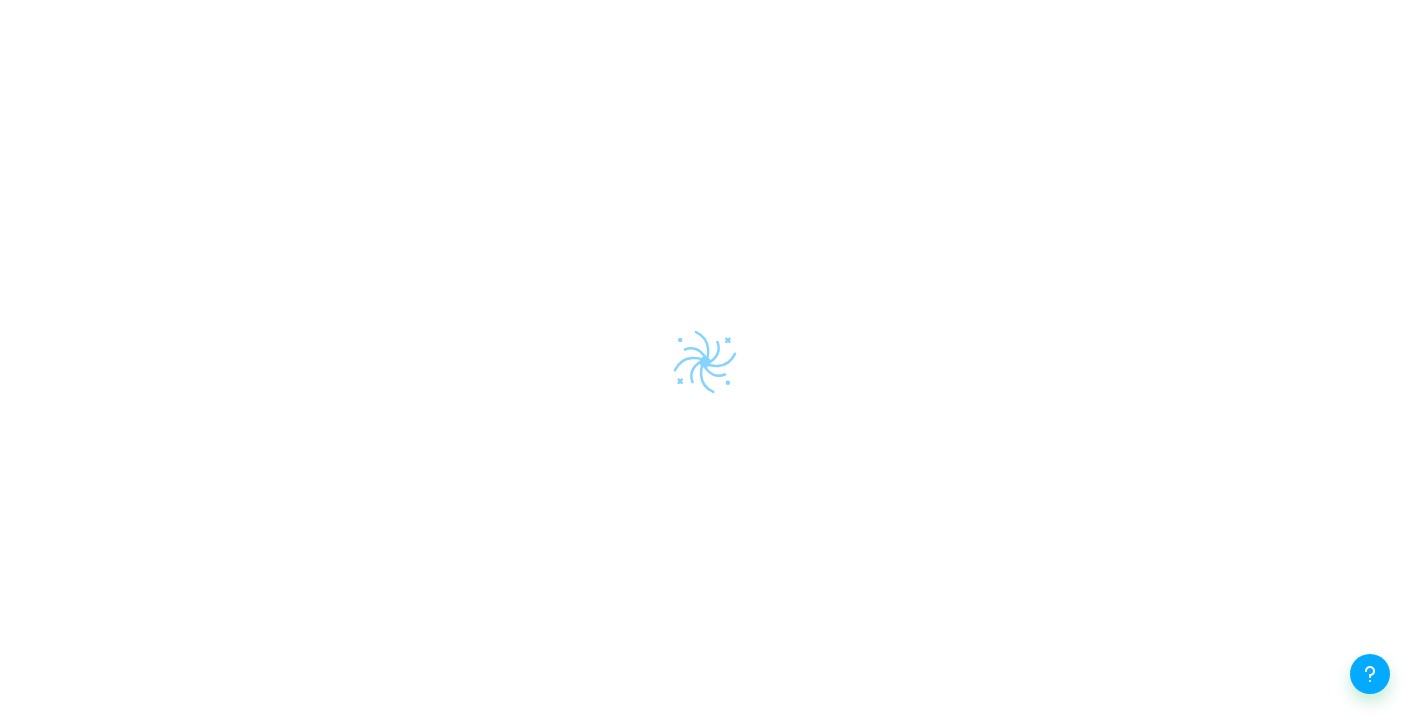 scroll, scrollTop: 0, scrollLeft: 0, axis: both 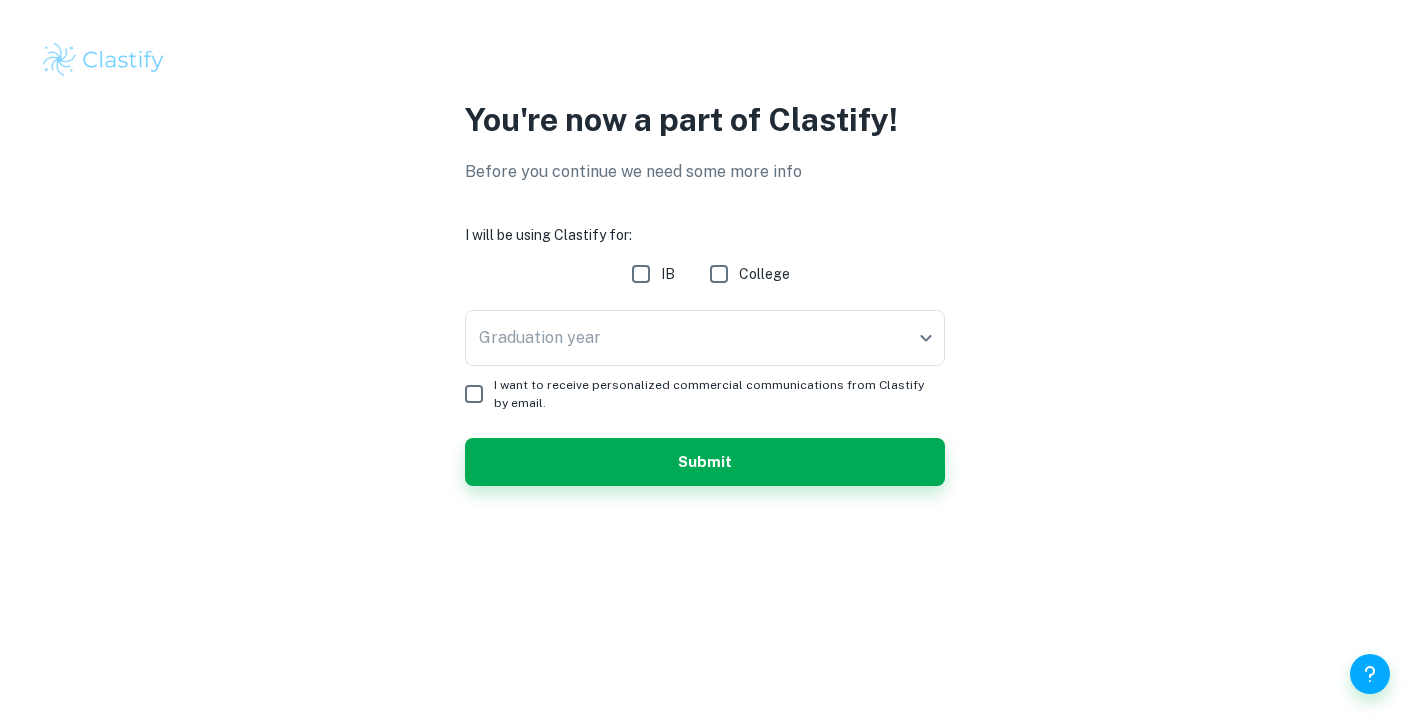 click on "IB" at bounding box center [641, 274] 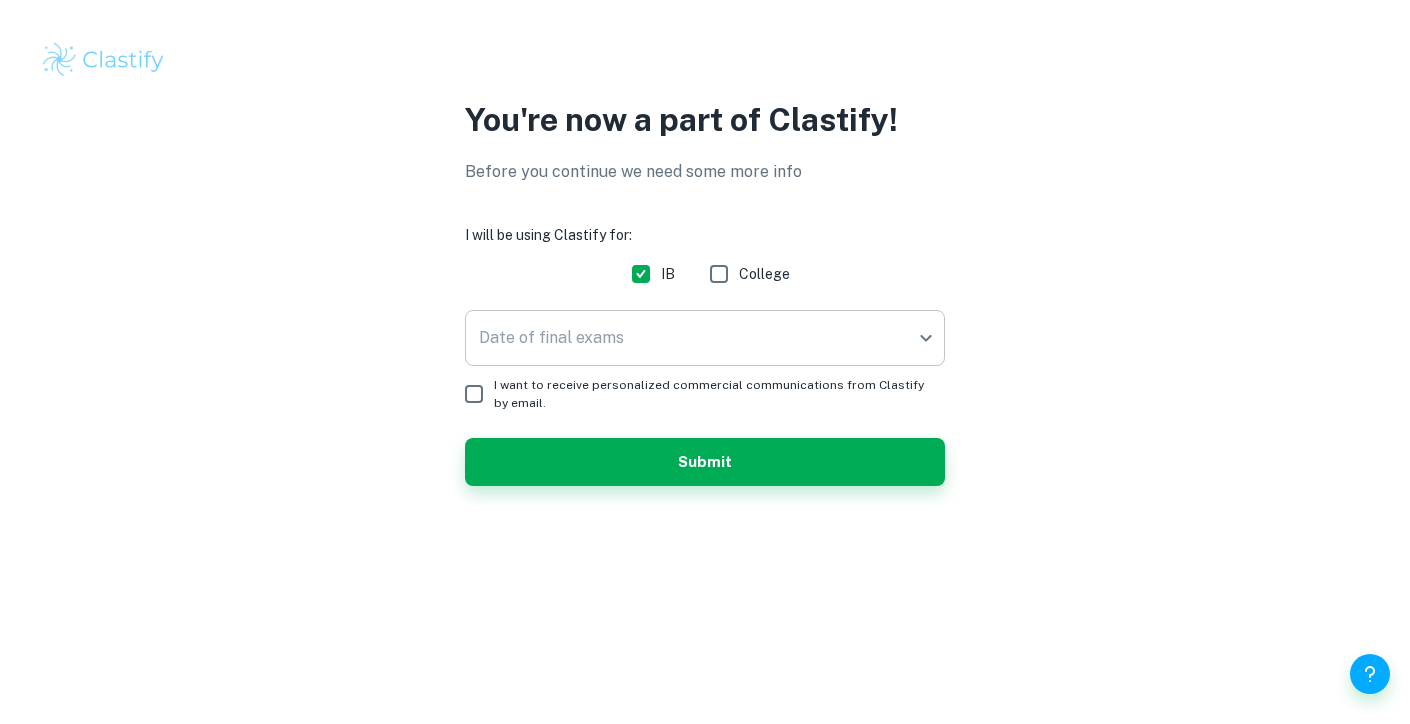 click on "We value your privacy We use cookies to enhance your browsing experience, serve personalised ads or content, and analyse our traffic. By clicking "Accept All", you consent to our use of cookies.   Cookie Policy Customise   Reject All   Accept All   Customise Consent Preferences   We use cookies to help you navigate efficiently and perform certain functions. You will find detailed information about all cookies under each consent category below. The cookies that are categorised as "Necessary" are stored on your browser as they are essential for enabling the basic functionalities of the site. ...  Show more For more information on how Google's third-party cookies operate and handle your data, see:   Google Privacy Policy Necessary Always Active Necessary cookies are required to enable the basic features of this site, such as providing secure log-in or adjusting your consent preferences. These cookies do not store any personally identifiable data. Functional Analytics Performance Advertisement Uncategorised" at bounding box center [705, 362] 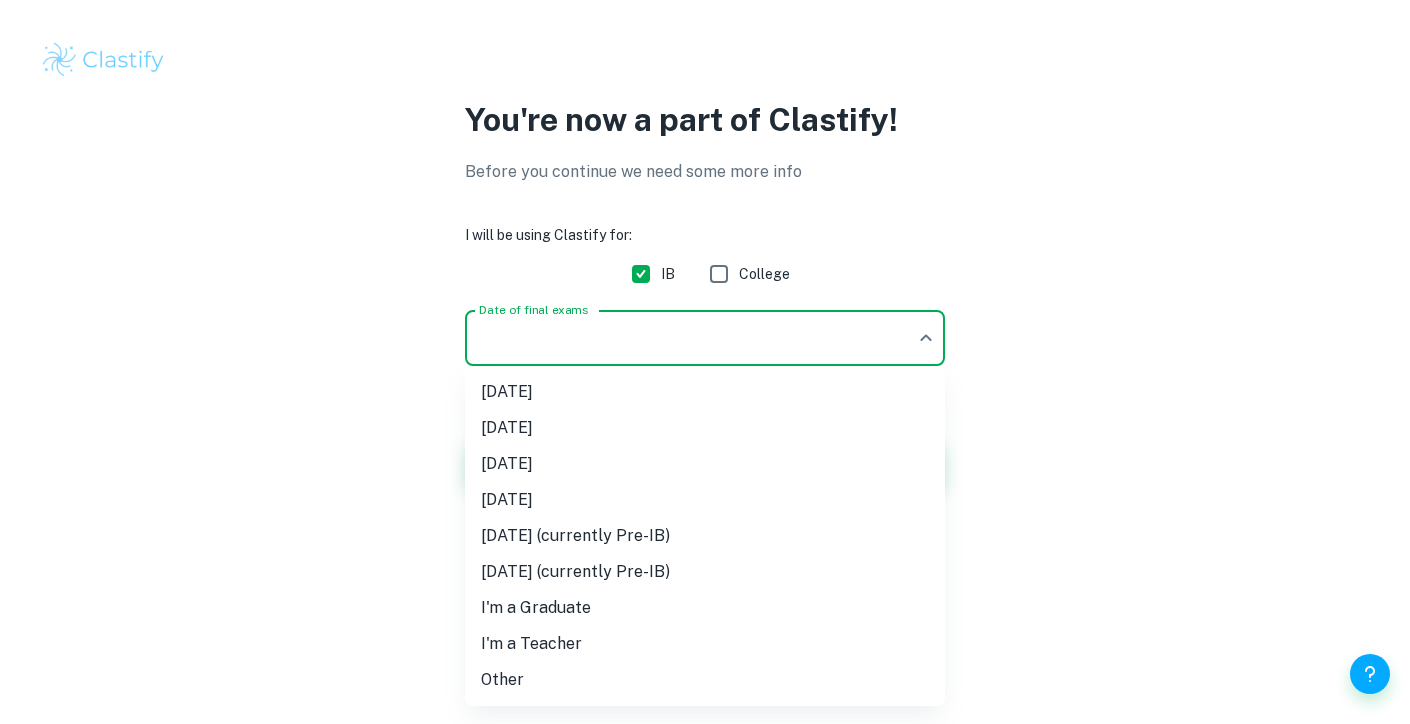 click on "November 2026" at bounding box center (705, 500) 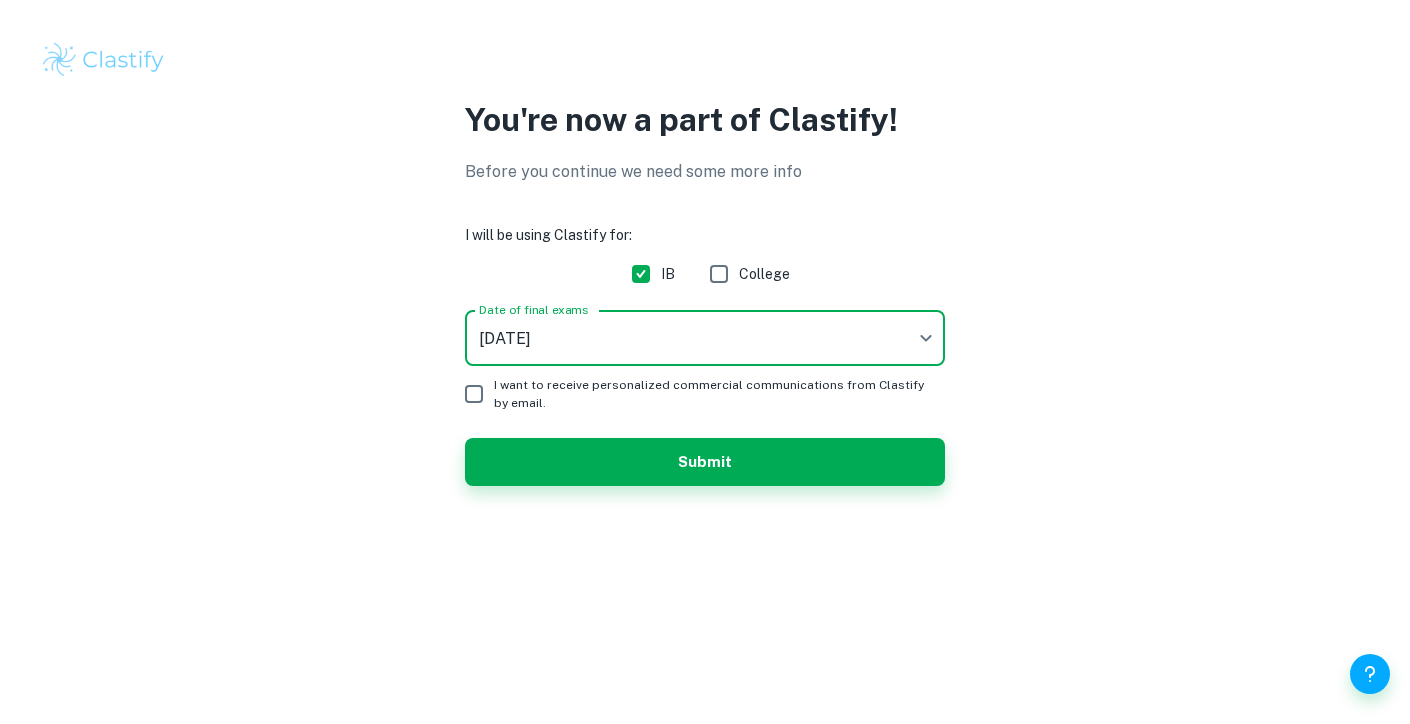 click on "I want to receive personalized commercial communications from Clastify by email." at bounding box center [474, 394] 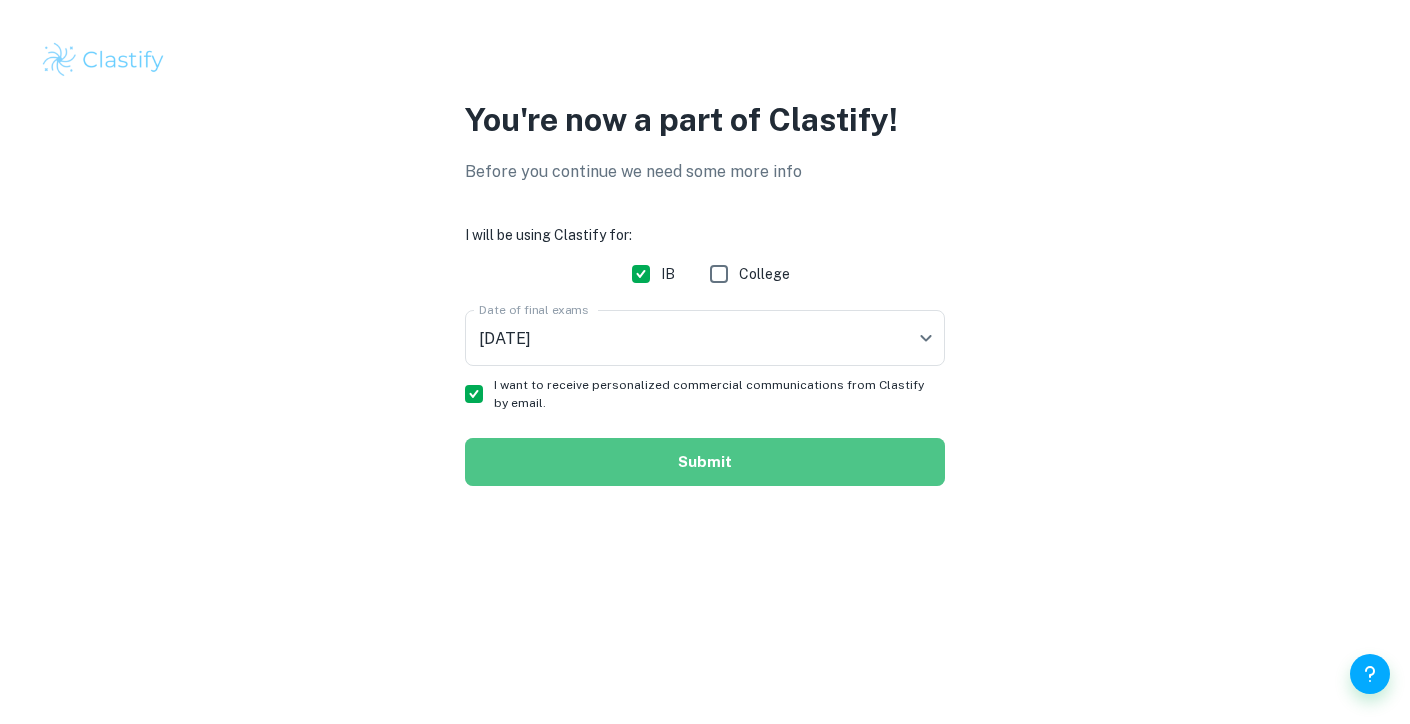 click on "Submit" at bounding box center [705, 462] 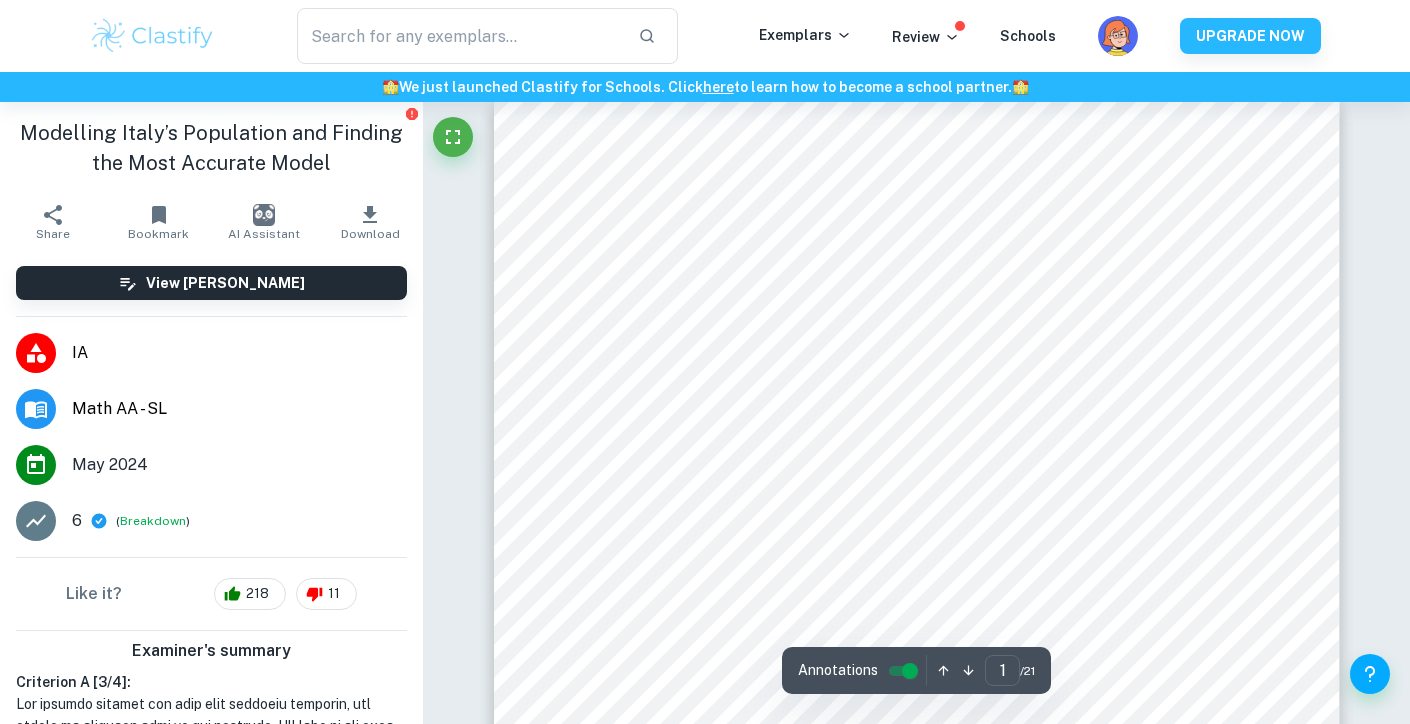scroll, scrollTop: 50, scrollLeft: 0, axis: vertical 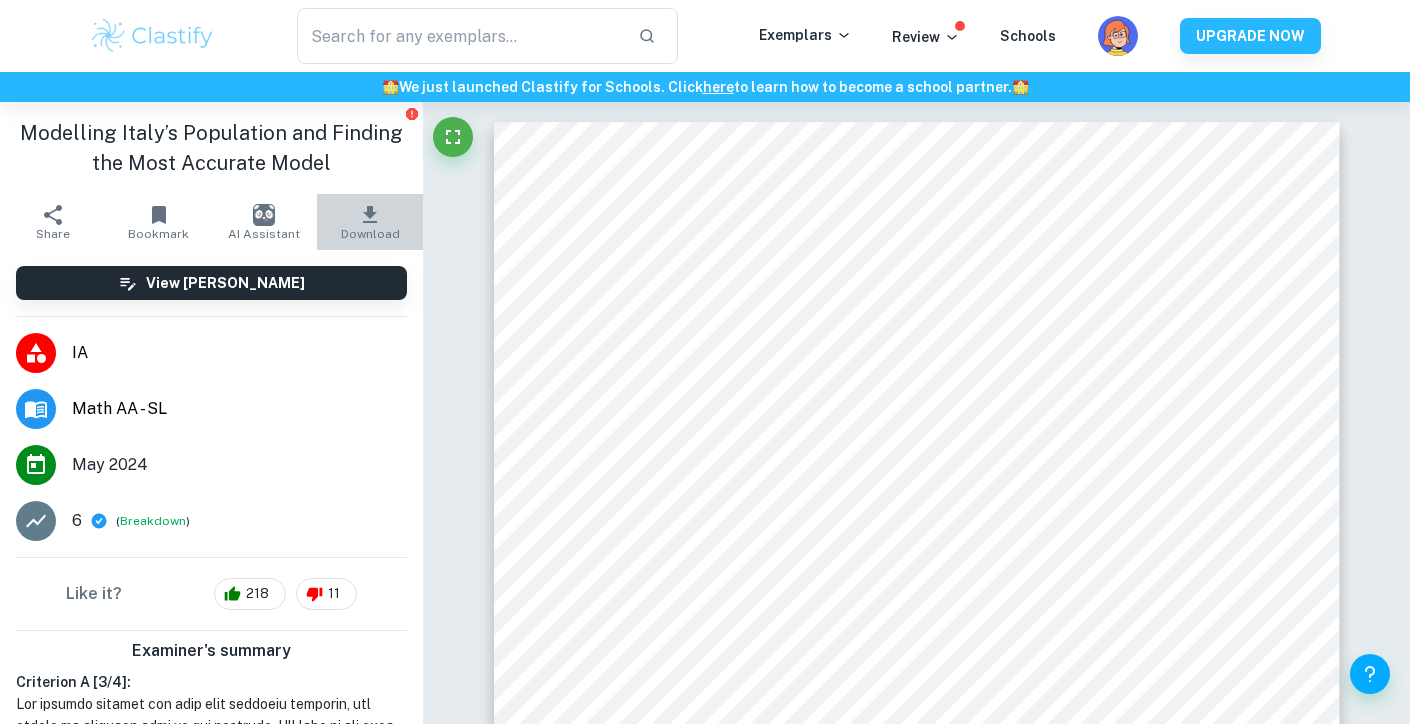 click 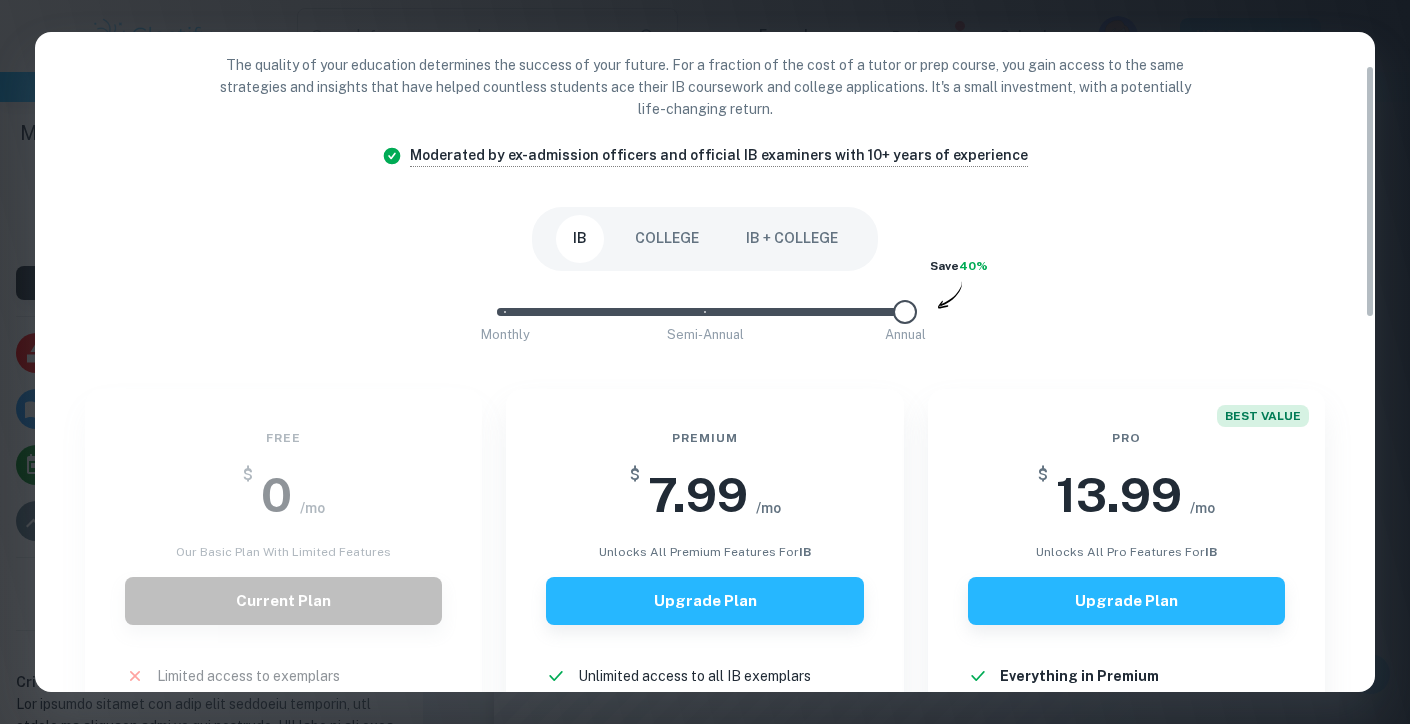 scroll, scrollTop: 0, scrollLeft: 0, axis: both 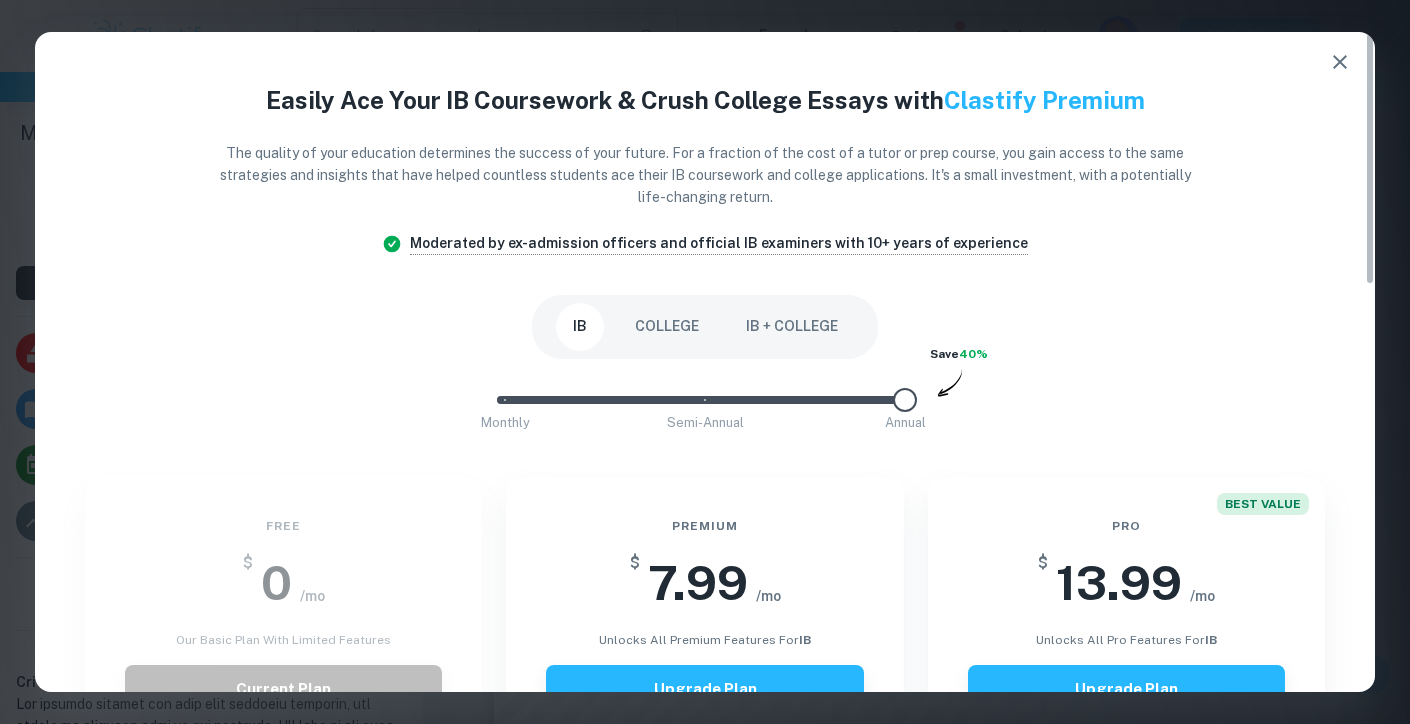 click 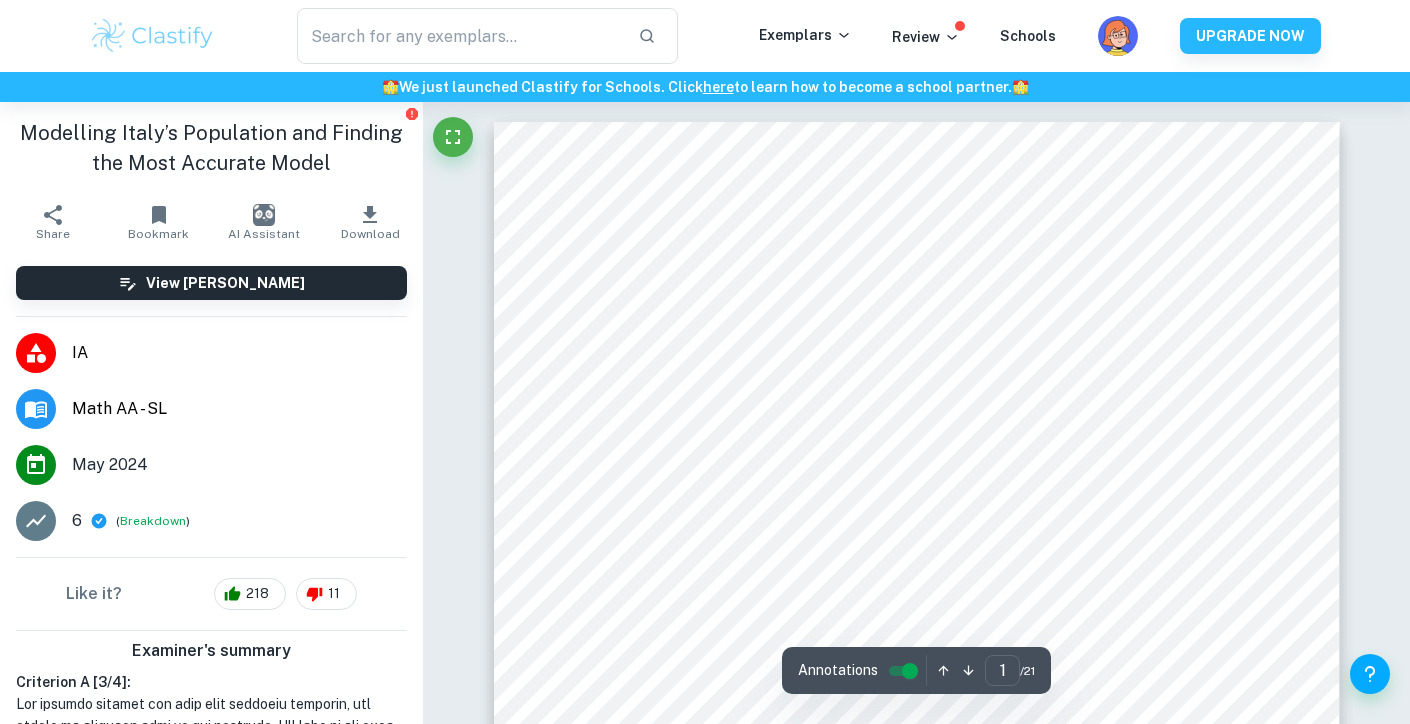 click on "Download" at bounding box center [370, 222] 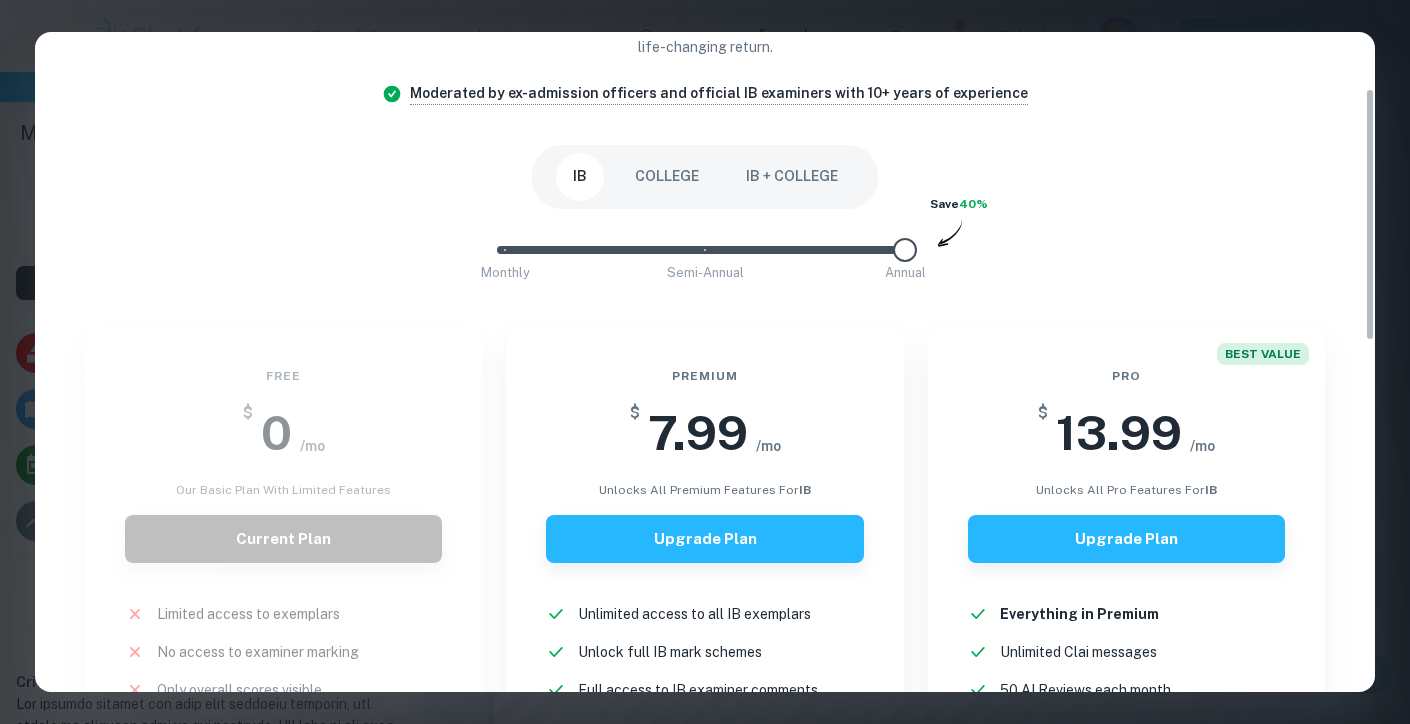 scroll, scrollTop: 0, scrollLeft: 0, axis: both 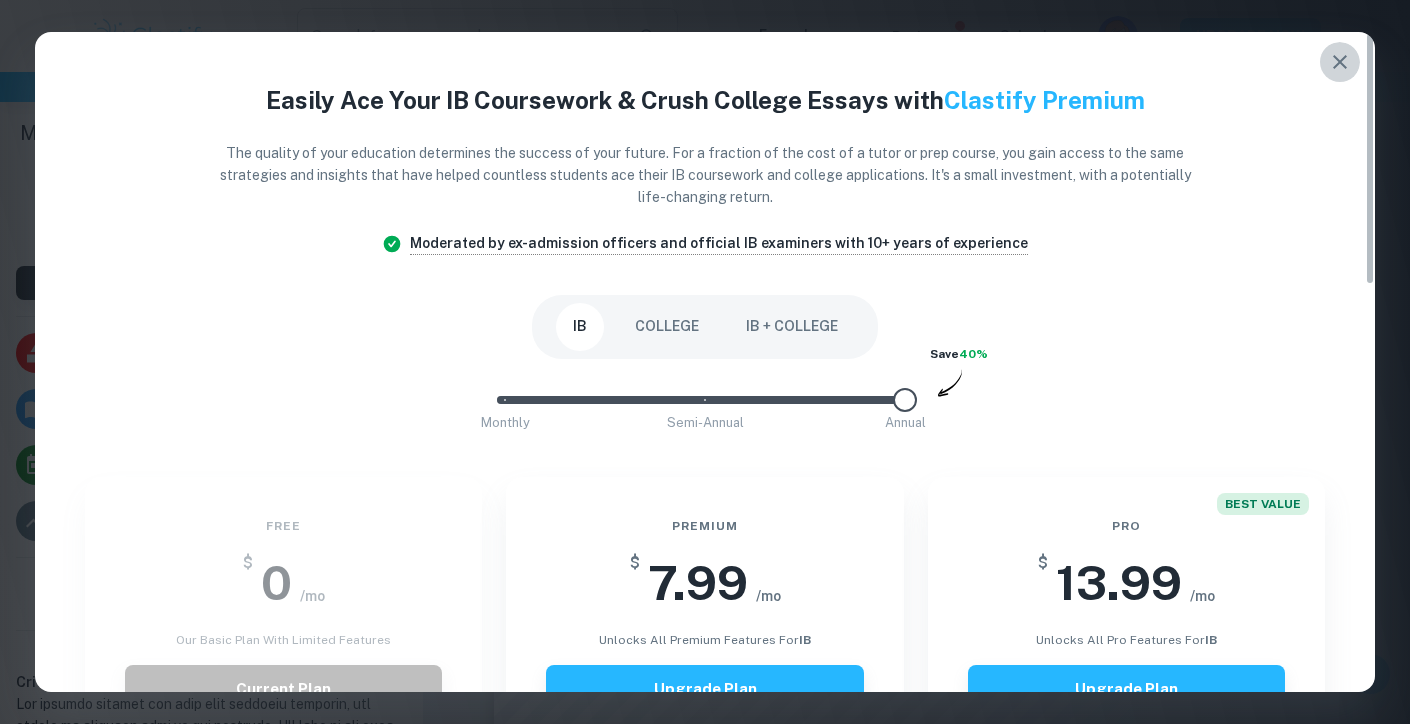 click 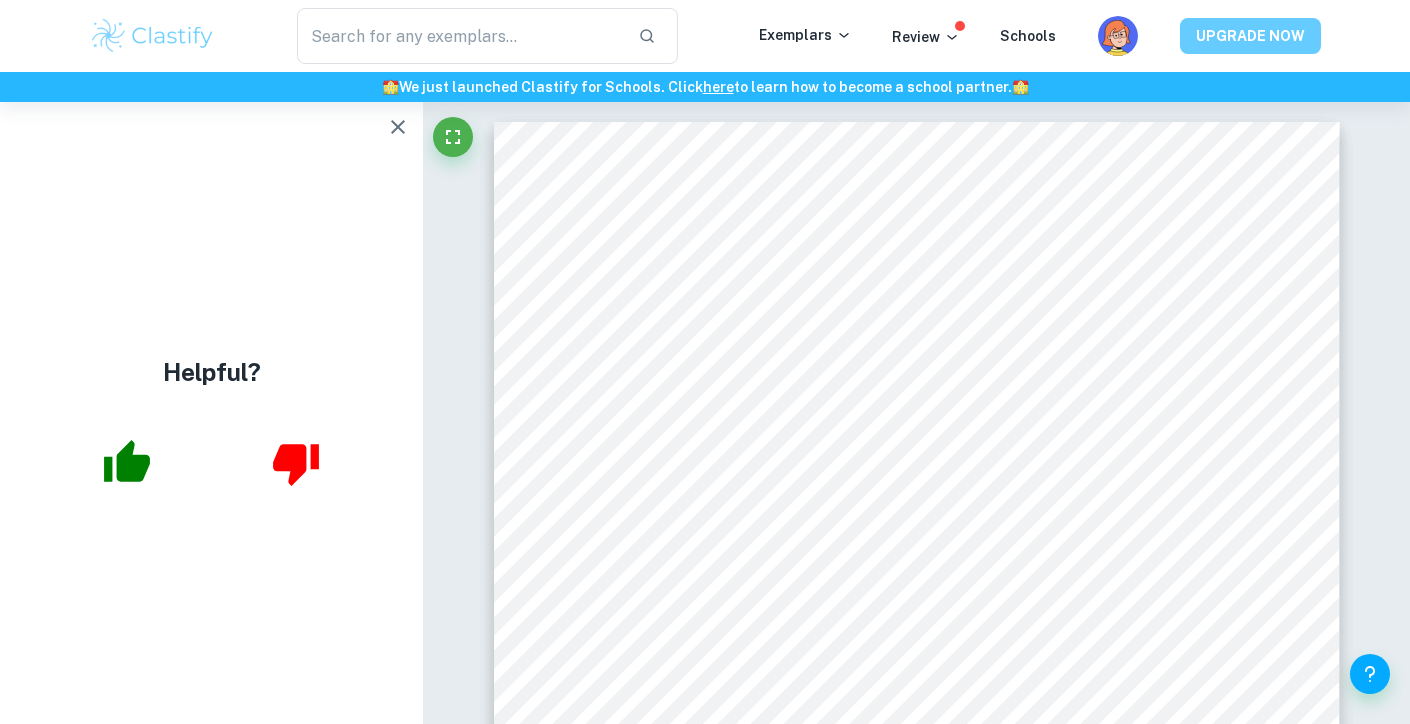 click on "UPGRADE NOW" at bounding box center (1250, 36) 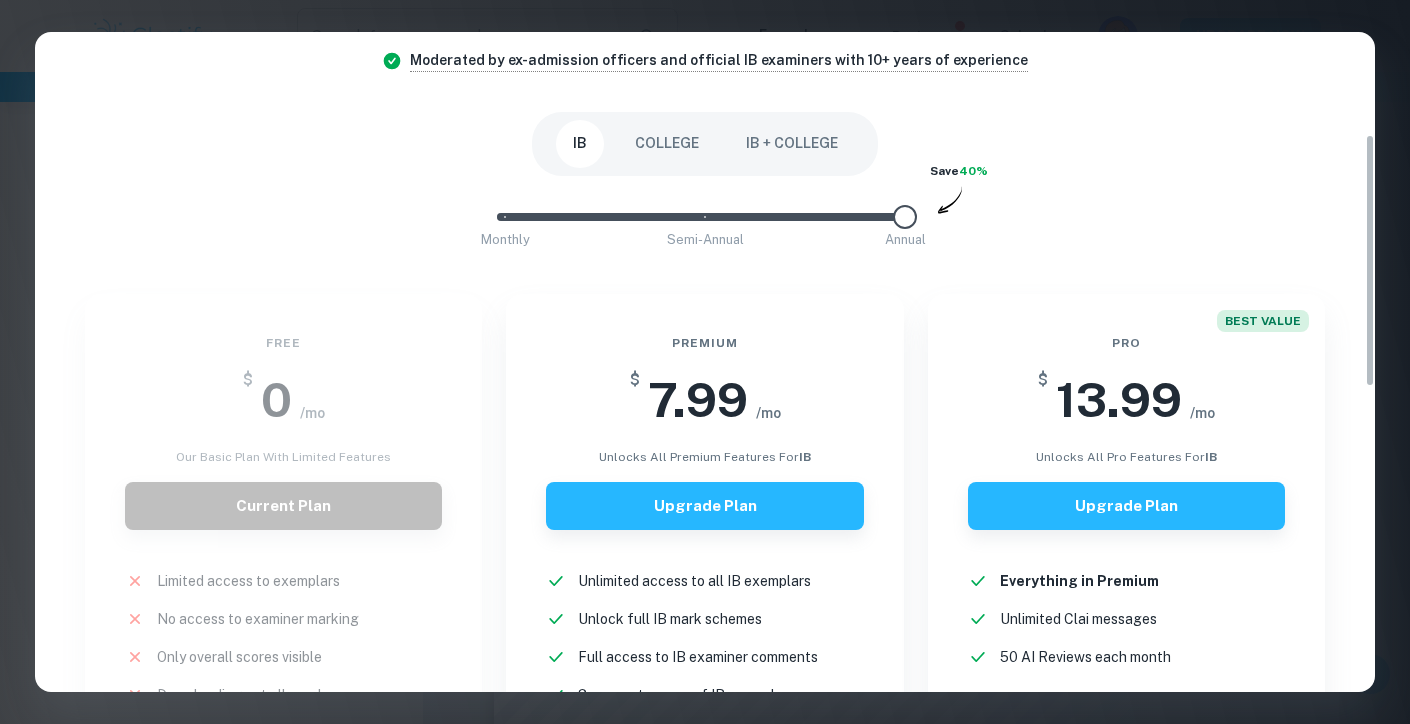 scroll, scrollTop: 175, scrollLeft: 0, axis: vertical 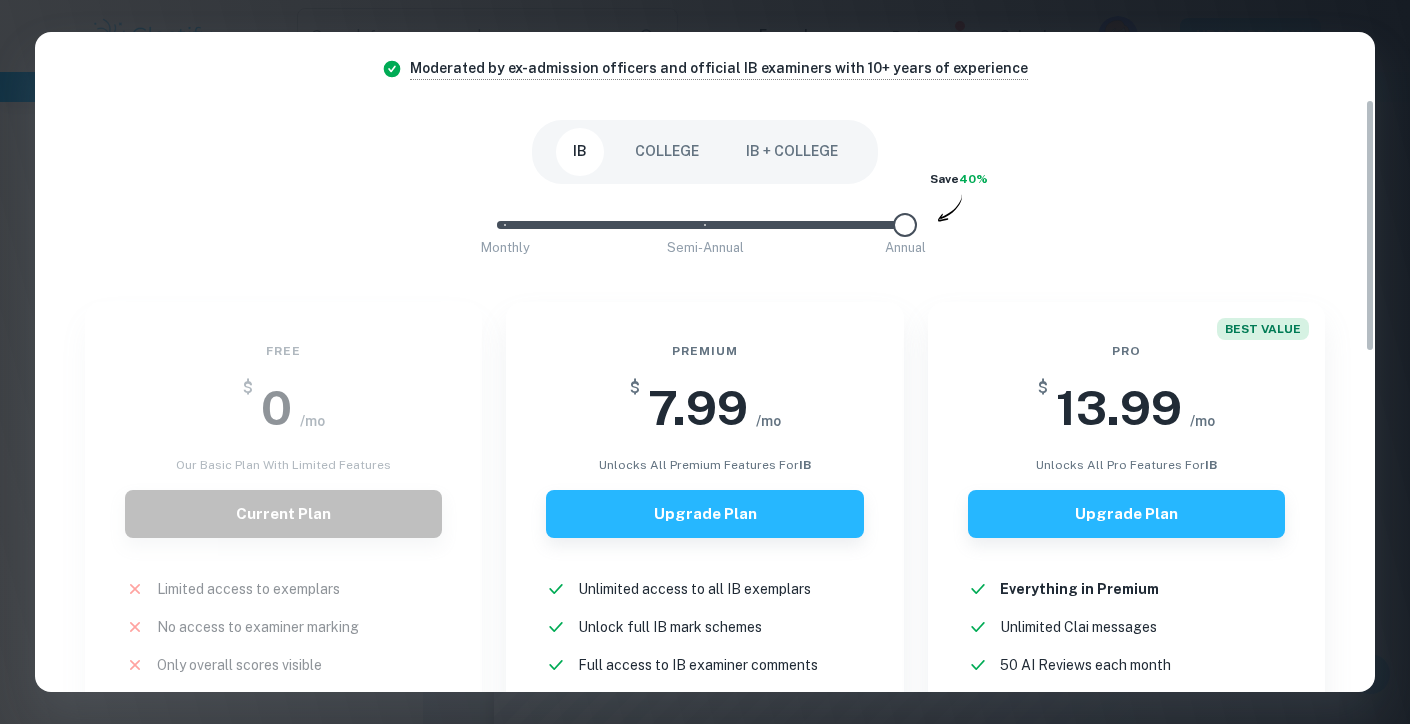 drag, startPoint x: 904, startPoint y: 217, endPoint x: 938, endPoint y: 220, distance: 34.132095 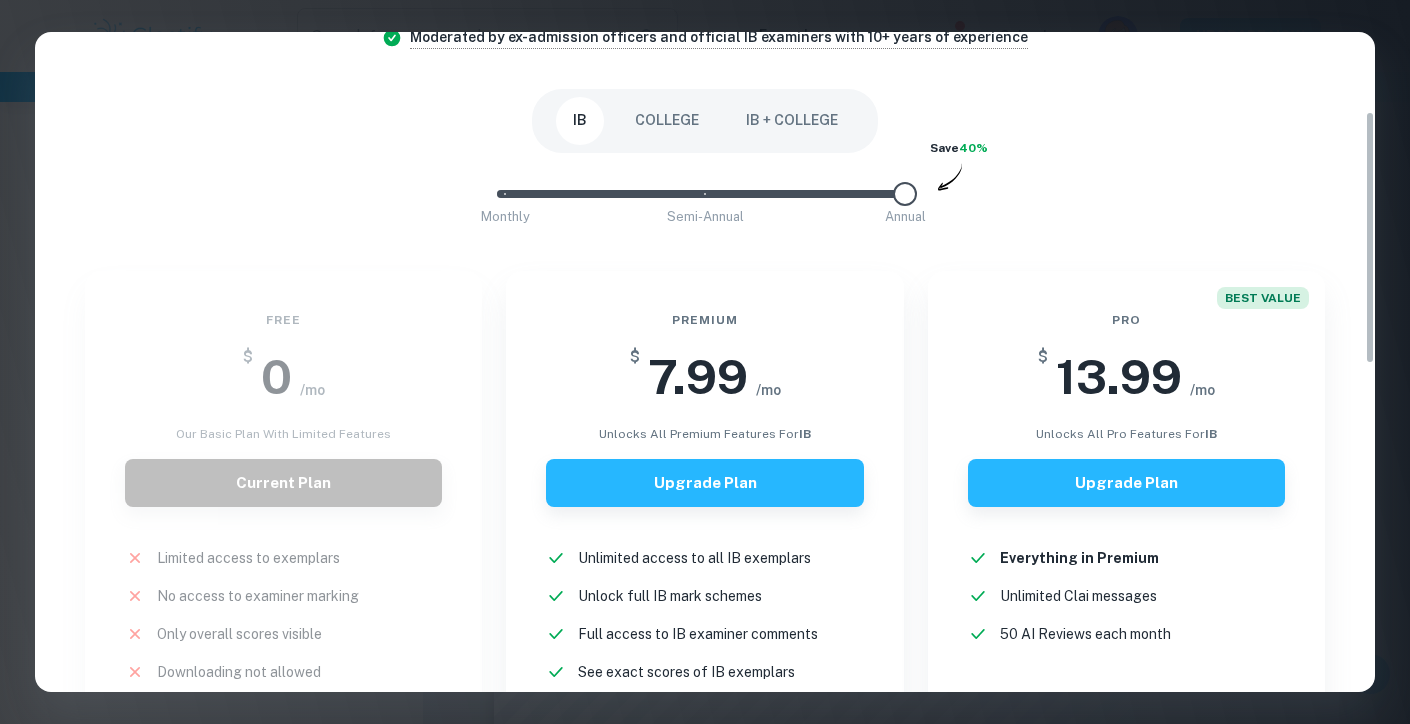 scroll, scrollTop: 208, scrollLeft: 0, axis: vertical 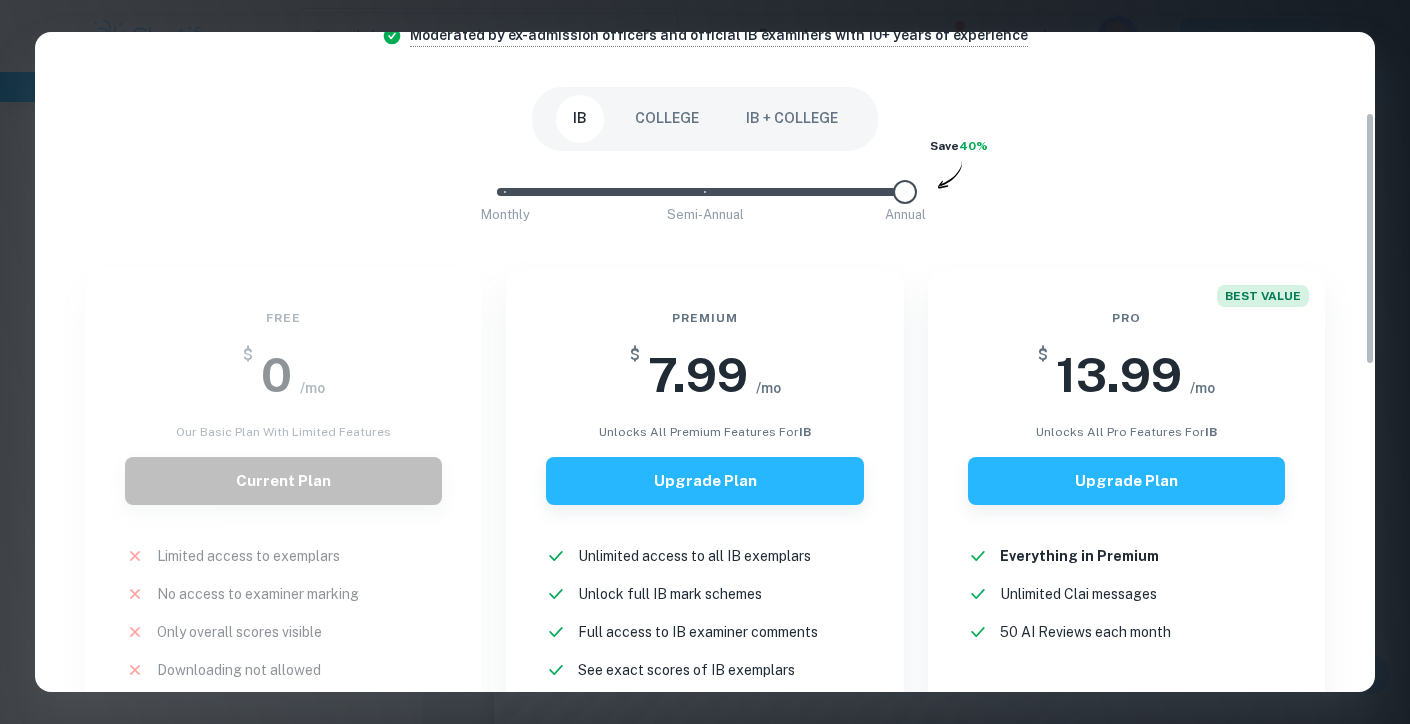 click on "COLLEGE" at bounding box center [667, 119] 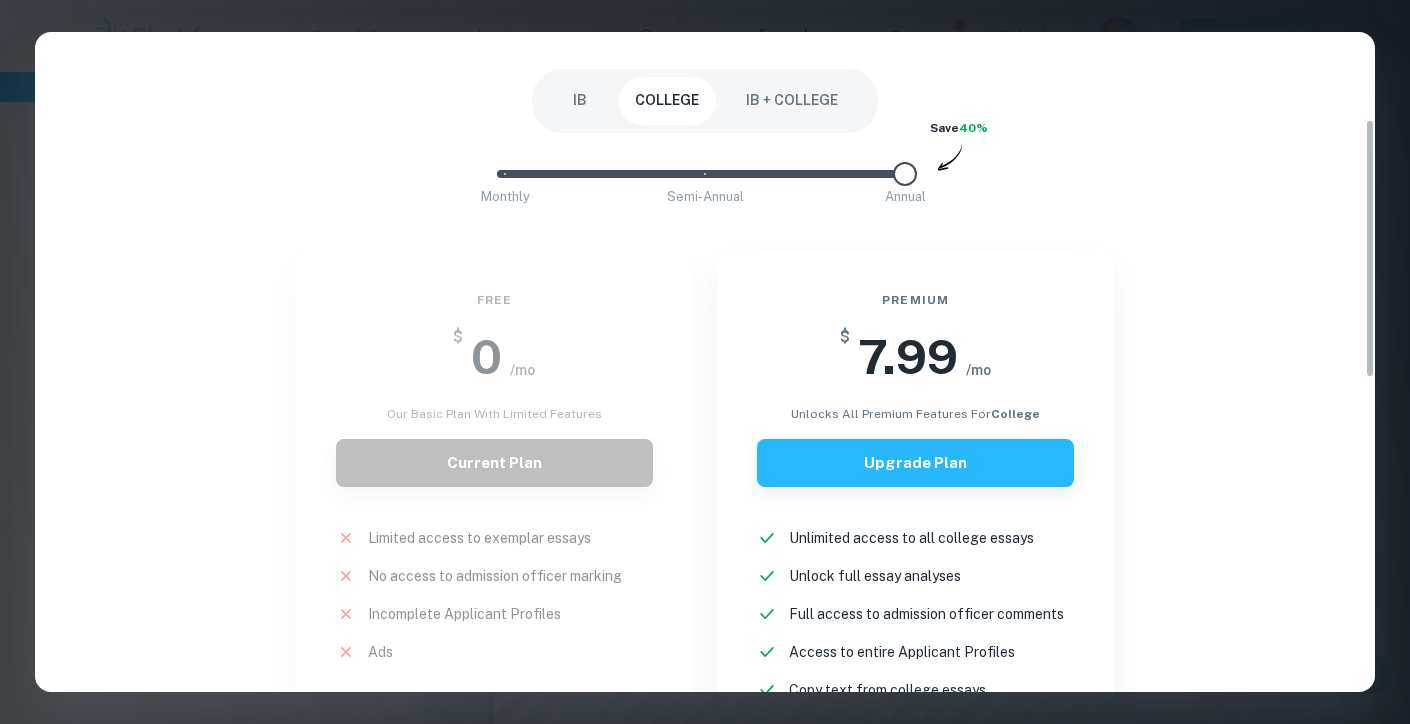 scroll, scrollTop: 227, scrollLeft: 0, axis: vertical 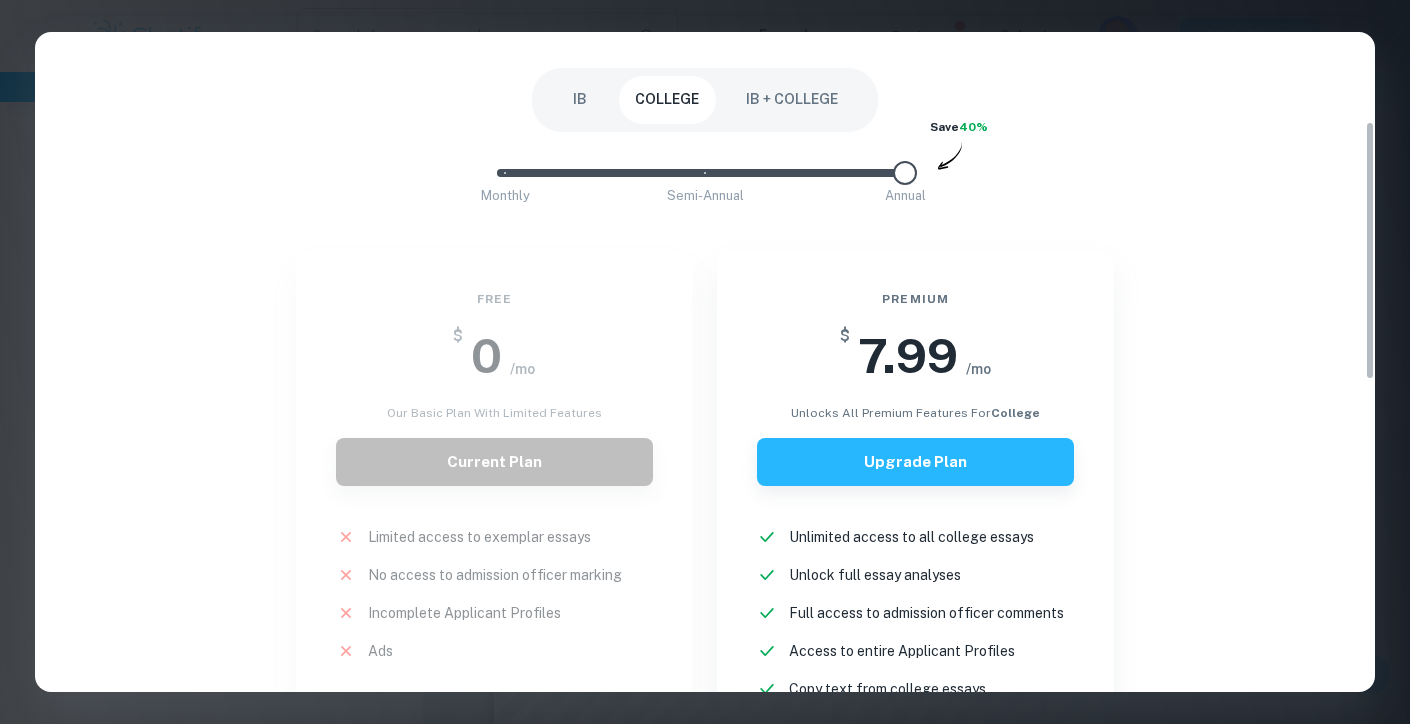 click on "IB + COLLEGE" at bounding box center (792, 100) 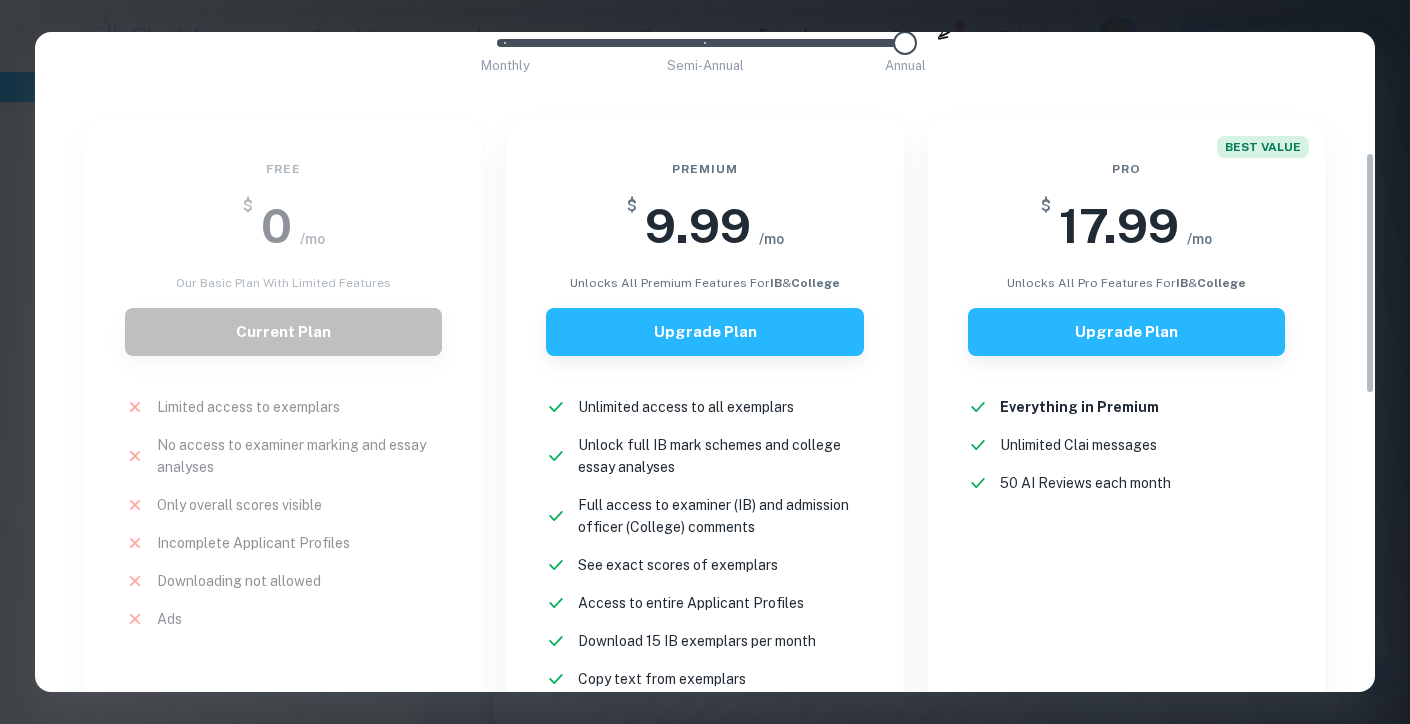 scroll, scrollTop: 291, scrollLeft: 0, axis: vertical 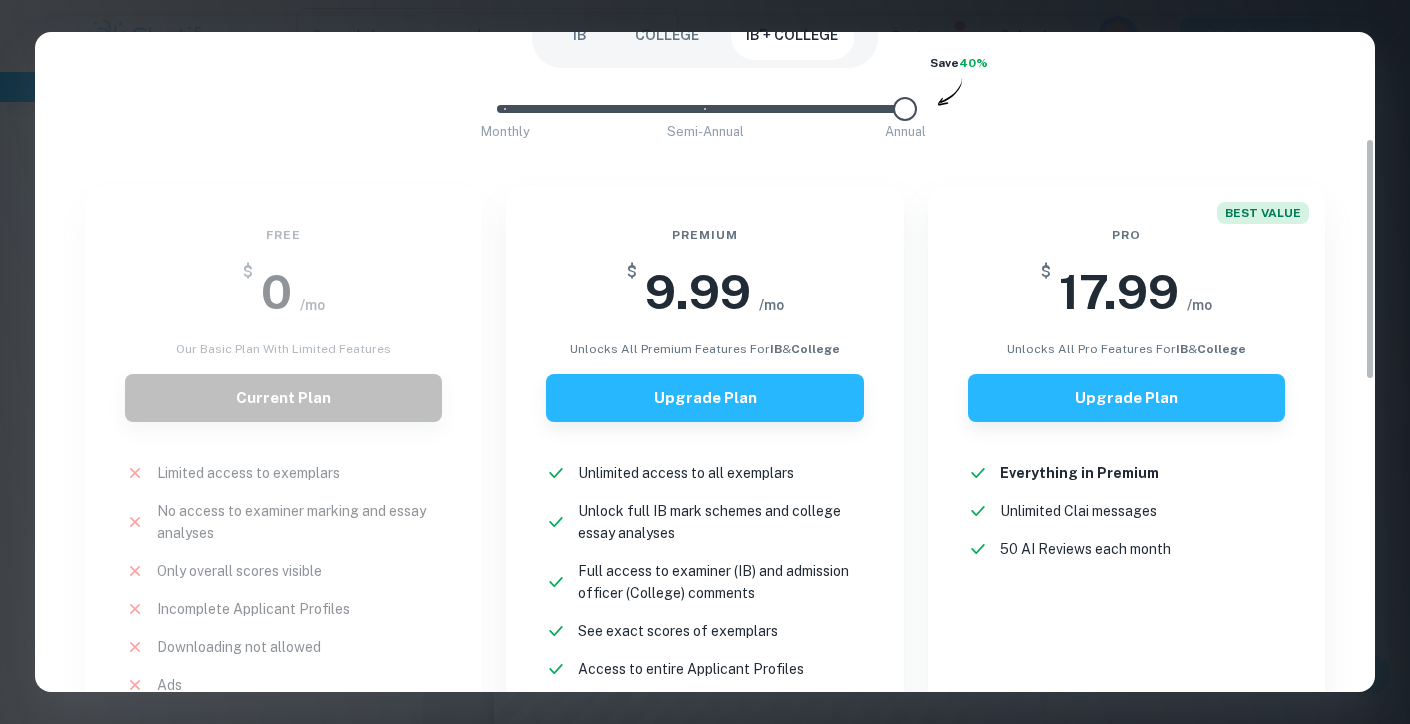 click on "IB" at bounding box center [580, 36] 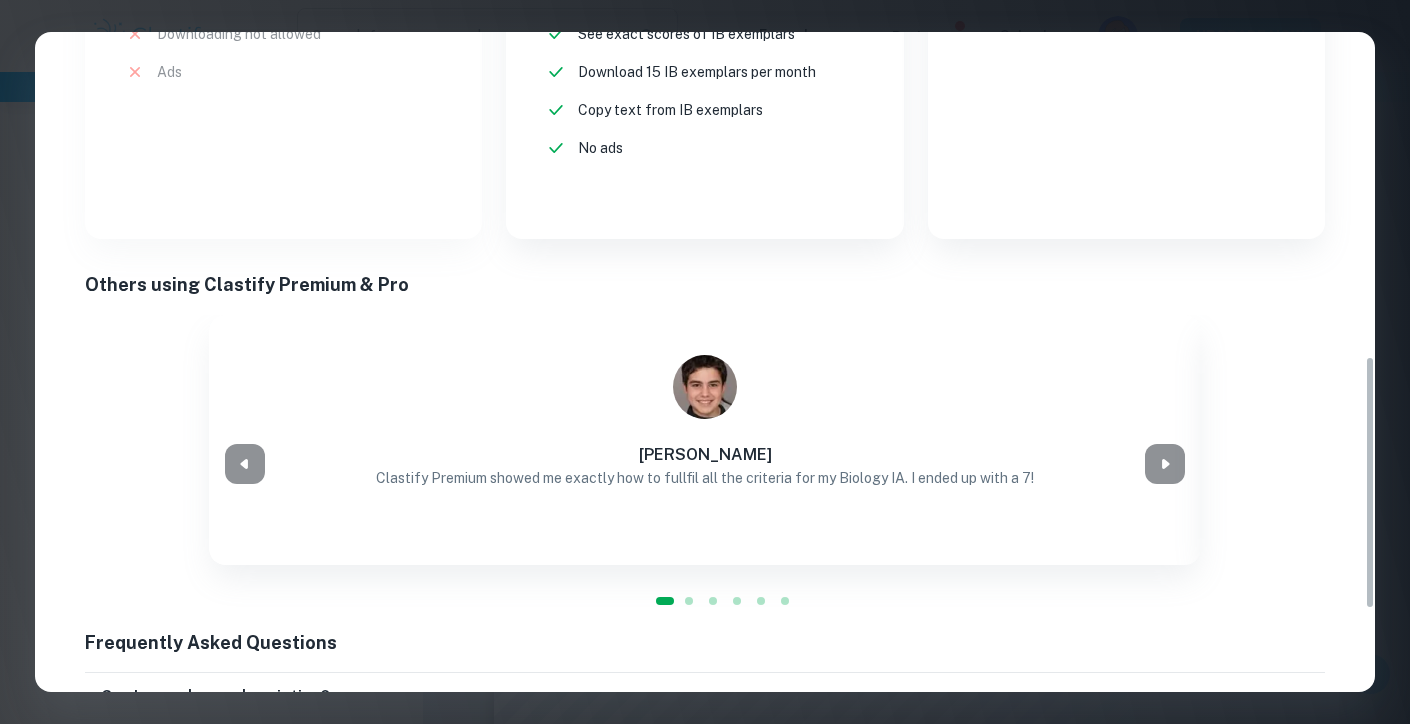 scroll, scrollTop: 842, scrollLeft: 0, axis: vertical 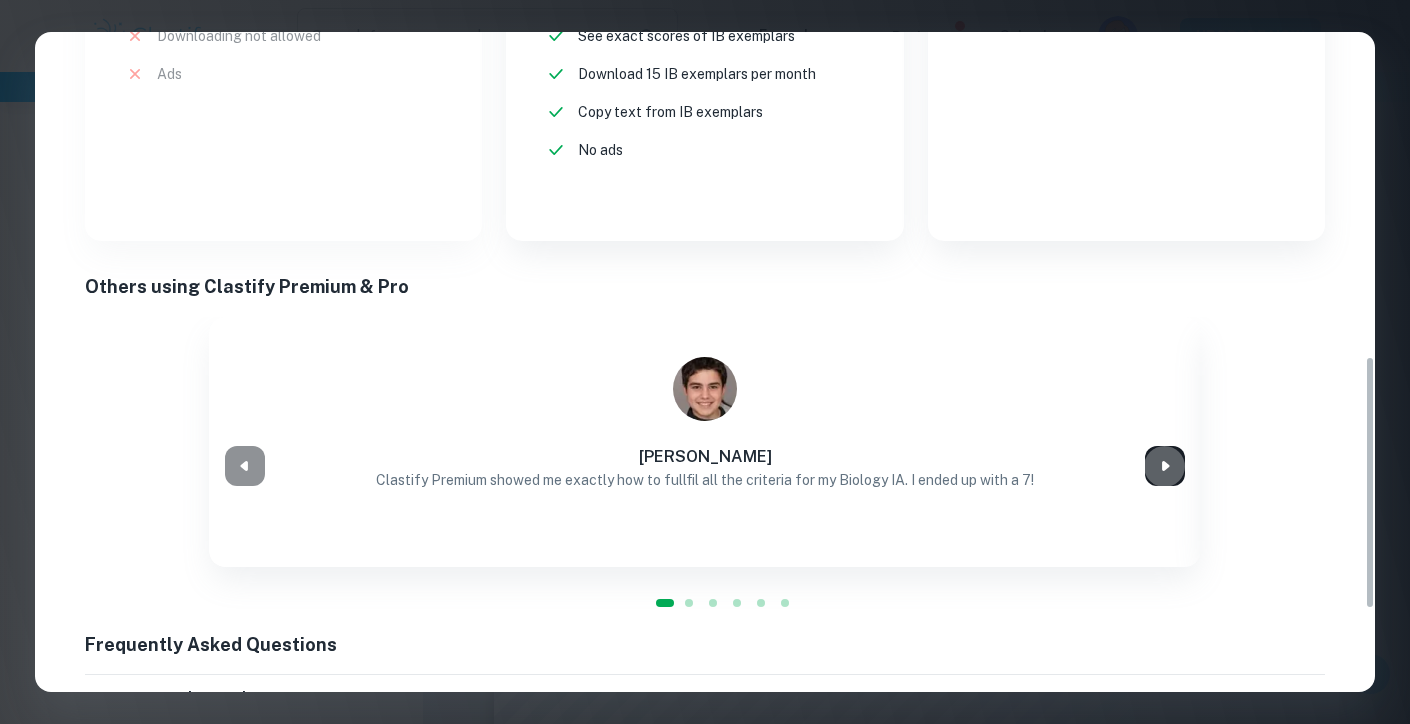 click 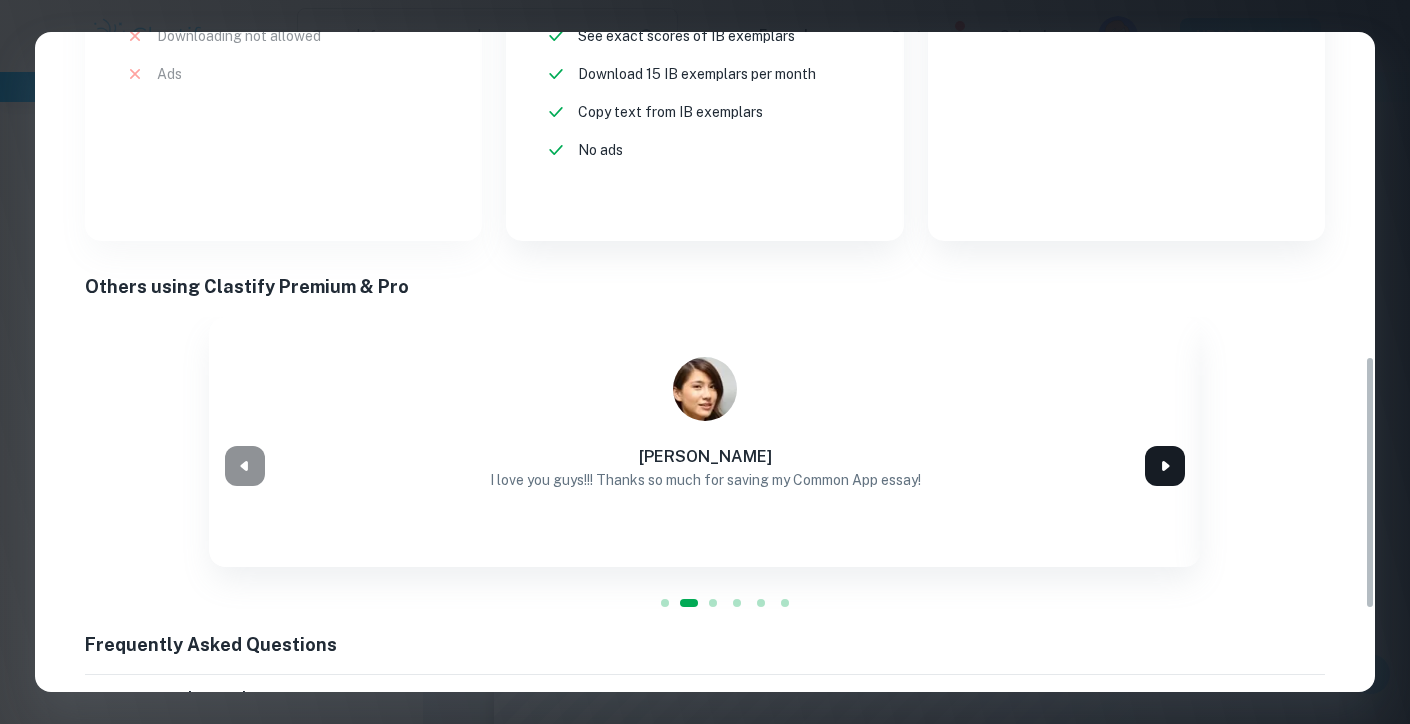 click 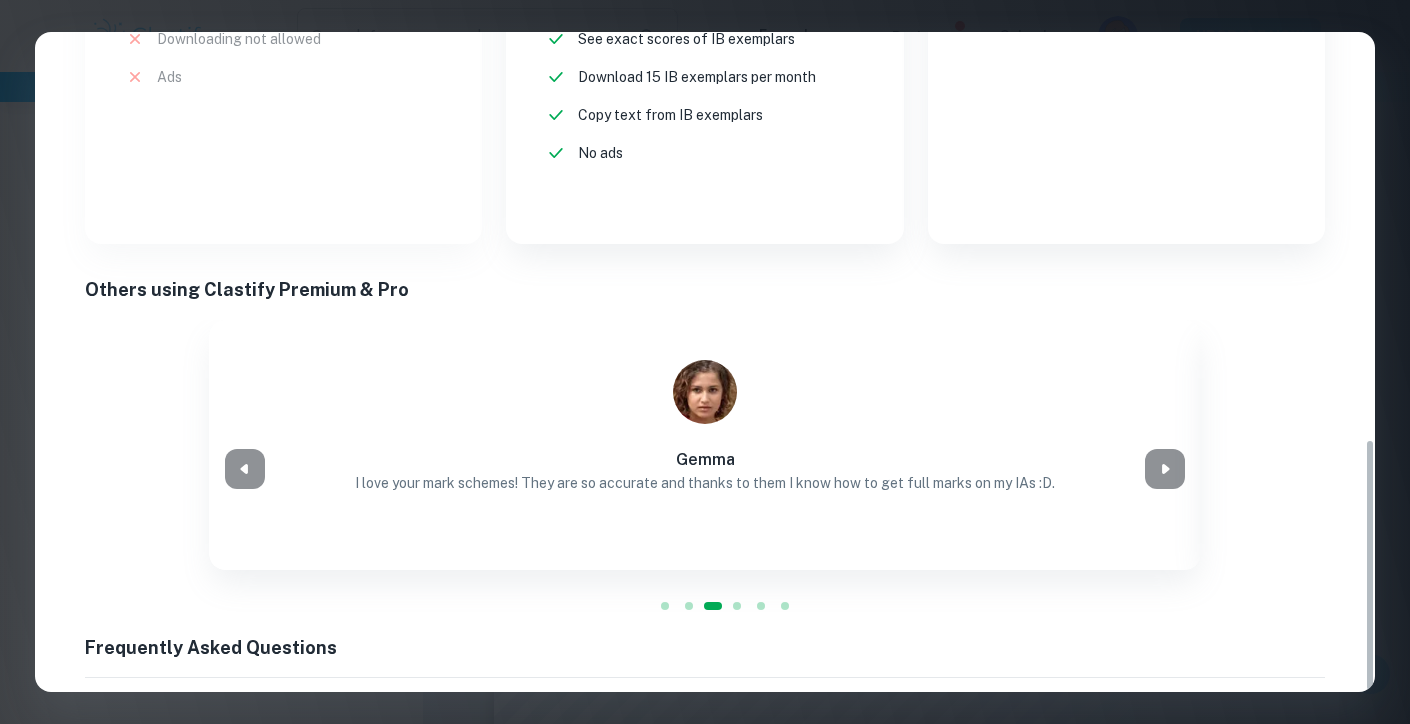 scroll, scrollTop: 1057, scrollLeft: 0, axis: vertical 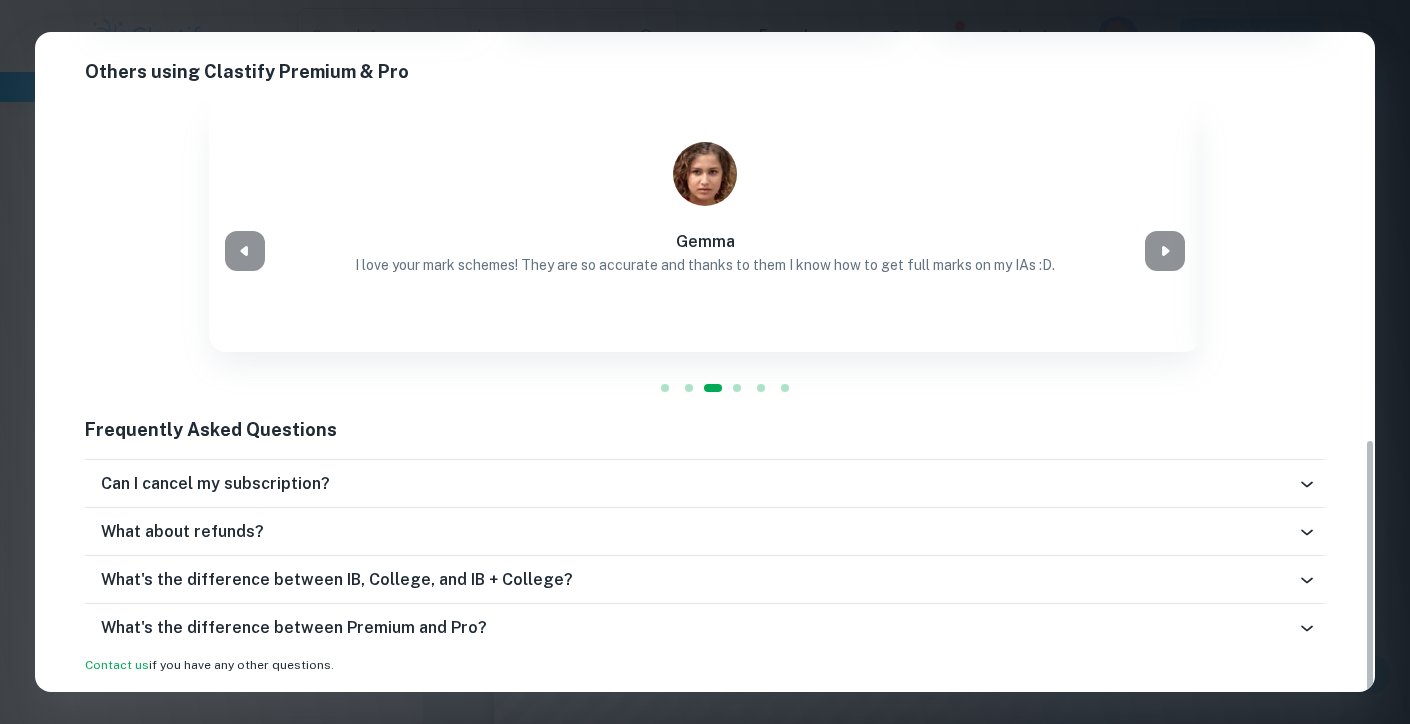 click on "What's the difference between IB, College, and IB + College?" at bounding box center [699, 580] 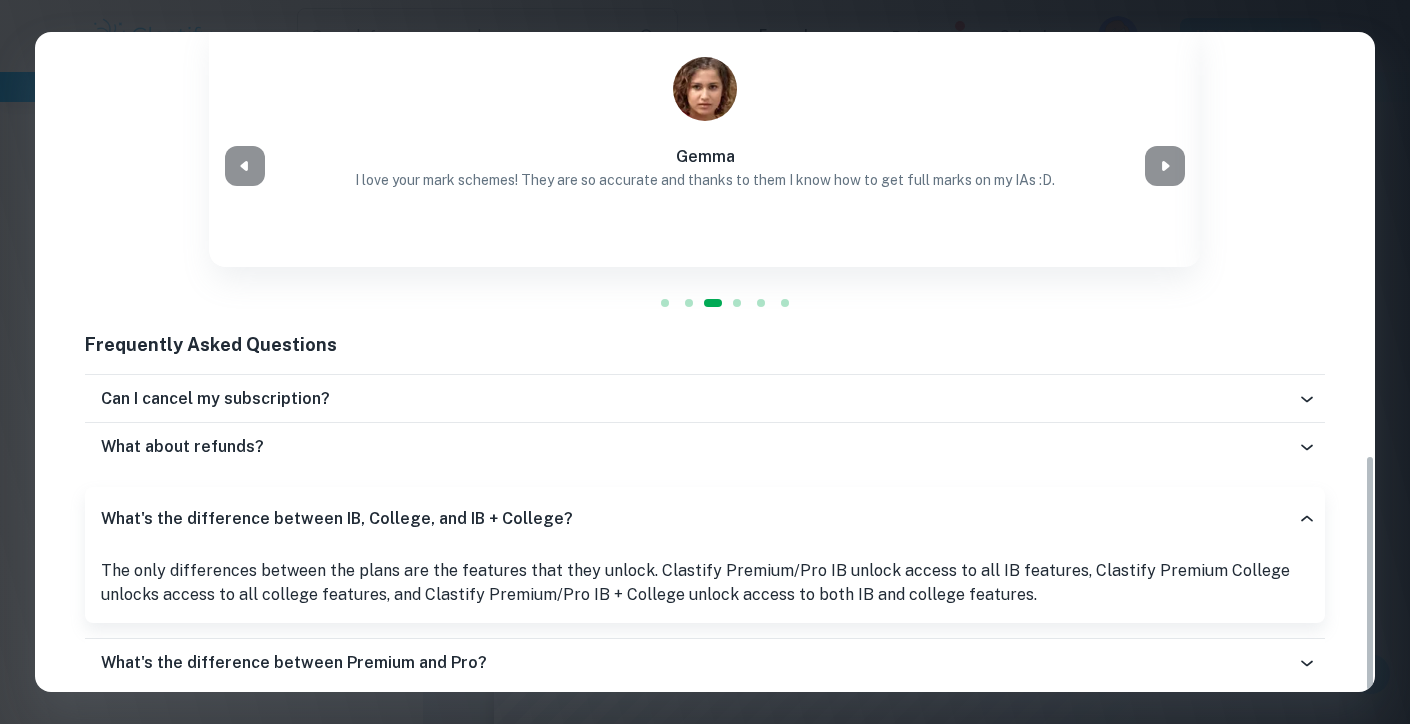 scroll, scrollTop: 1177, scrollLeft: 0, axis: vertical 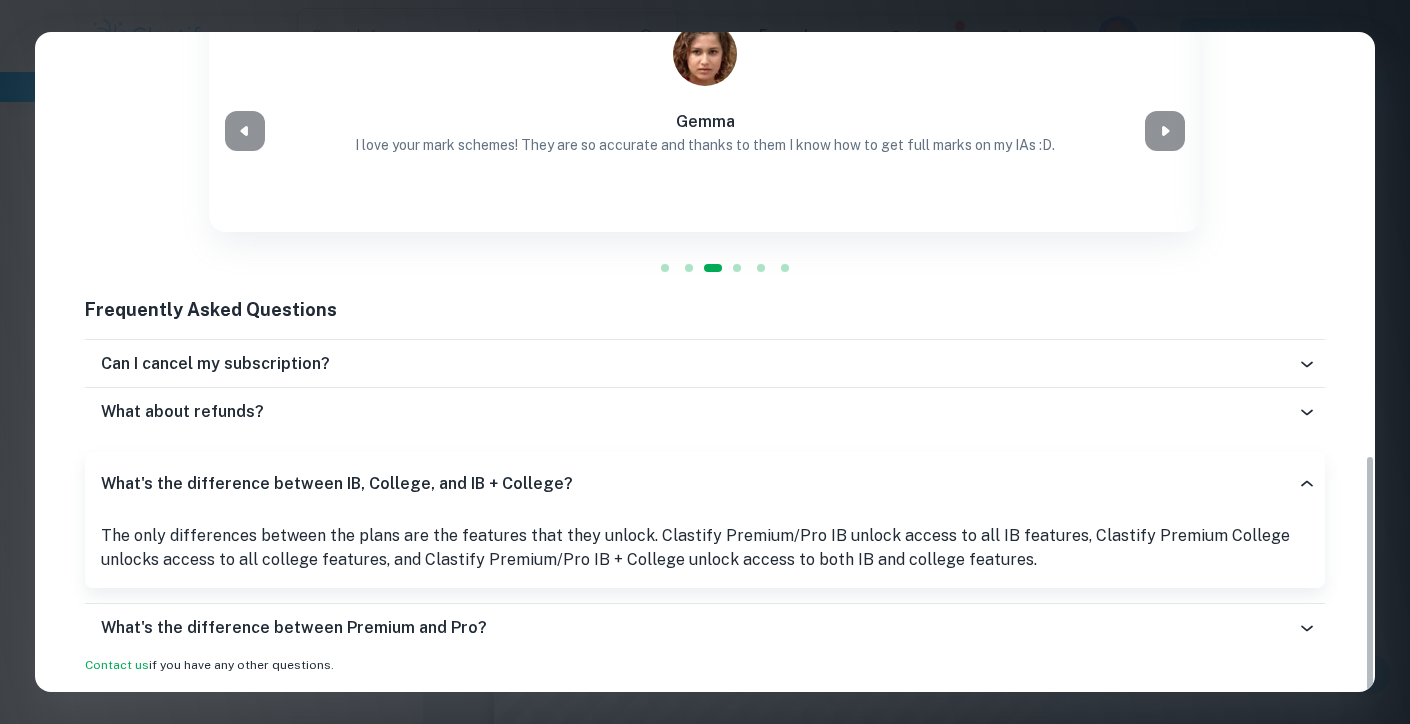 click on "What's the difference between Premium and Pro?" at bounding box center [699, 628] 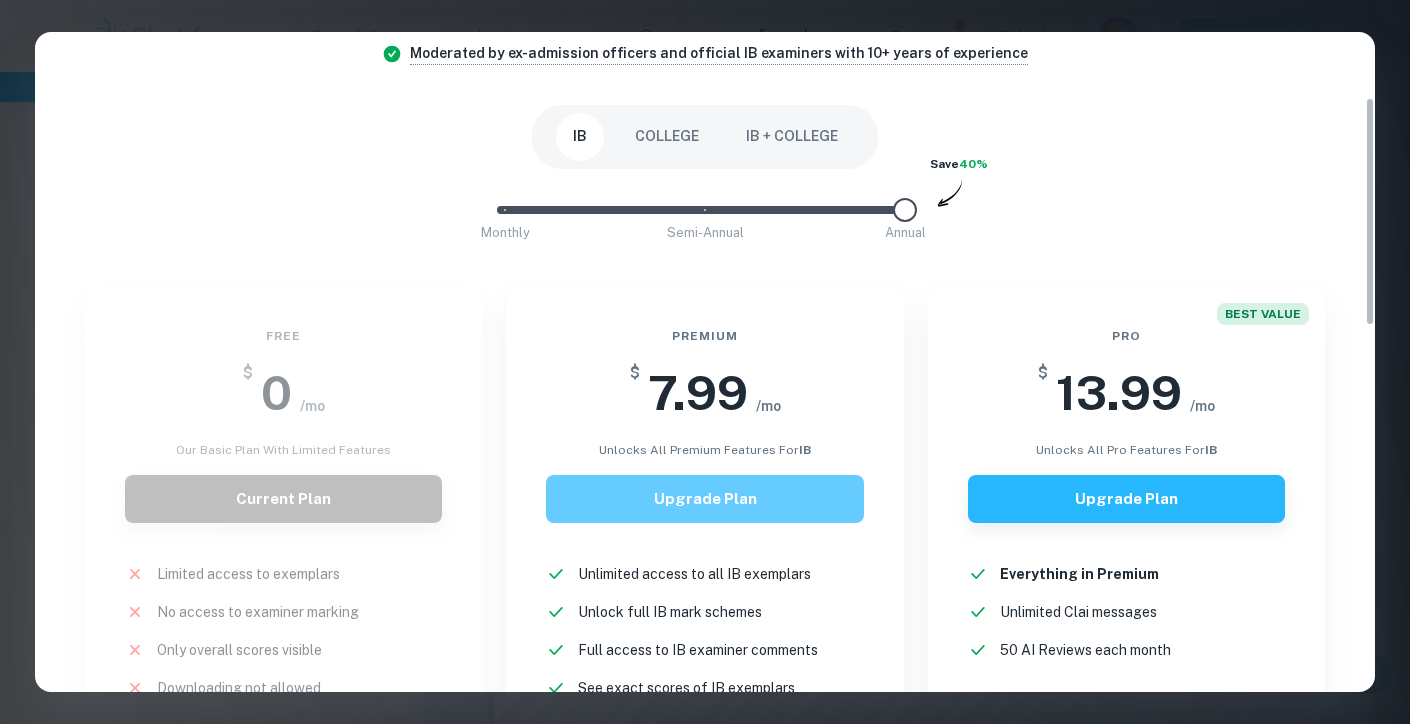 scroll, scrollTop: 194, scrollLeft: 0, axis: vertical 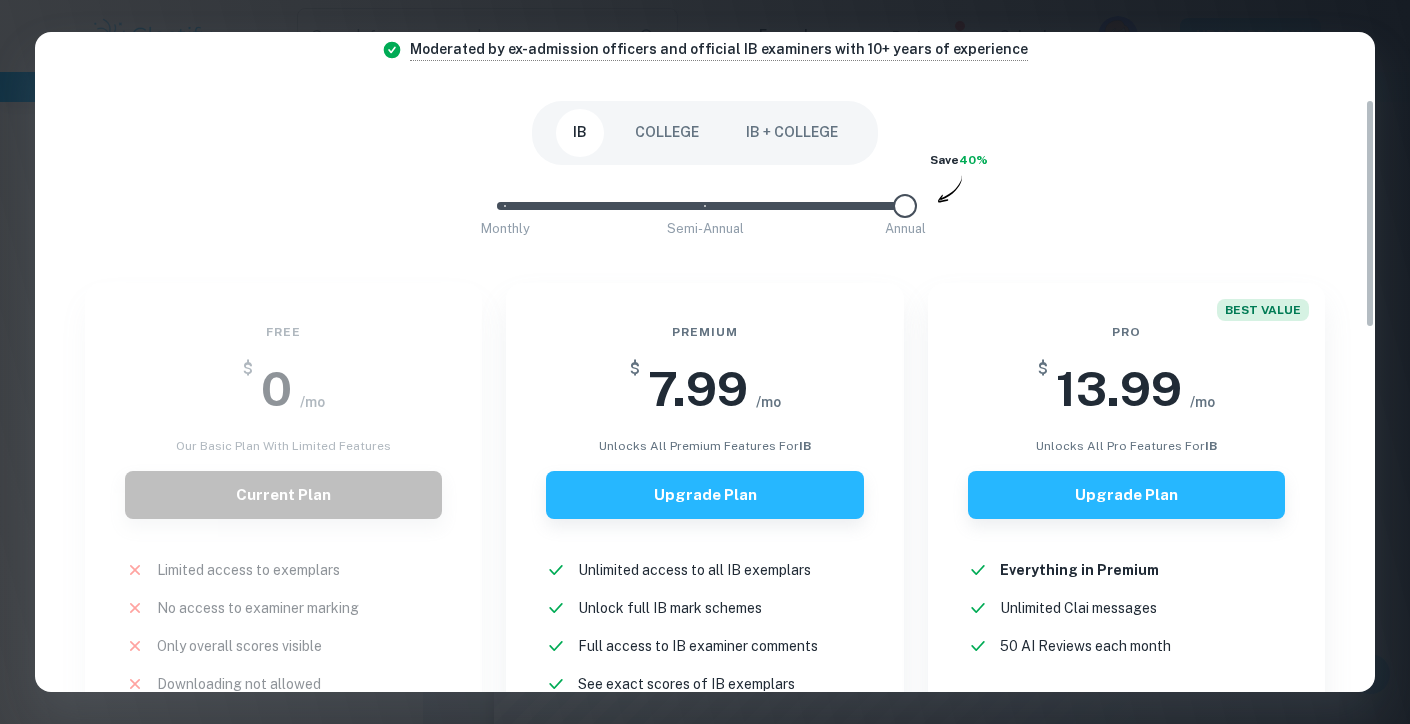 click on "IB + COLLEGE" at bounding box center (792, 133) 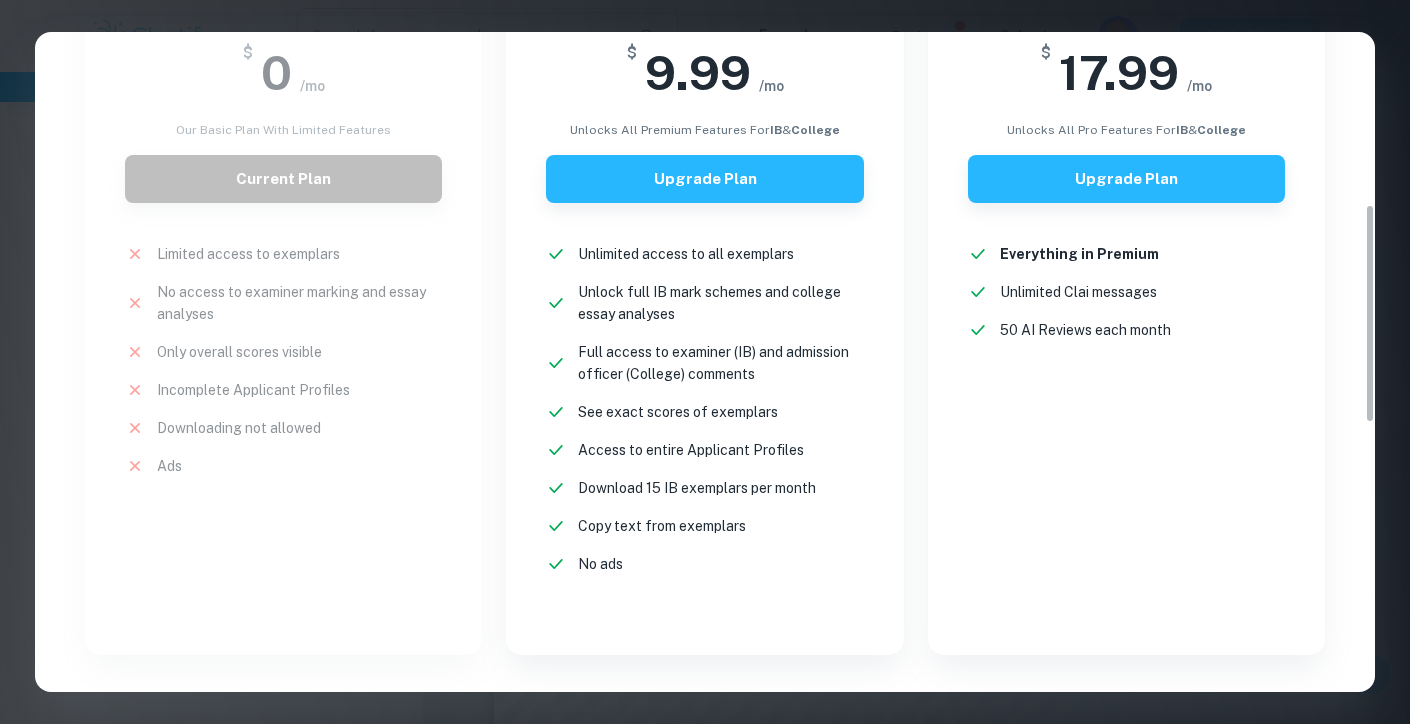 scroll, scrollTop: 518, scrollLeft: 0, axis: vertical 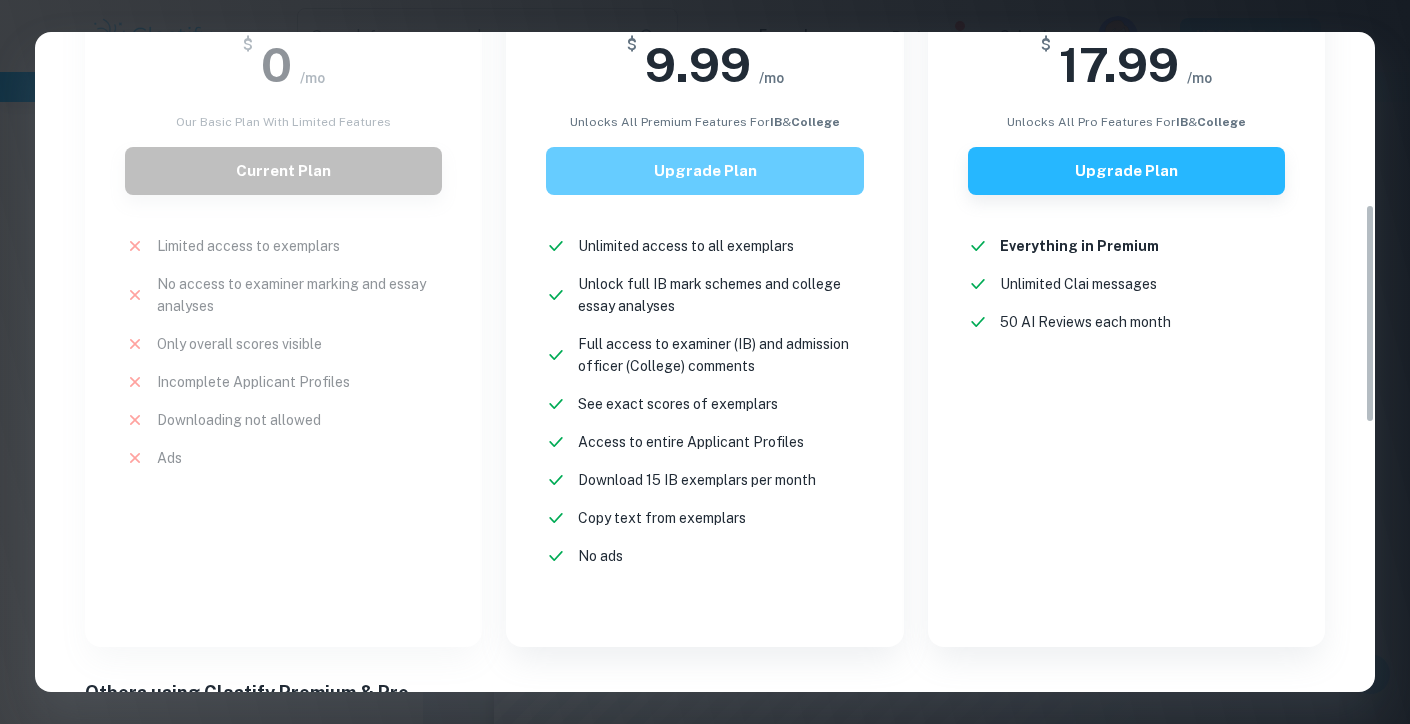 click on "Upgrade Plan" at bounding box center [704, 171] 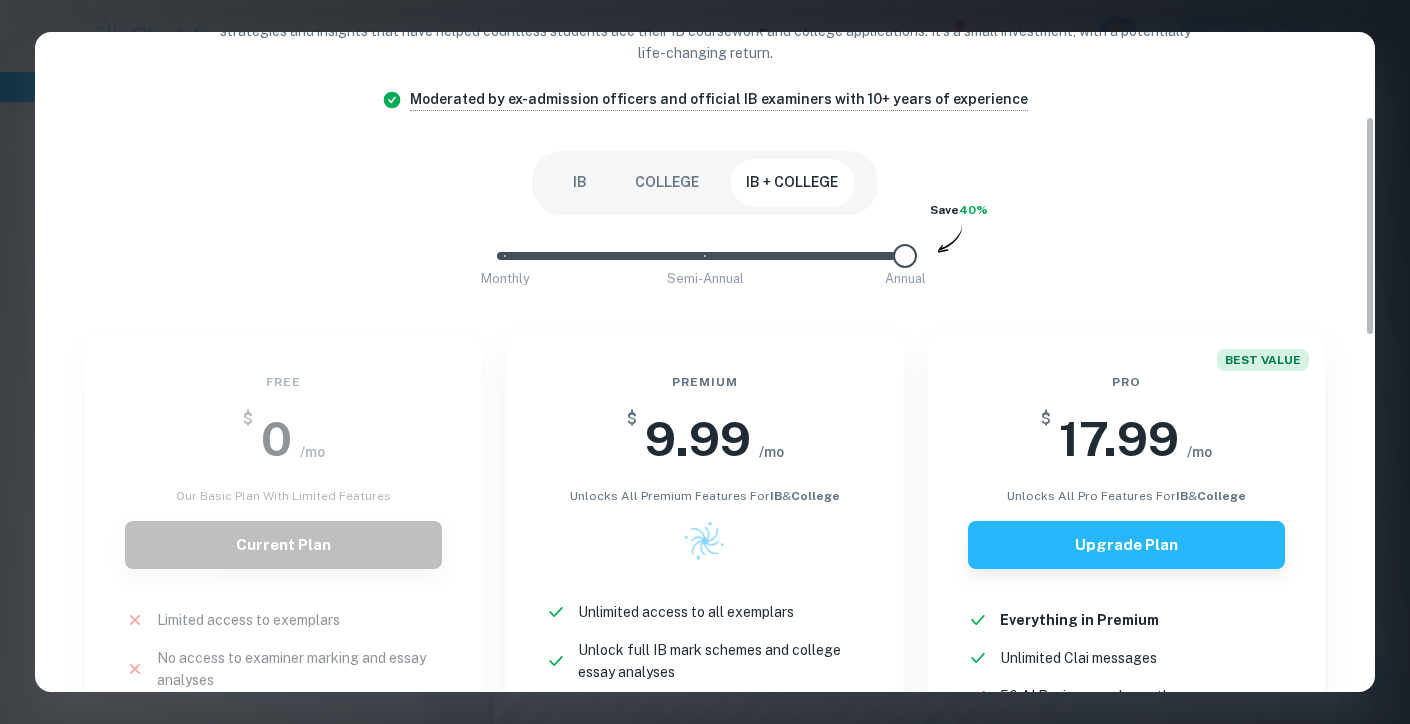 scroll, scrollTop: 0, scrollLeft: 0, axis: both 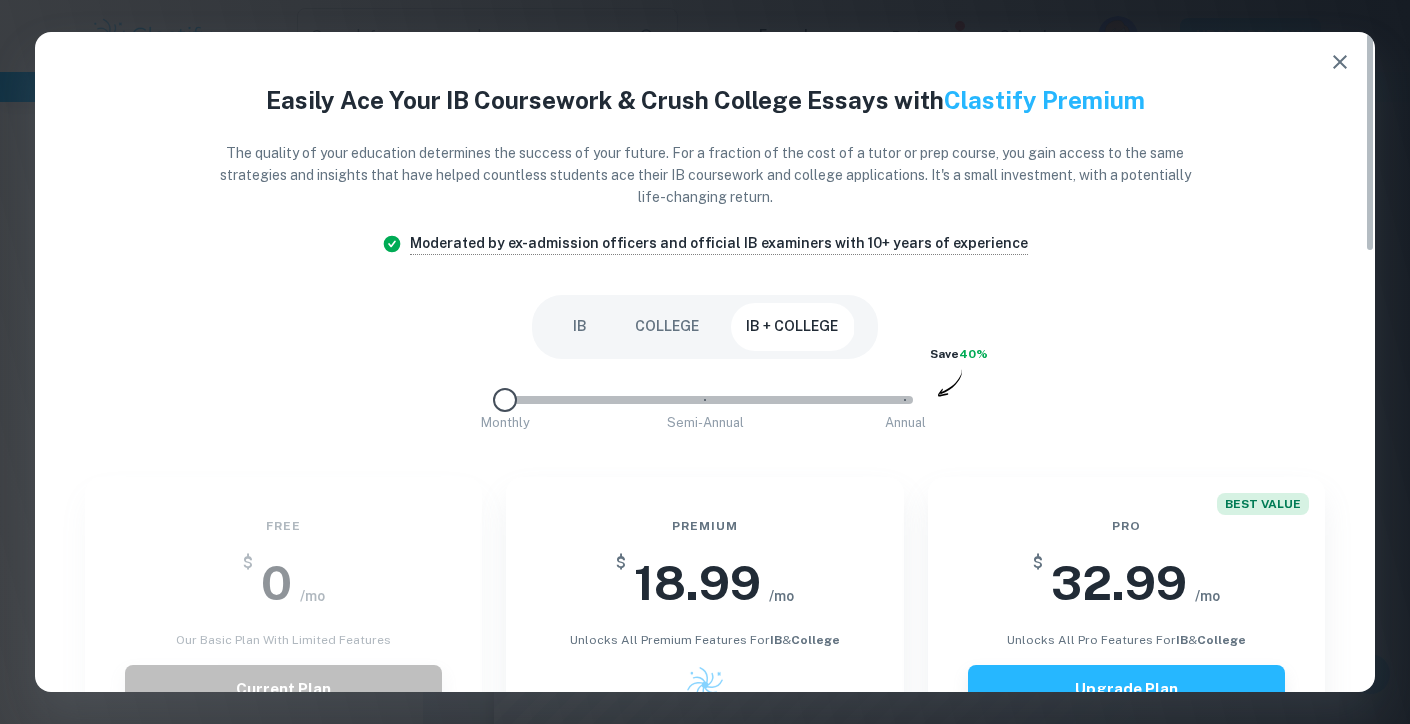 drag, startPoint x: 901, startPoint y: 409, endPoint x: 438, endPoint y: 403, distance: 463.03888 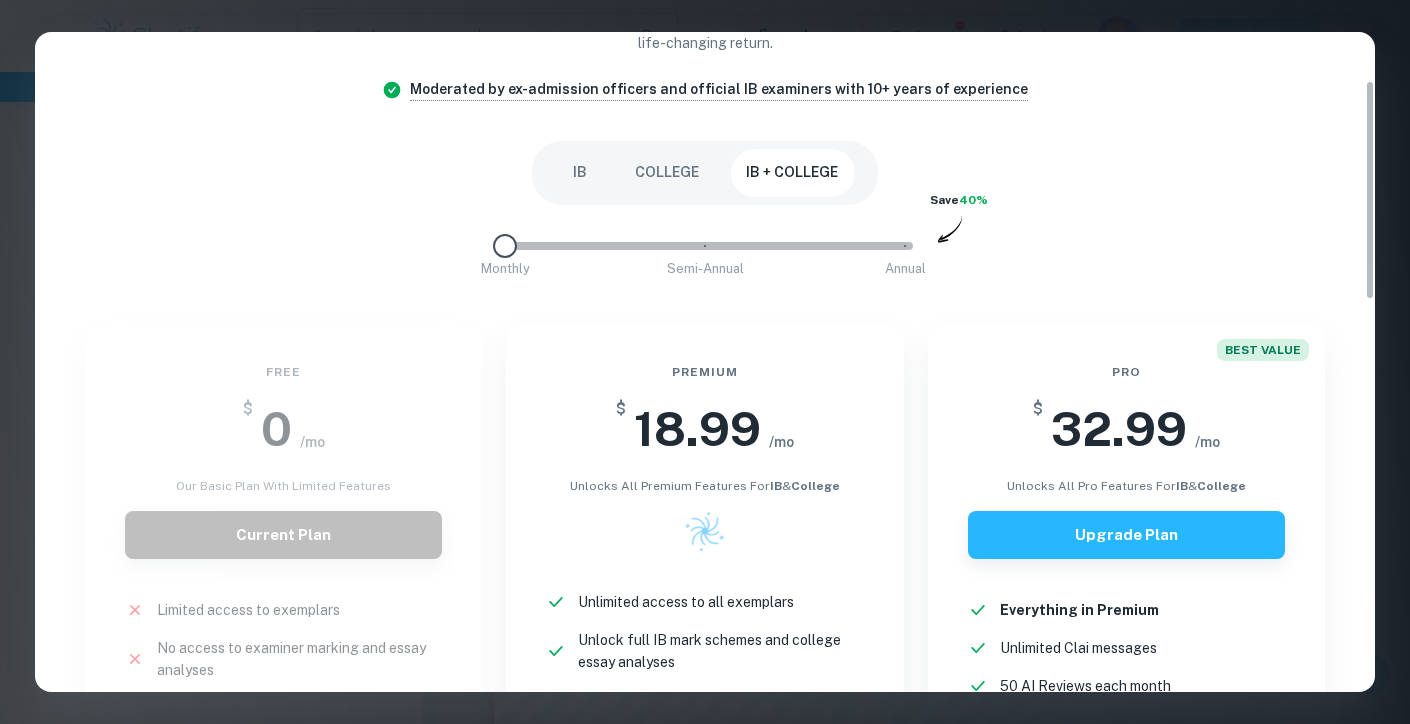 scroll, scrollTop: 155, scrollLeft: 0, axis: vertical 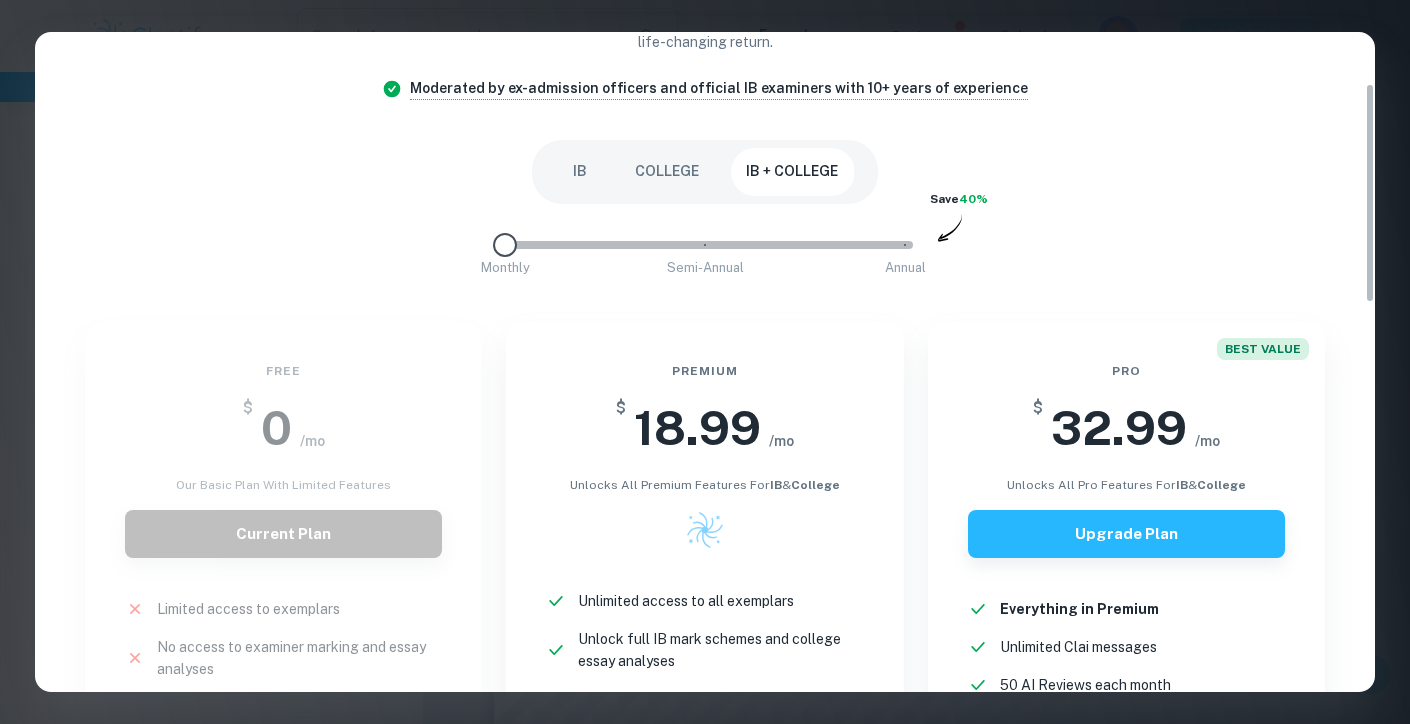 click on "IB" at bounding box center (580, 172) 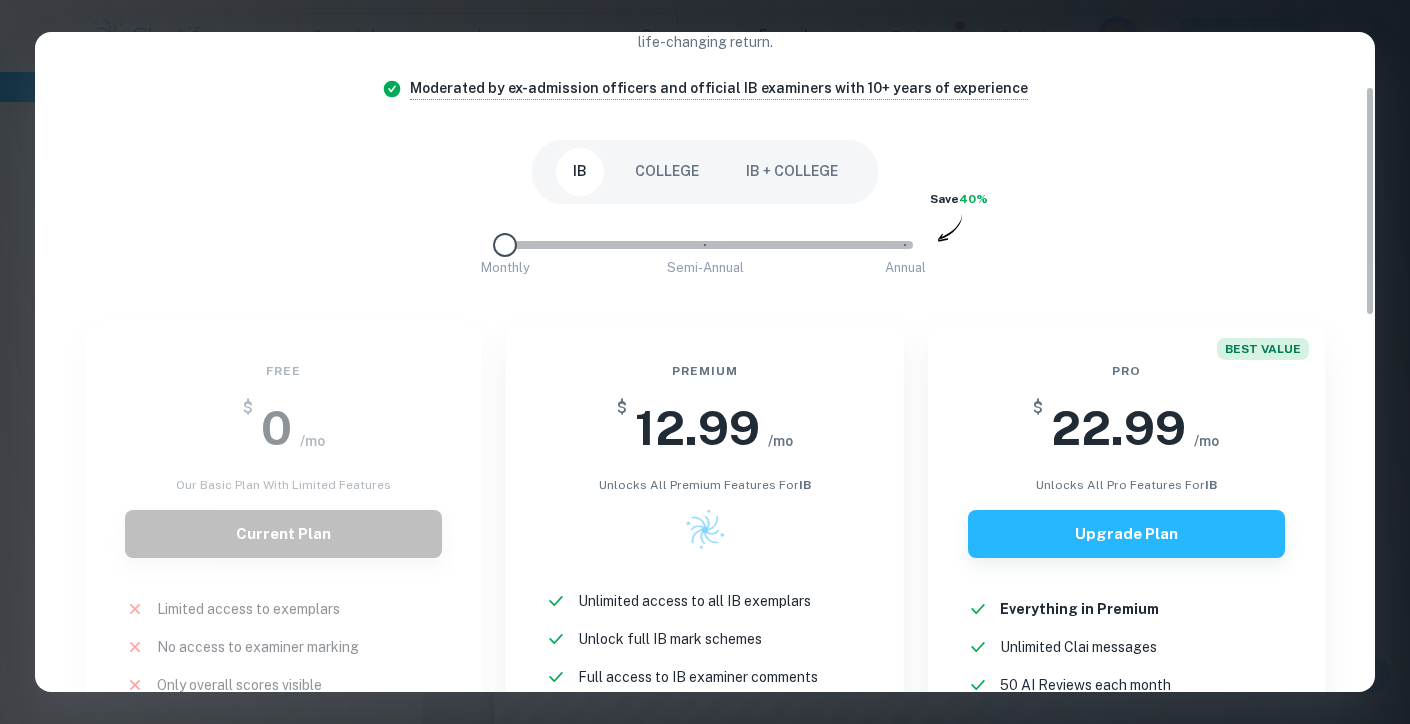 click on "IB" at bounding box center (580, 172) 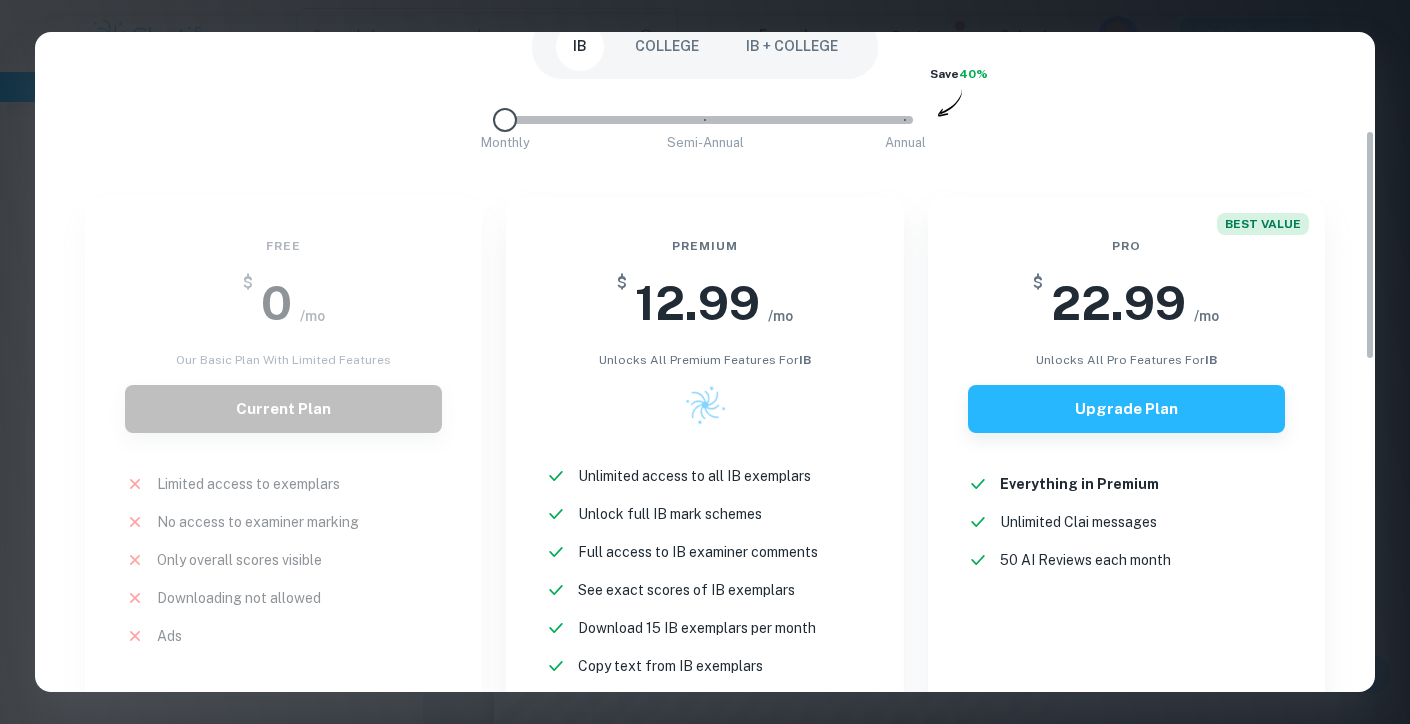 scroll, scrollTop: 283, scrollLeft: 0, axis: vertical 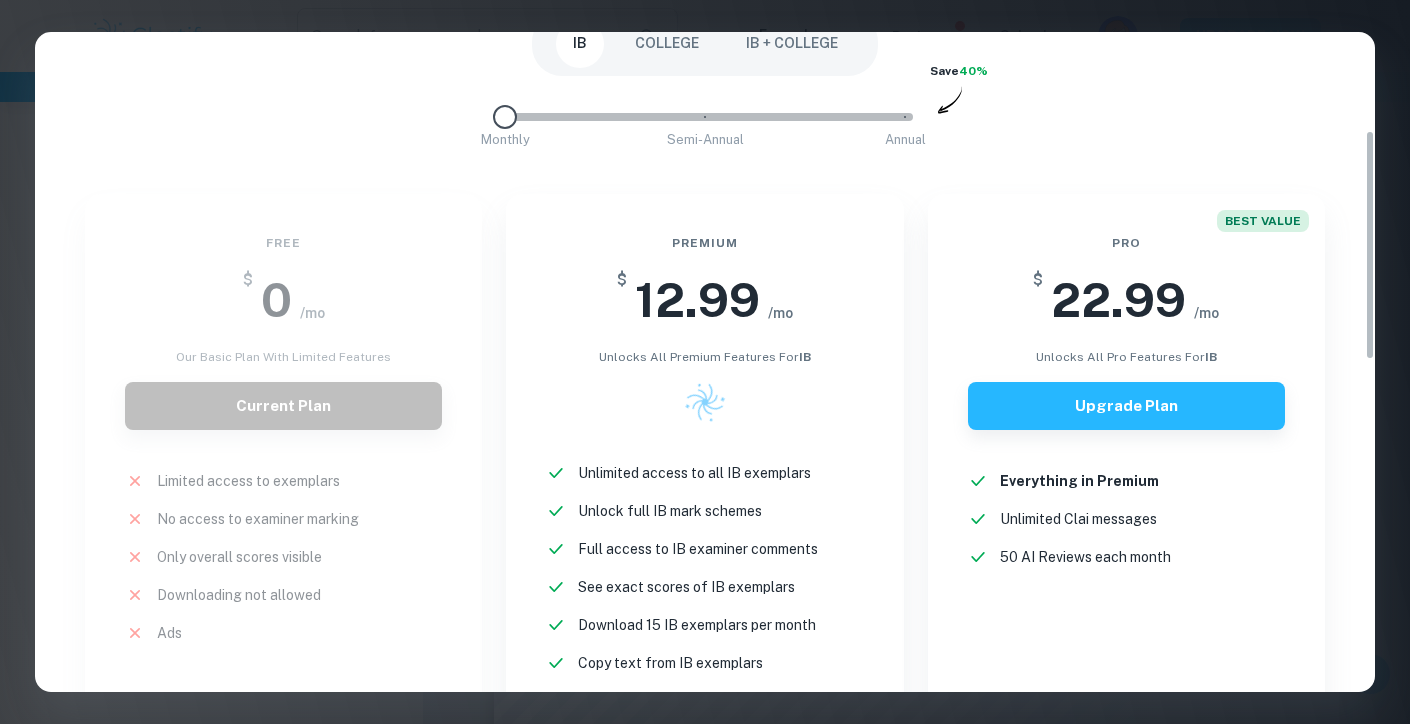 click on "Premium $ 12.99 /mo unlocks all premium features for  IB Unlimited access to all IB exemplars Unlock full IB mark schemes Full access to IB examiner comments See exact scores of IB exemplars Download 15 IB exemplars per month New! Copy text from IB exemplars No ads New!" at bounding box center [704, 493] 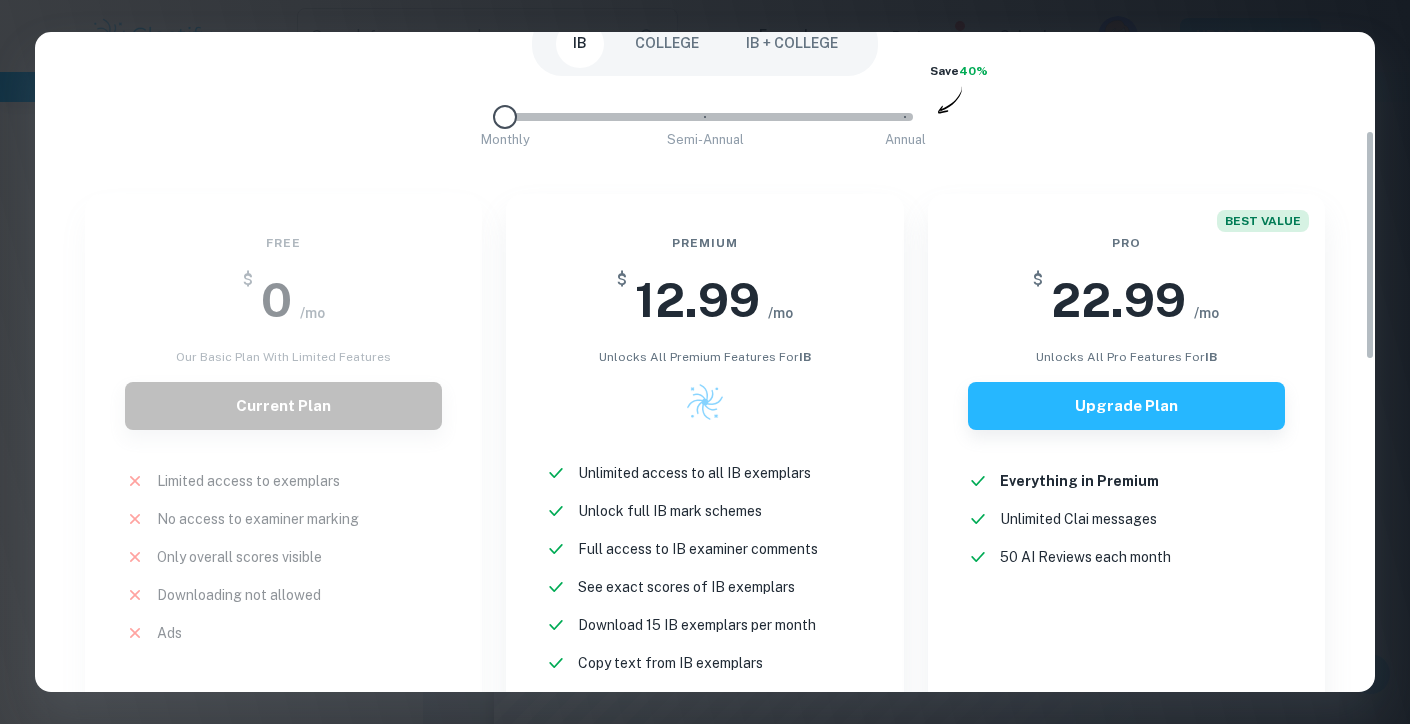 click at bounding box center [705, 402] 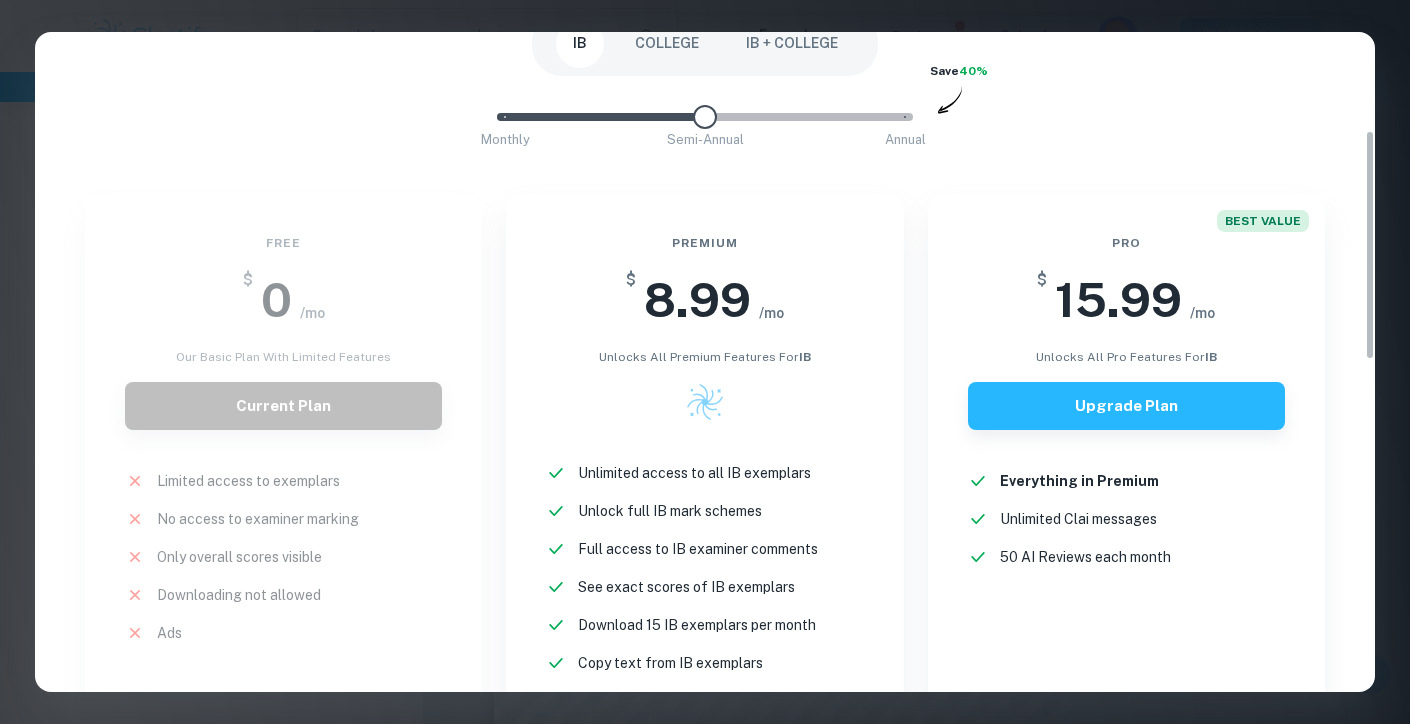 click on "Monthly Semi-Annual Annual" at bounding box center [705, 117] 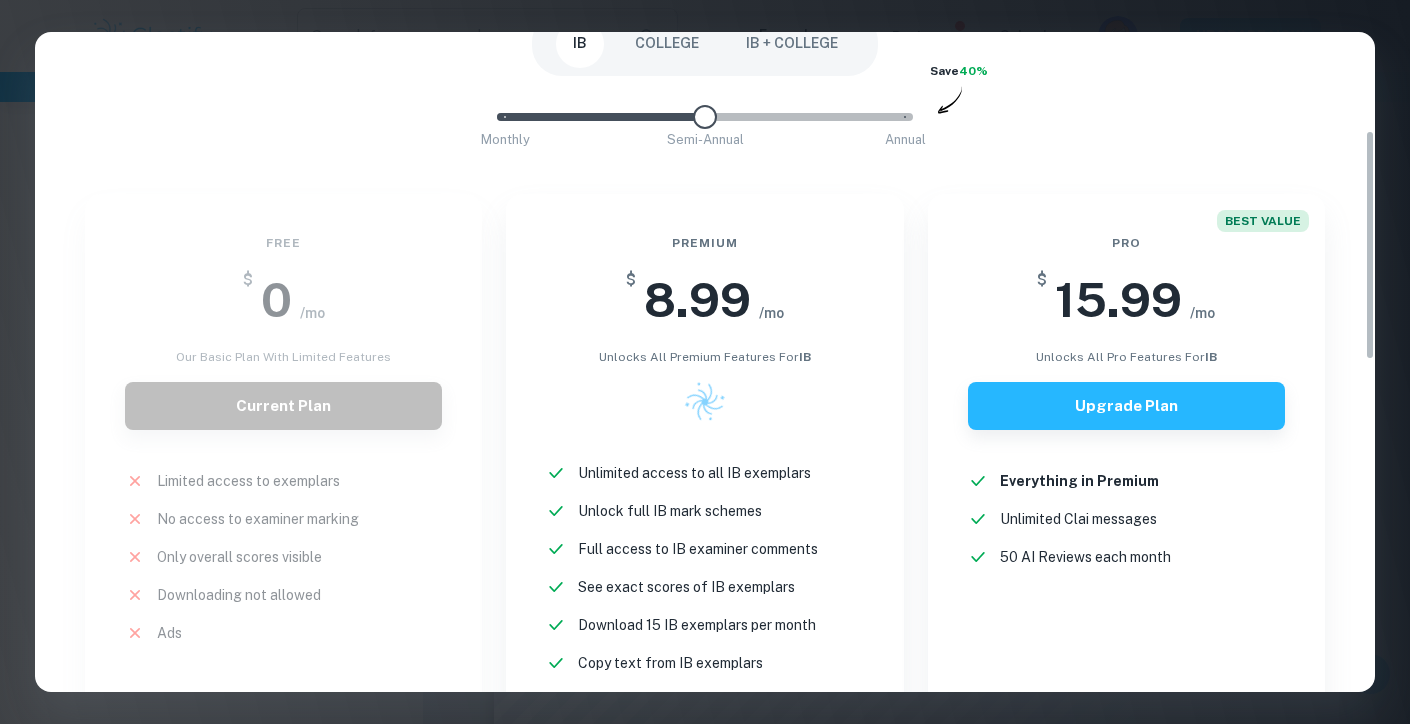 type on "0" 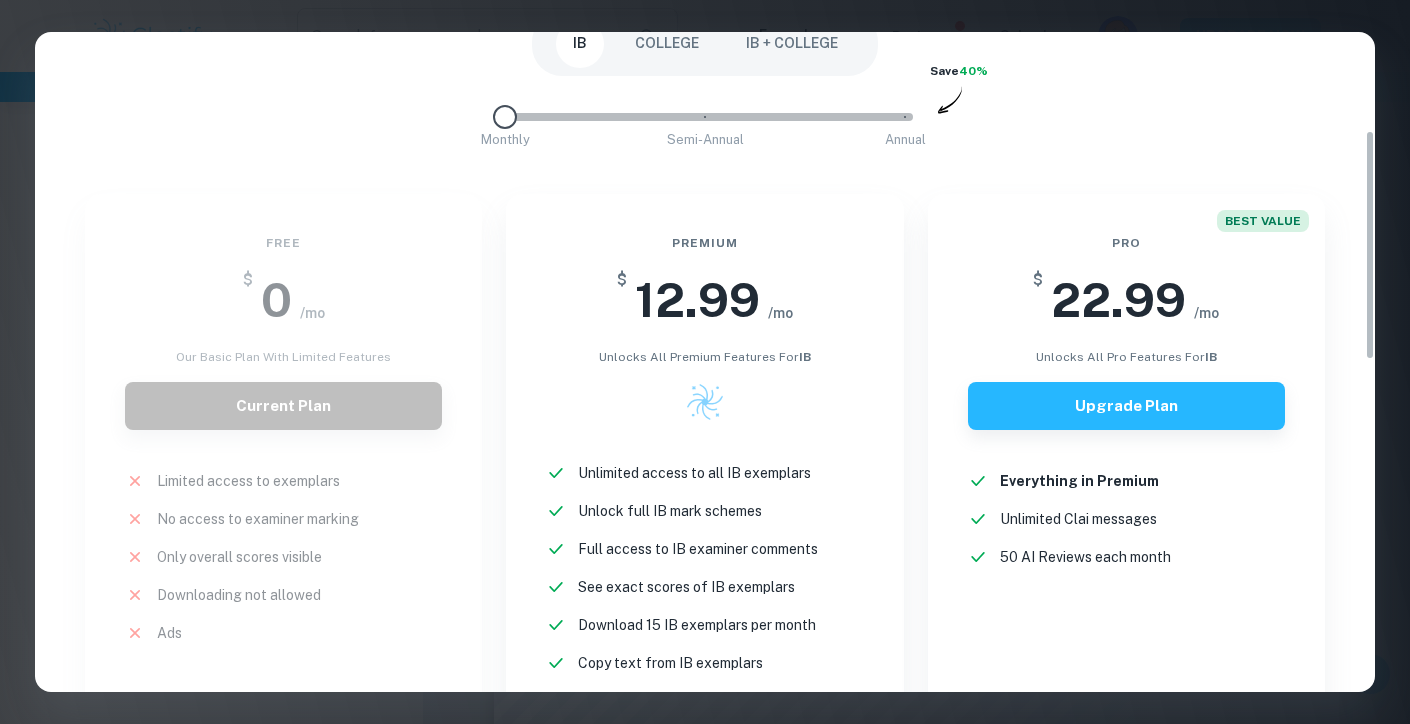 drag, startPoint x: 703, startPoint y: 111, endPoint x: 461, endPoint y: 145, distance: 244.37675 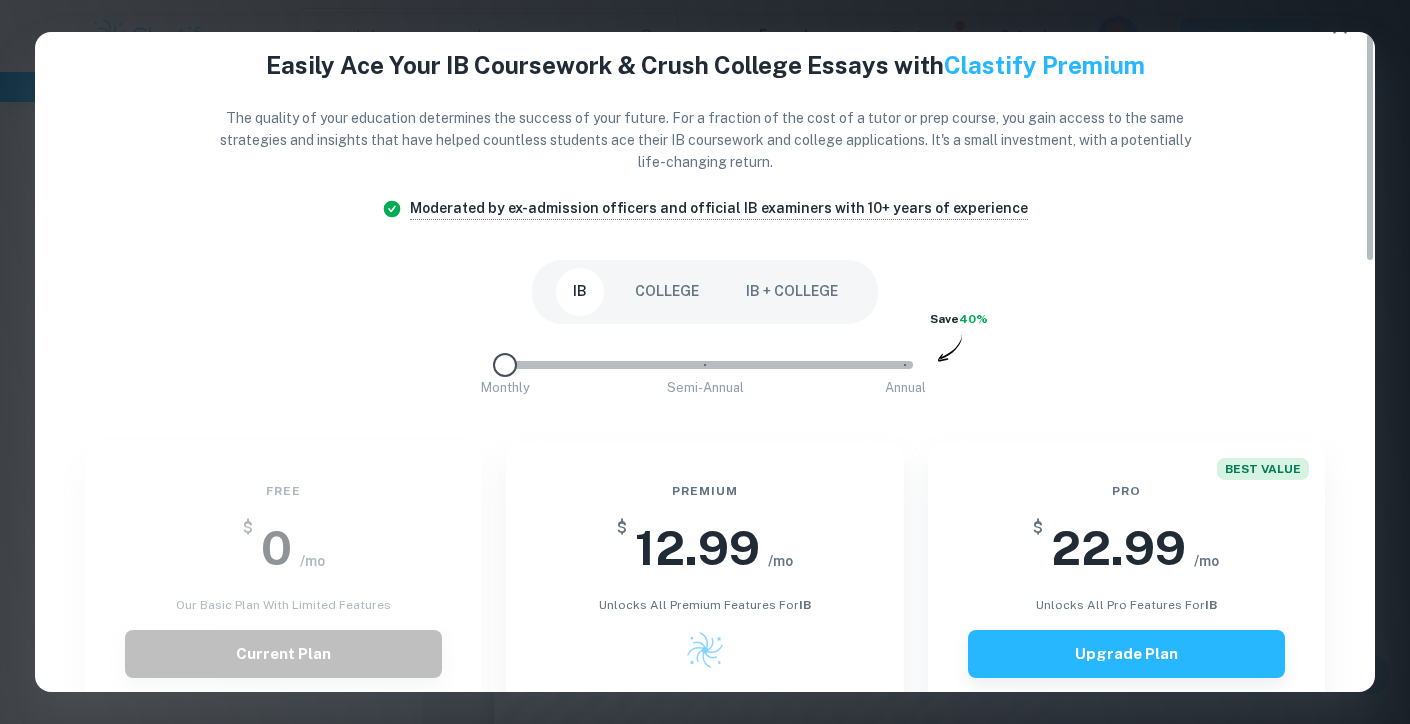 scroll, scrollTop: 0, scrollLeft: 0, axis: both 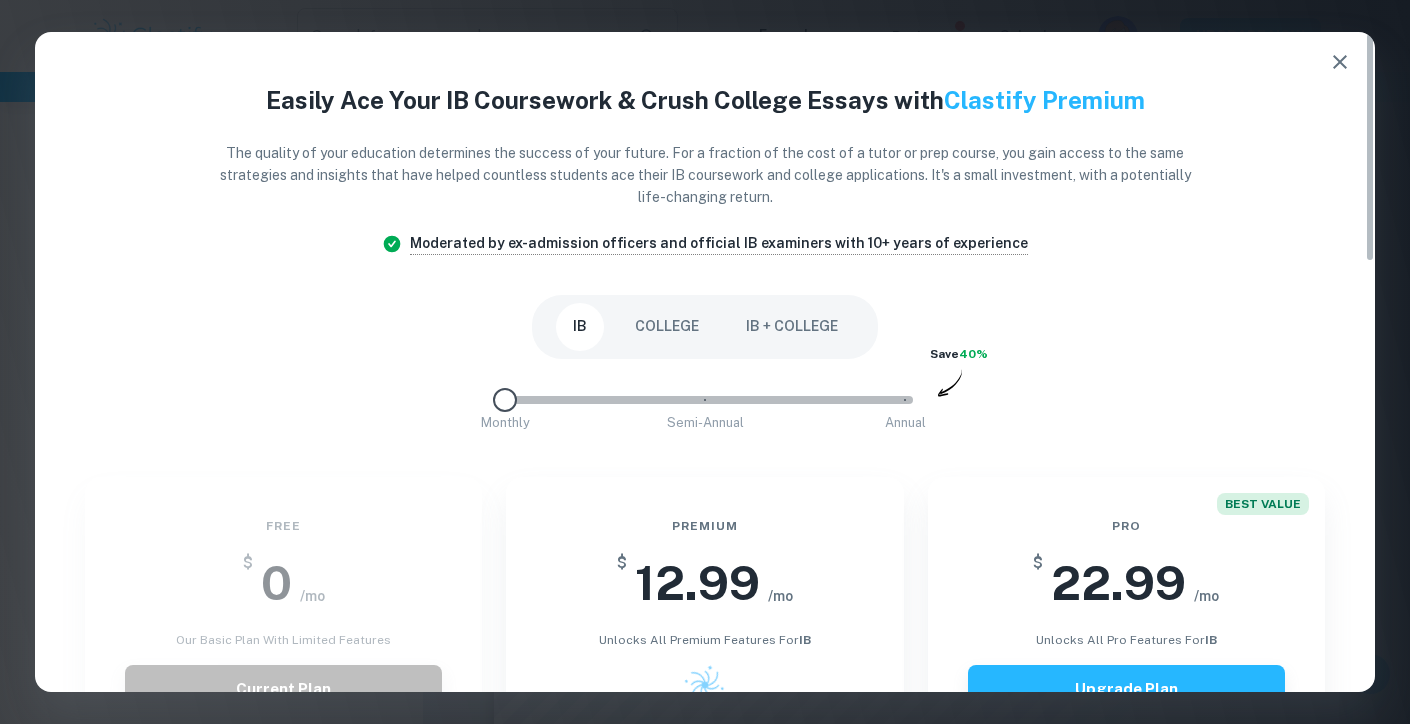 click 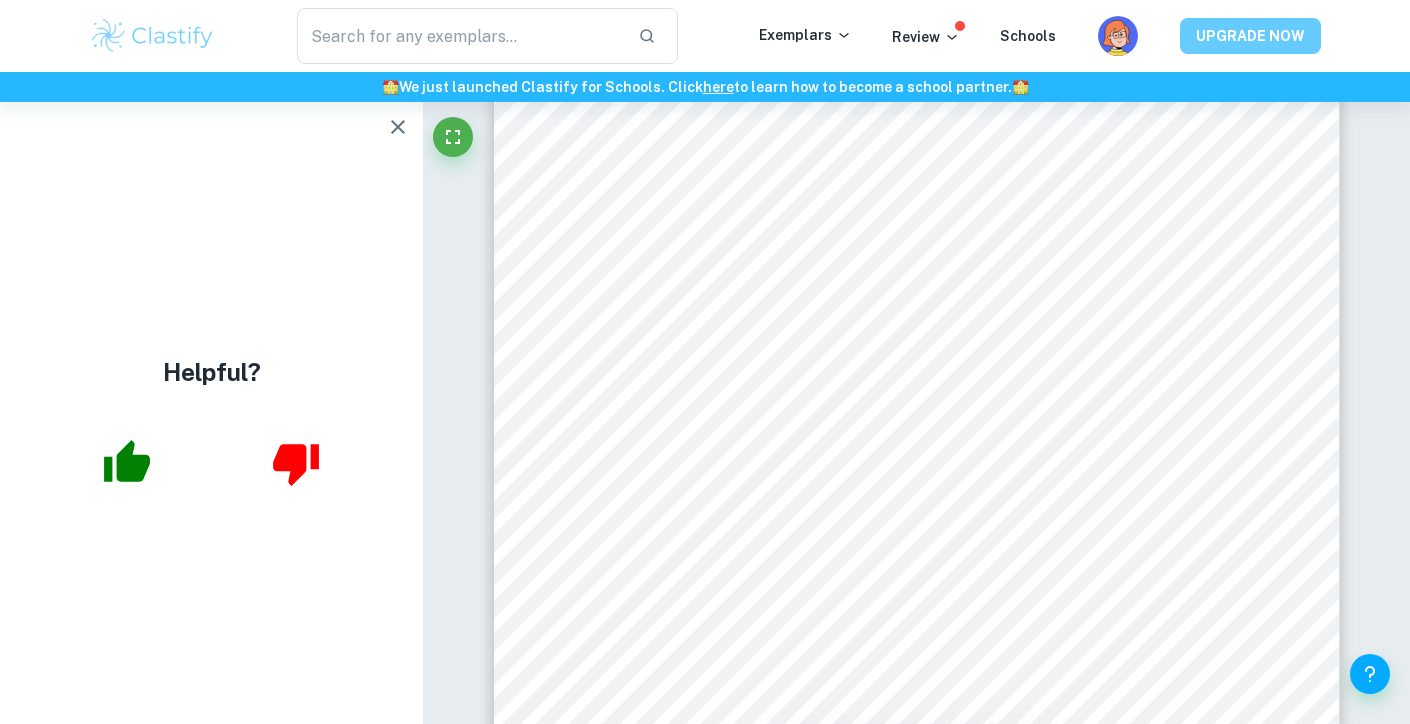 click on "UPGRADE NOW" at bounding box center (1250, 36) 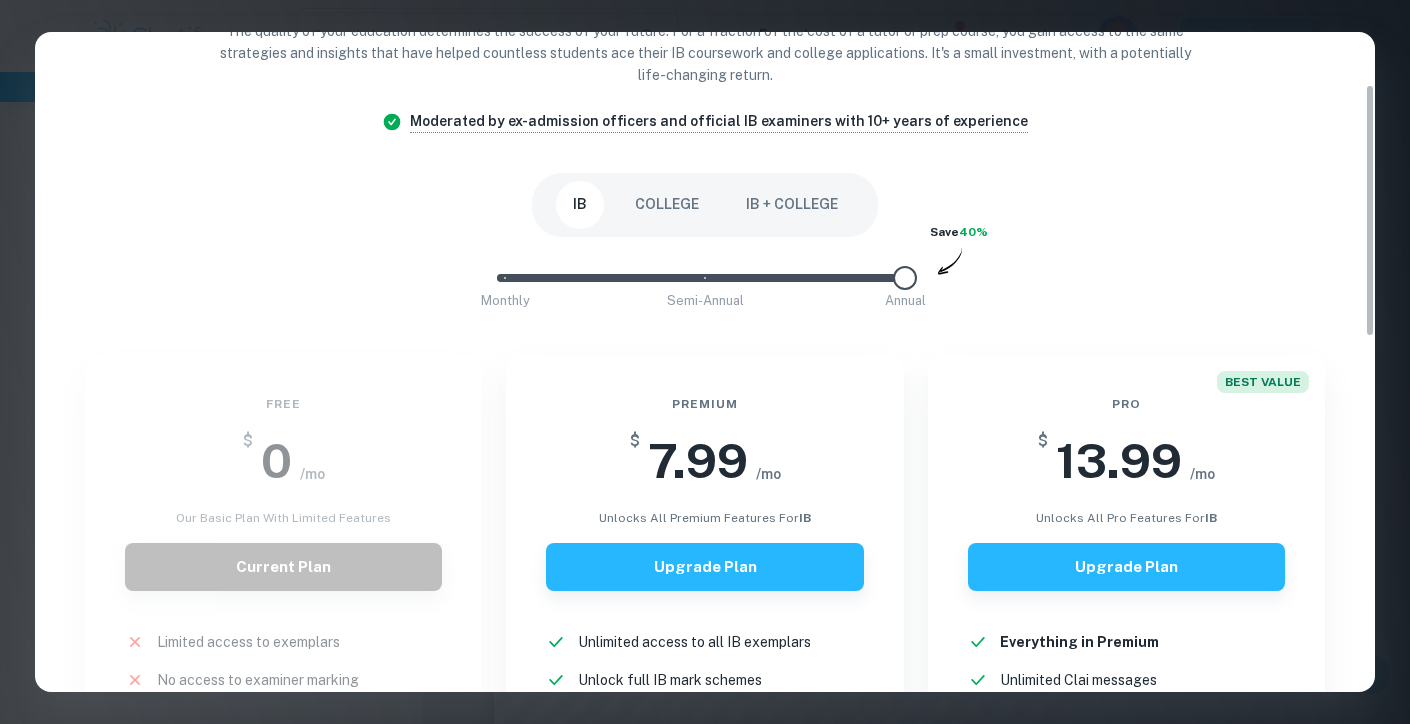 scroll, scrollTop: 178, scrollLeft: 0, axis: vertical 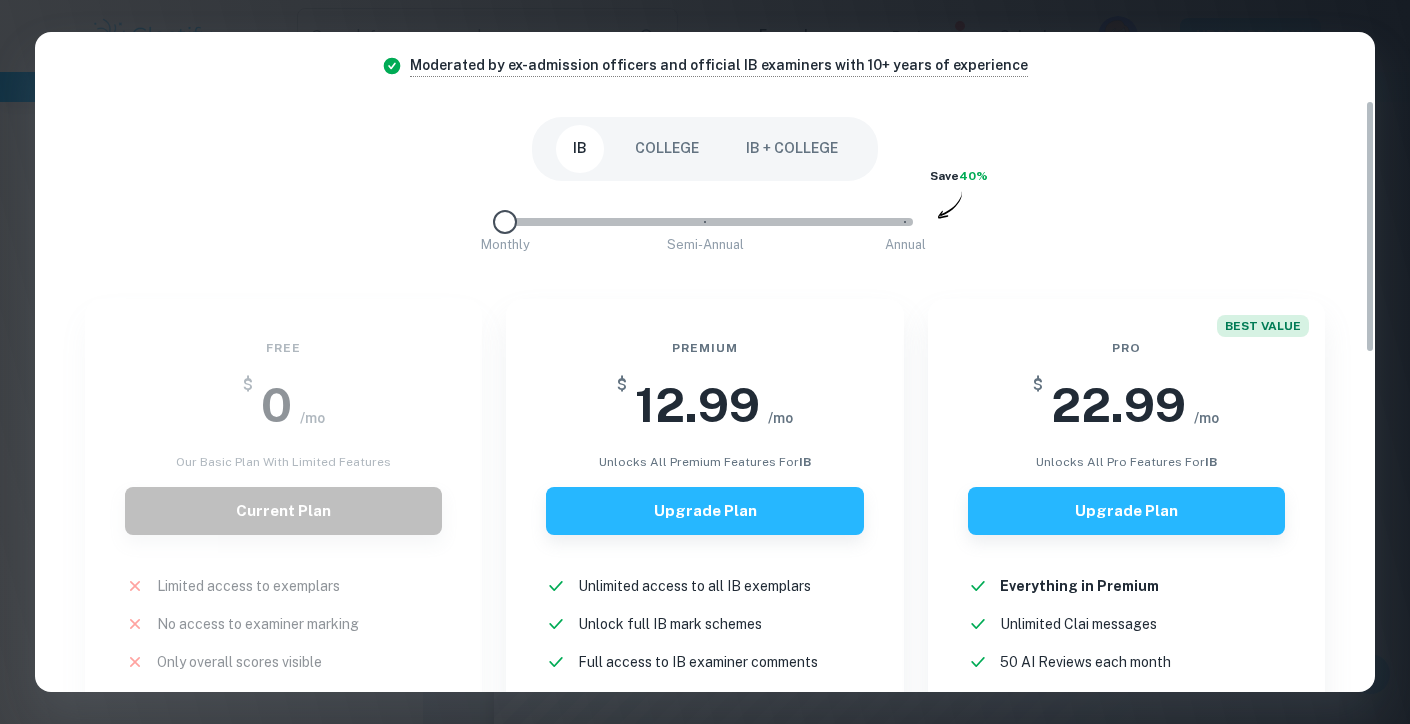 type on "1" 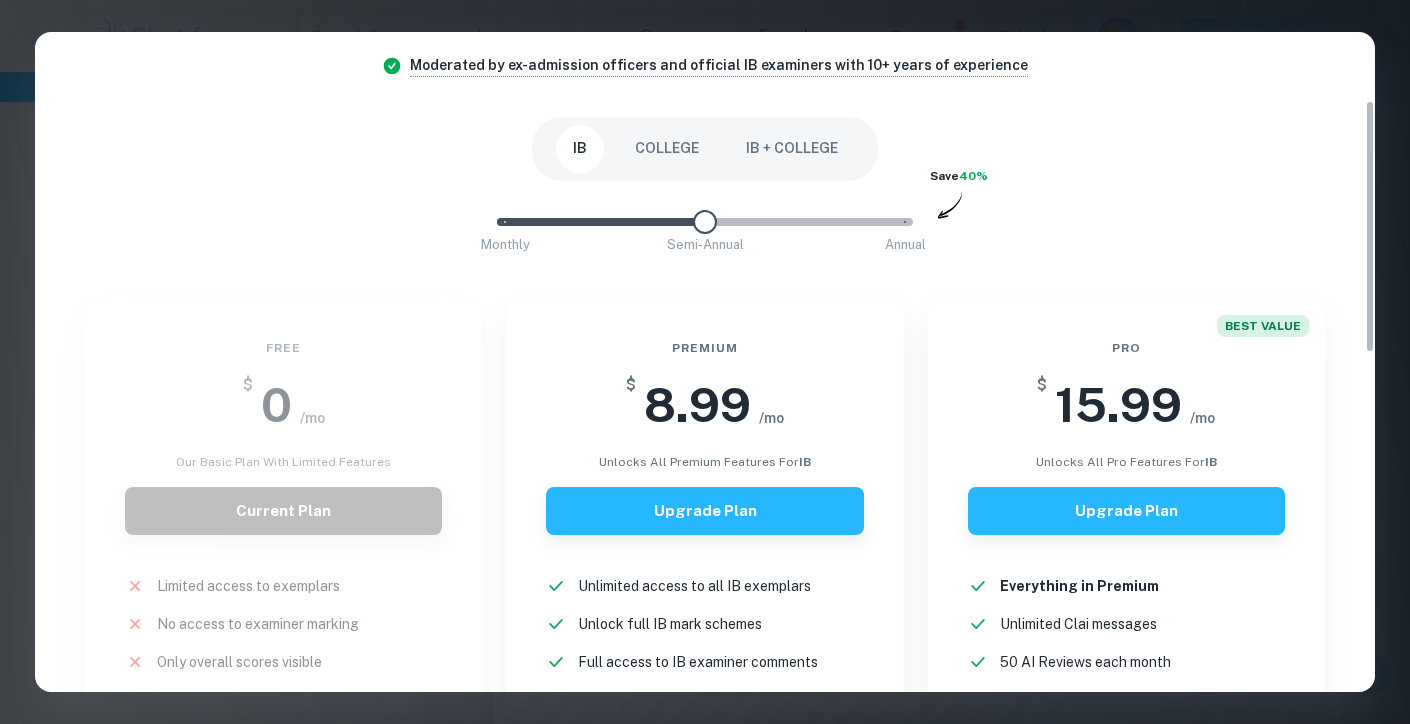 drag, startPoint x: 902, startPoint y: 224, endPoint x: 646, endPoint y: 467, distance: 352.966 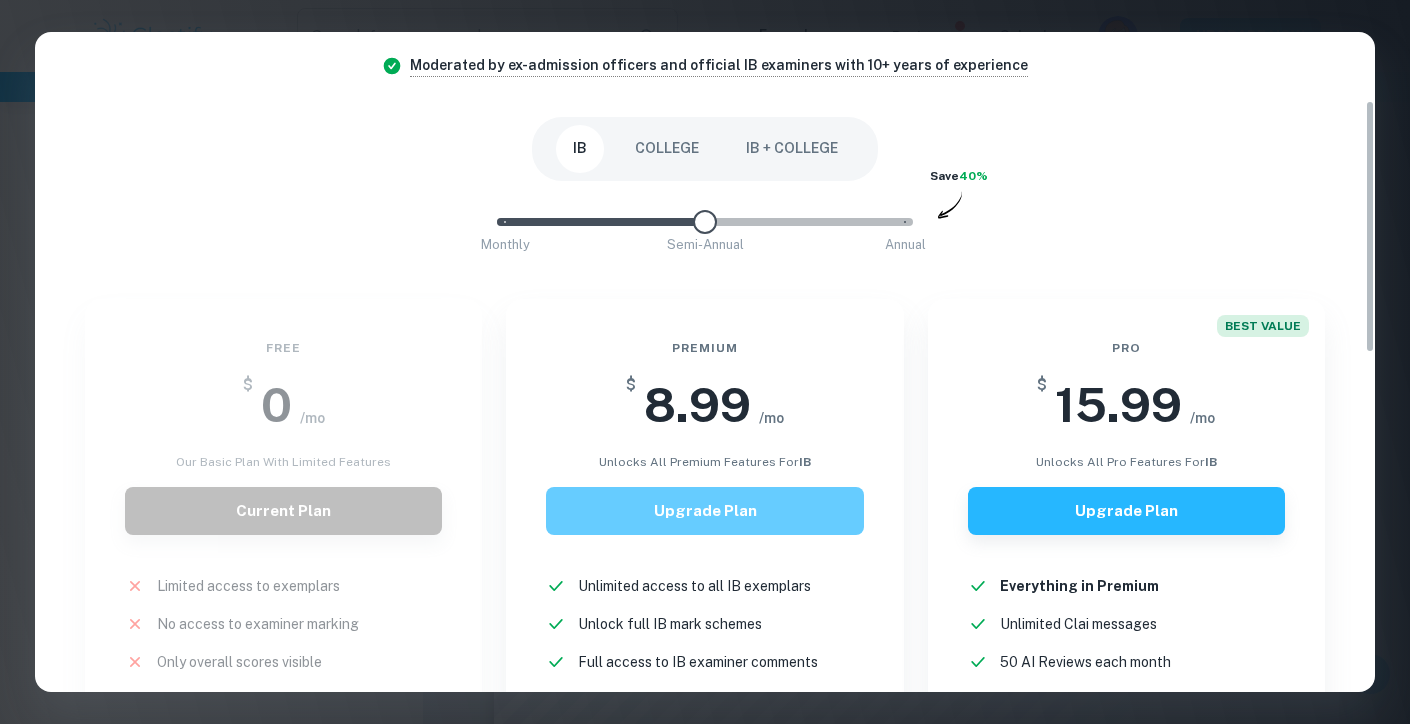 click on "Upgrade Plan" at bounding box center [704, 511] 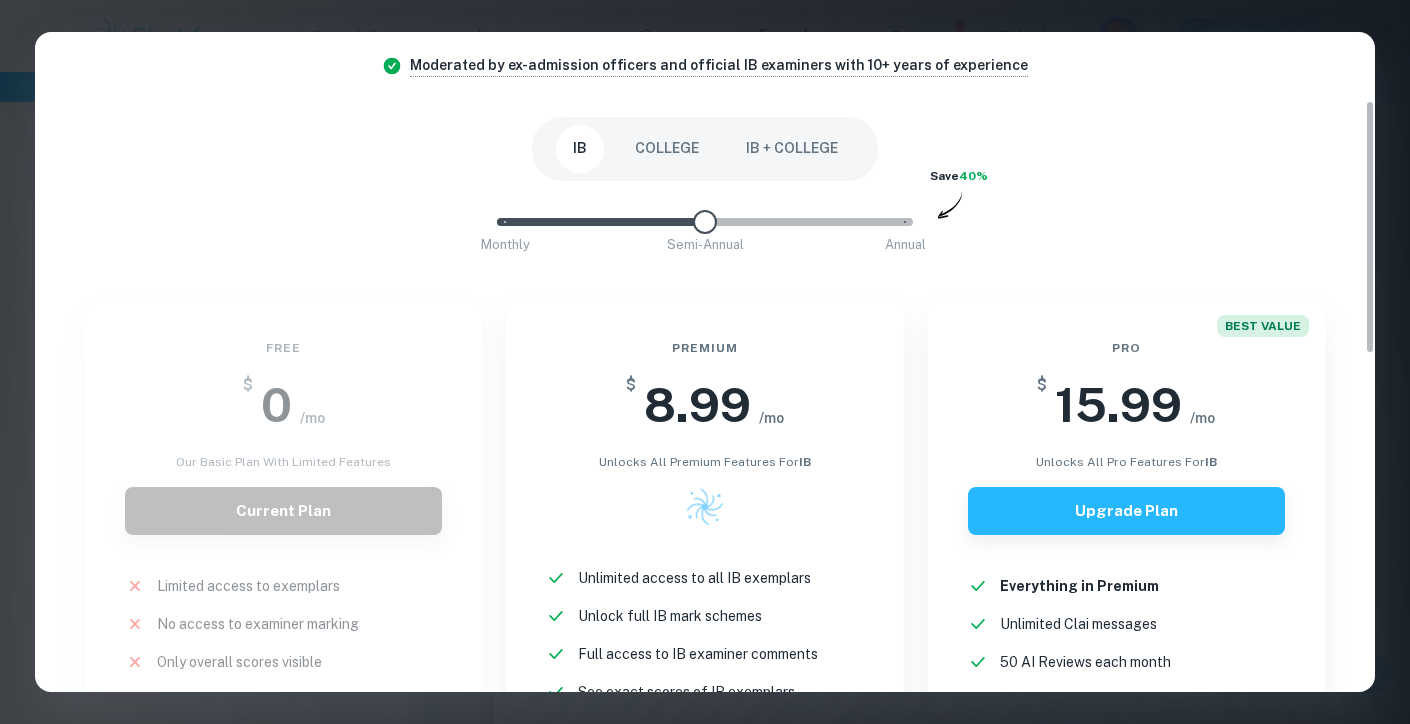 click on "Easily Ace Your IB Coursework & Crush College Essays with  Clastify Premium The quality of your education determines the success of your future. For a fraction of the cost of a tutor or prep course, you gain access to the same strategies and insights that have helped countless students ace their IB coursework and college applications. It's a small investment, with a potentially life-changing return. Moderated by ex-admission officers and official IB examiners with 10+ years of experience IB COLLEGE IB + COLLEGE Monthly Semi-Annual Annual Save  40% Free $ 0 /mo Our basic plan with limited features Current Plan Limited access to exemplars New! No access to examiner marking New! Only overall scores visible New! Downloading not allowed New! Ads New! Premium $ 8.99 /mo unlocks all premium features for  IB Unlimited access to all IB exemplars New! Unlock full IB mark schemes New! Full access to IB examiner comments New! See exact scores of IB exemplars New! Download 15 IB exemplars per month New! New! No ads New! $" at bounding box center [705, 362] 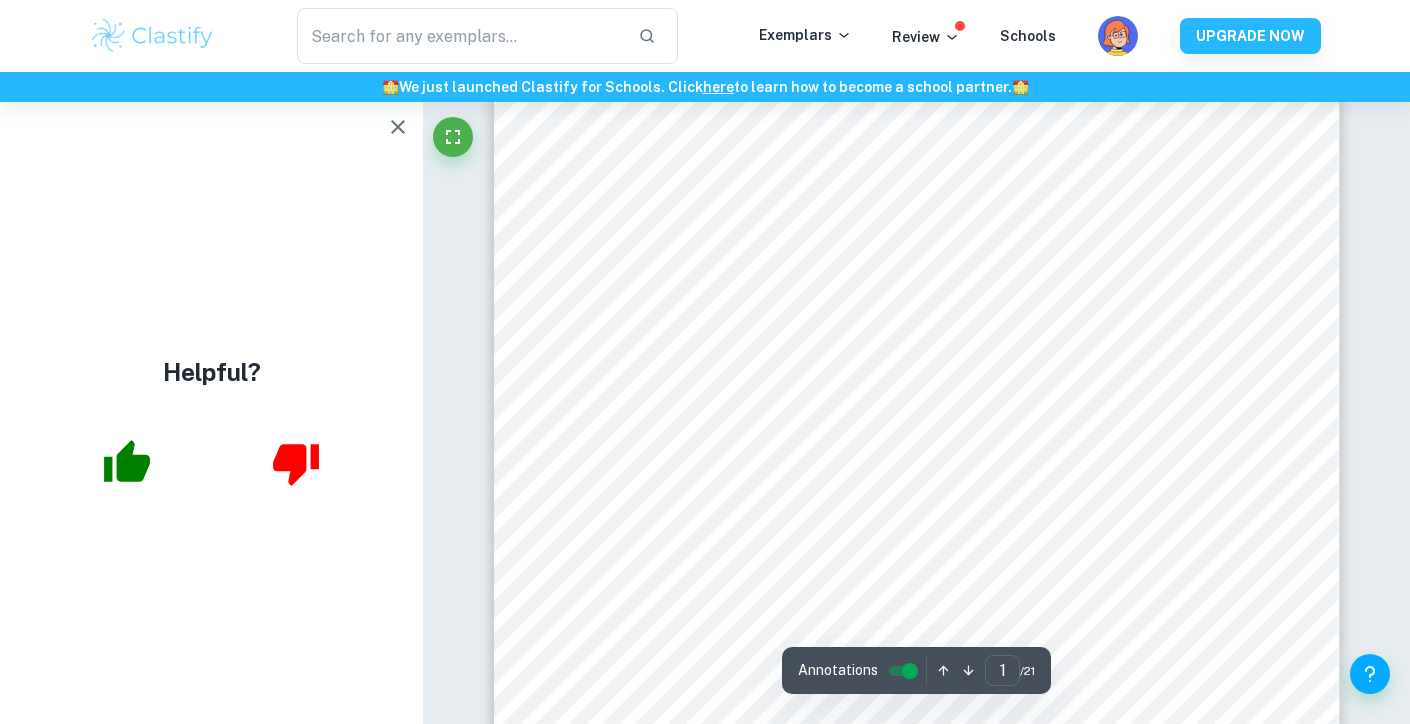 click at bounding box center (152, 36) 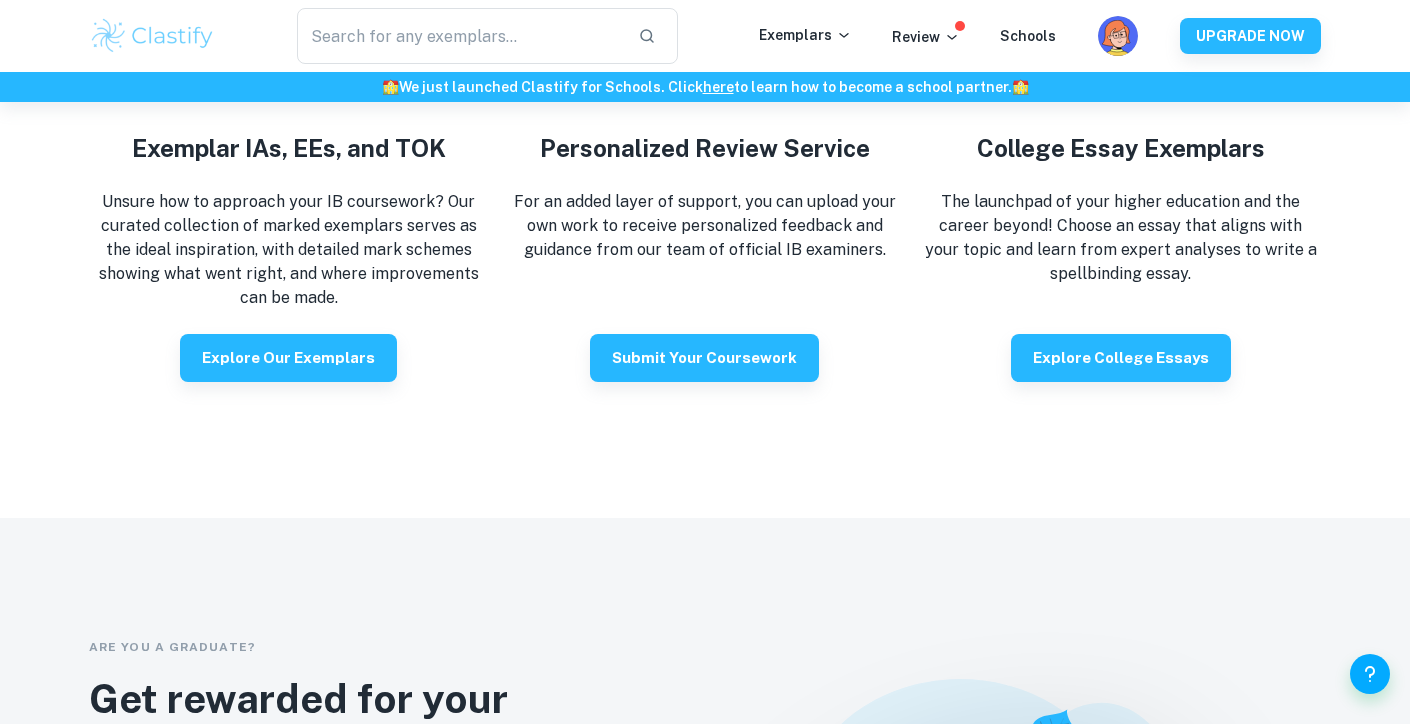 scroll, scrollTop: 3614, scrollLeft: 0, axis: vertical 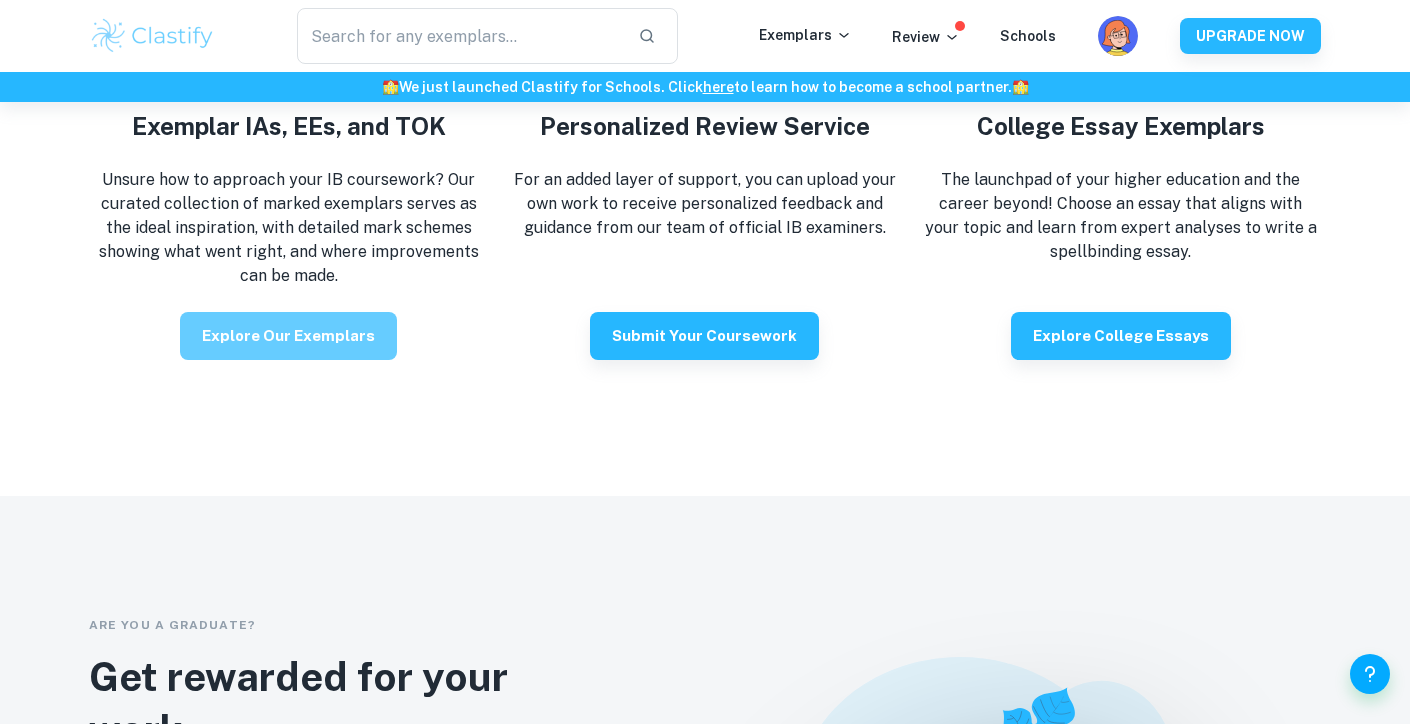 click on "Explore our exemplars" at bounding box center [288, 336] 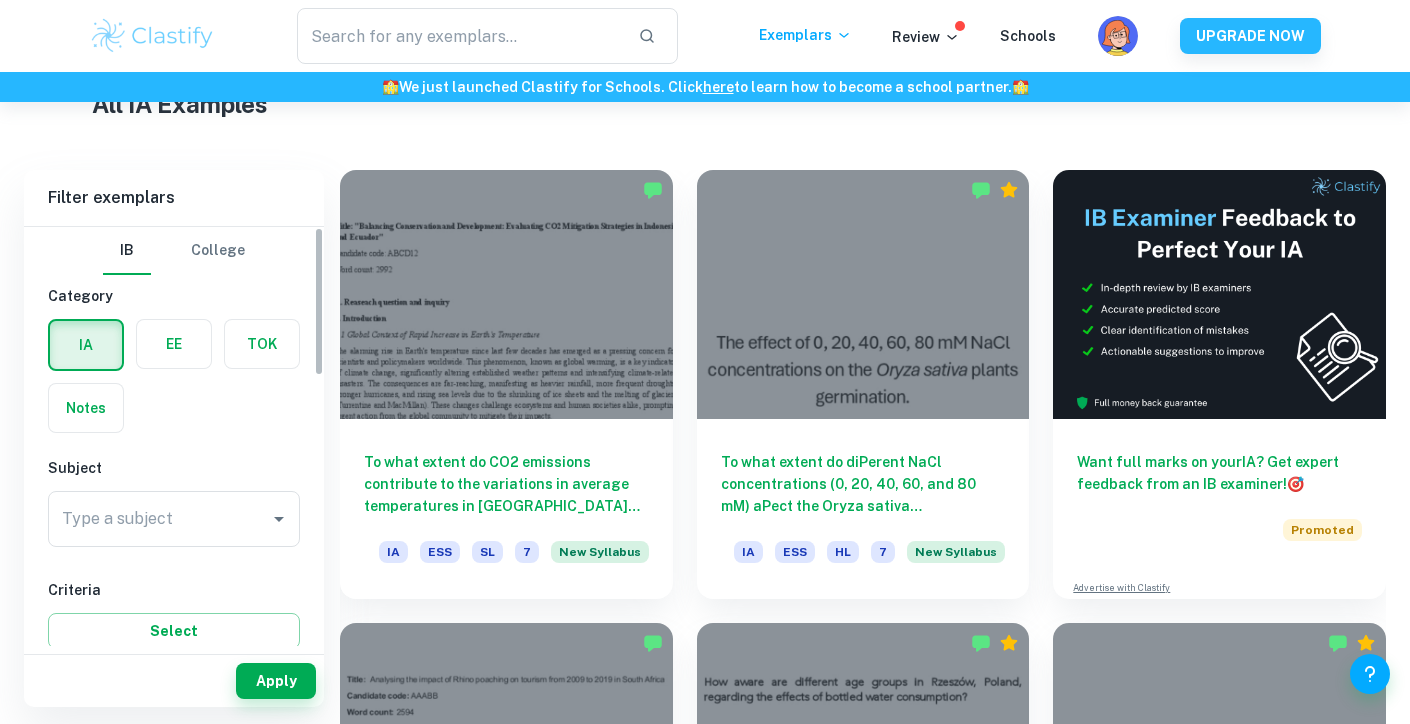 scroll, scrollTop: 513, scrollLeft: 0, axis: vertical 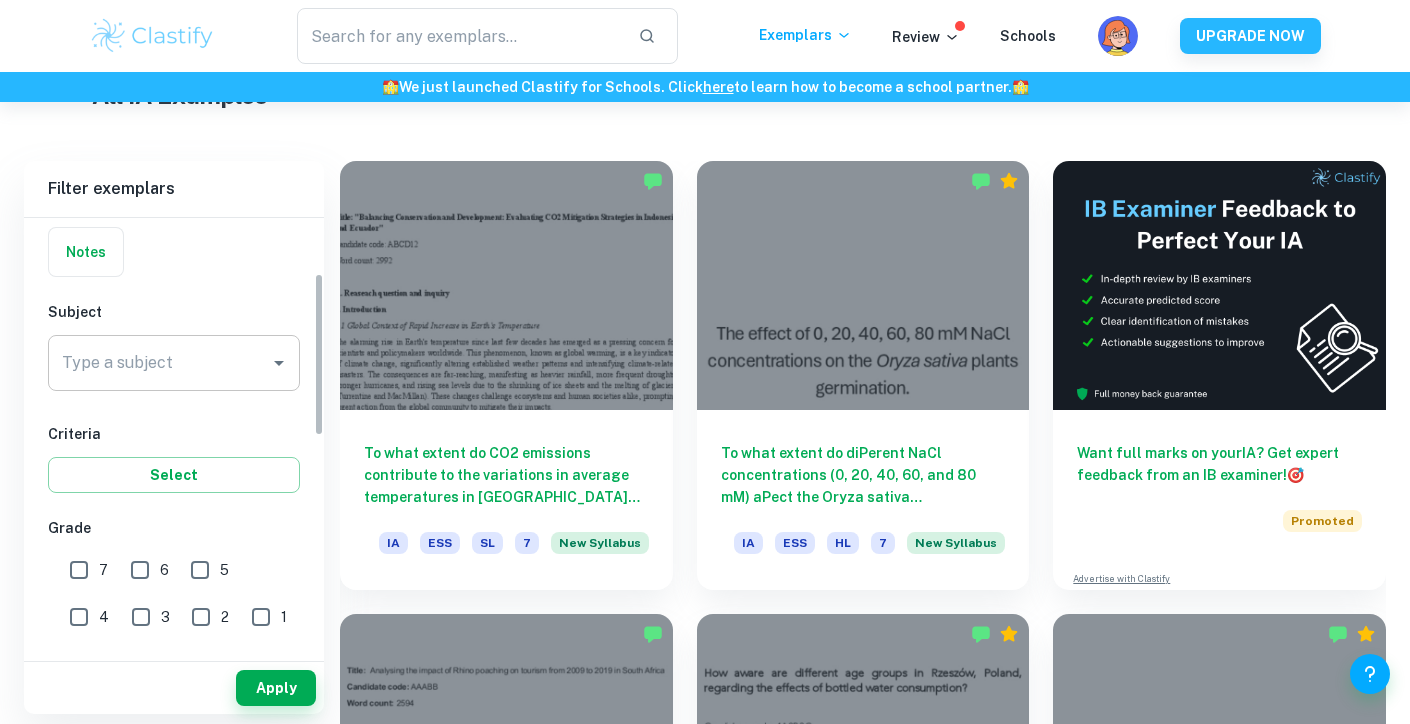 click on "Type a subject" at bounding box center (159, 363) 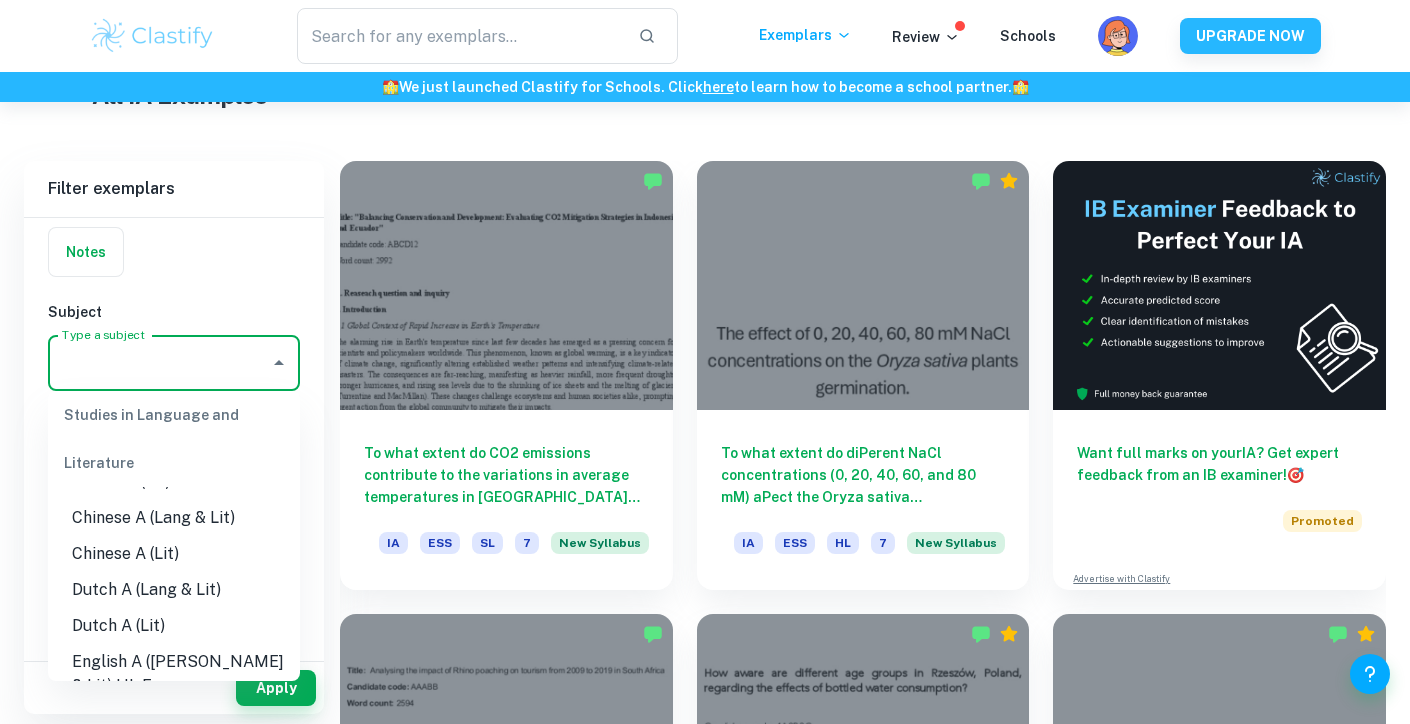 scroll, scrollTop: 0, scrollLeft: 0, axis: both 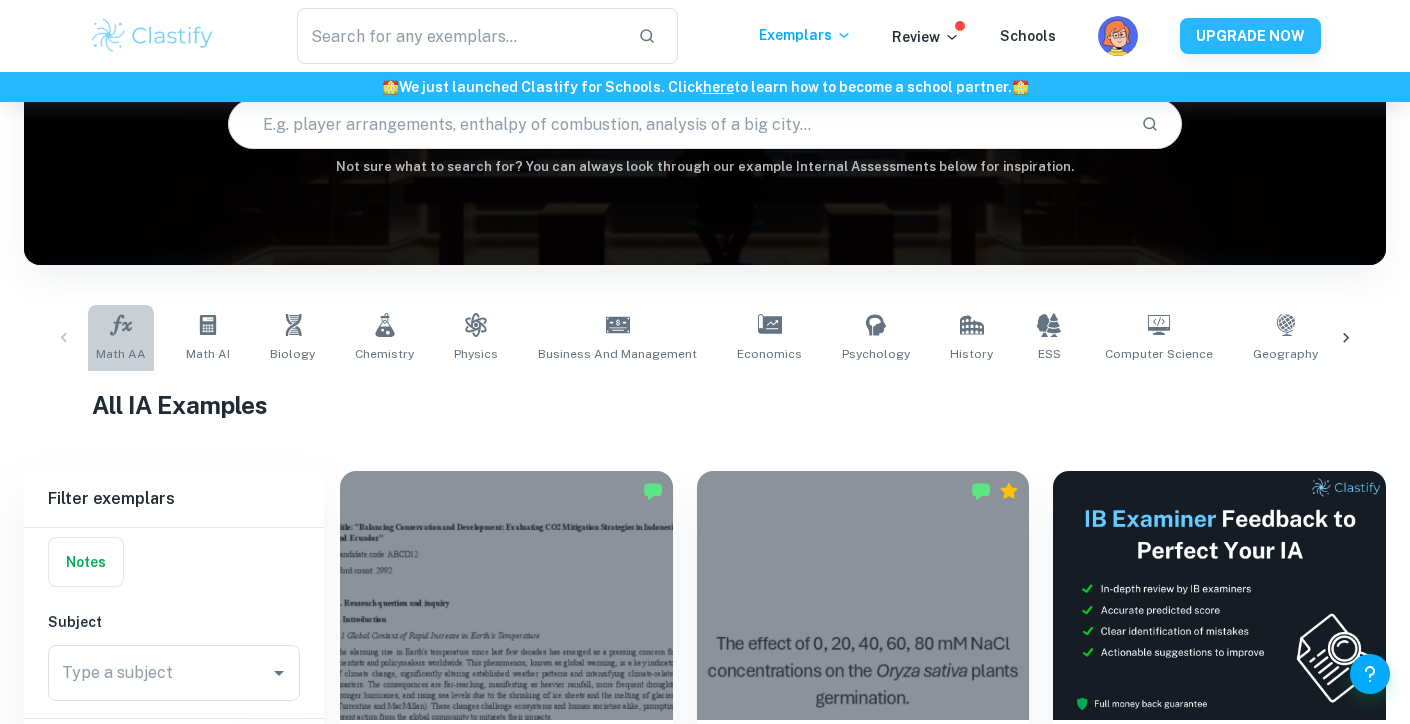 click on "Math AA" at bounding box center (121, 338) 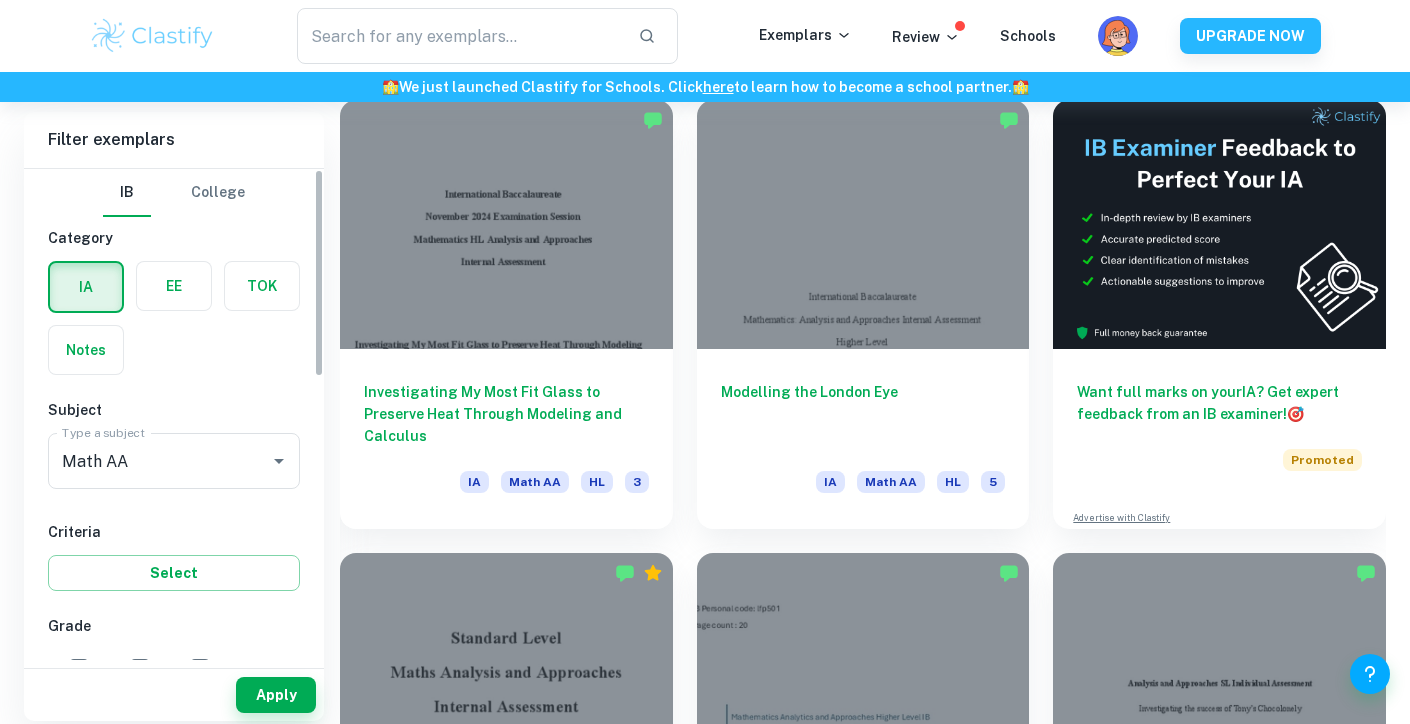scroll, scrollTop: 579, scrollLeft: 0, axis: vertical 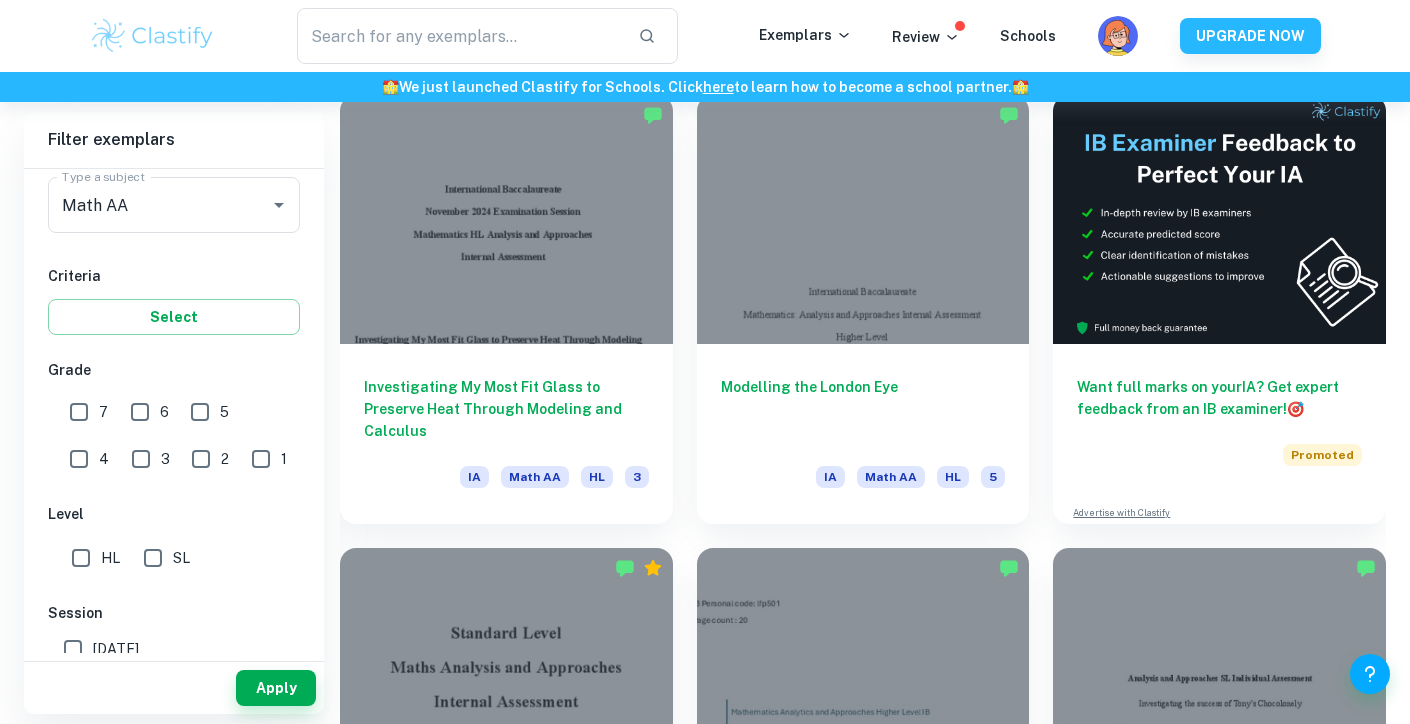 click on "7" at bounding box center [79, 412] 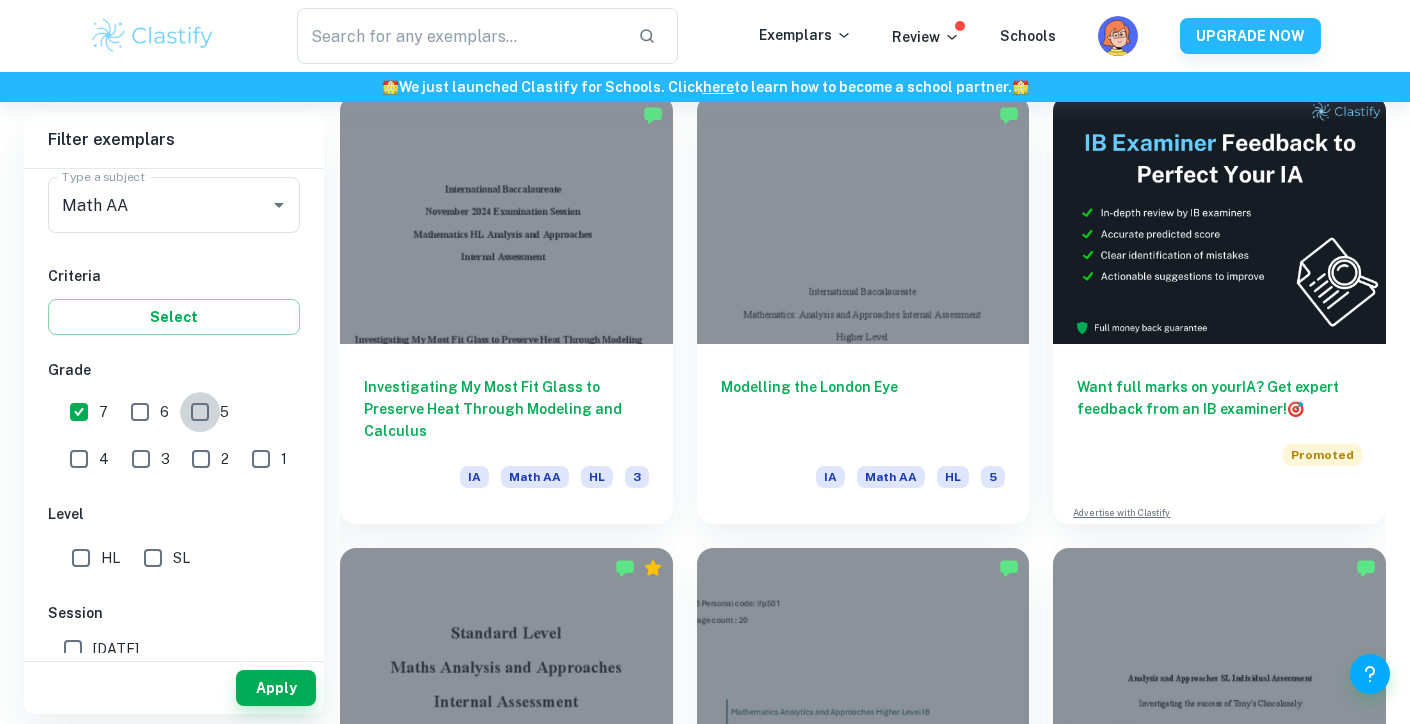 click on "5" at bounding box center (200, 412) 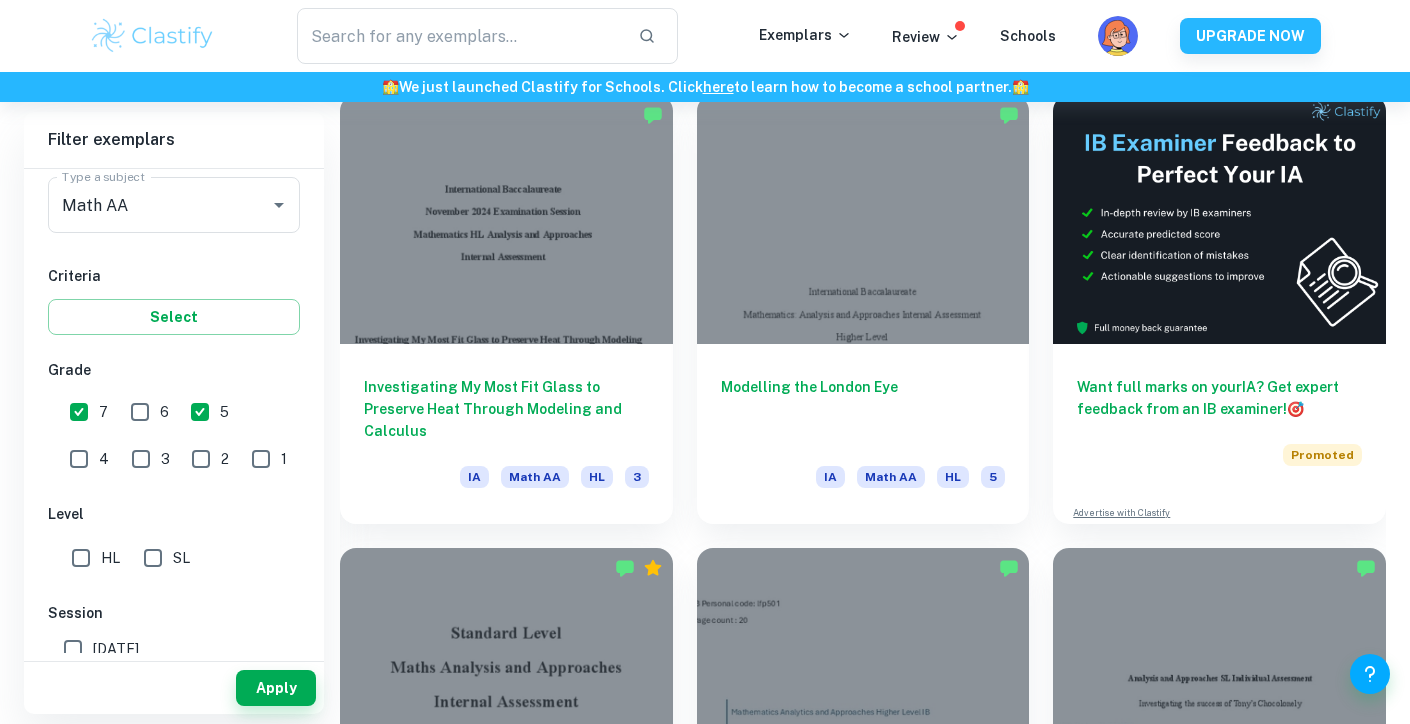 click on "5" at bounding box center (200, 412) 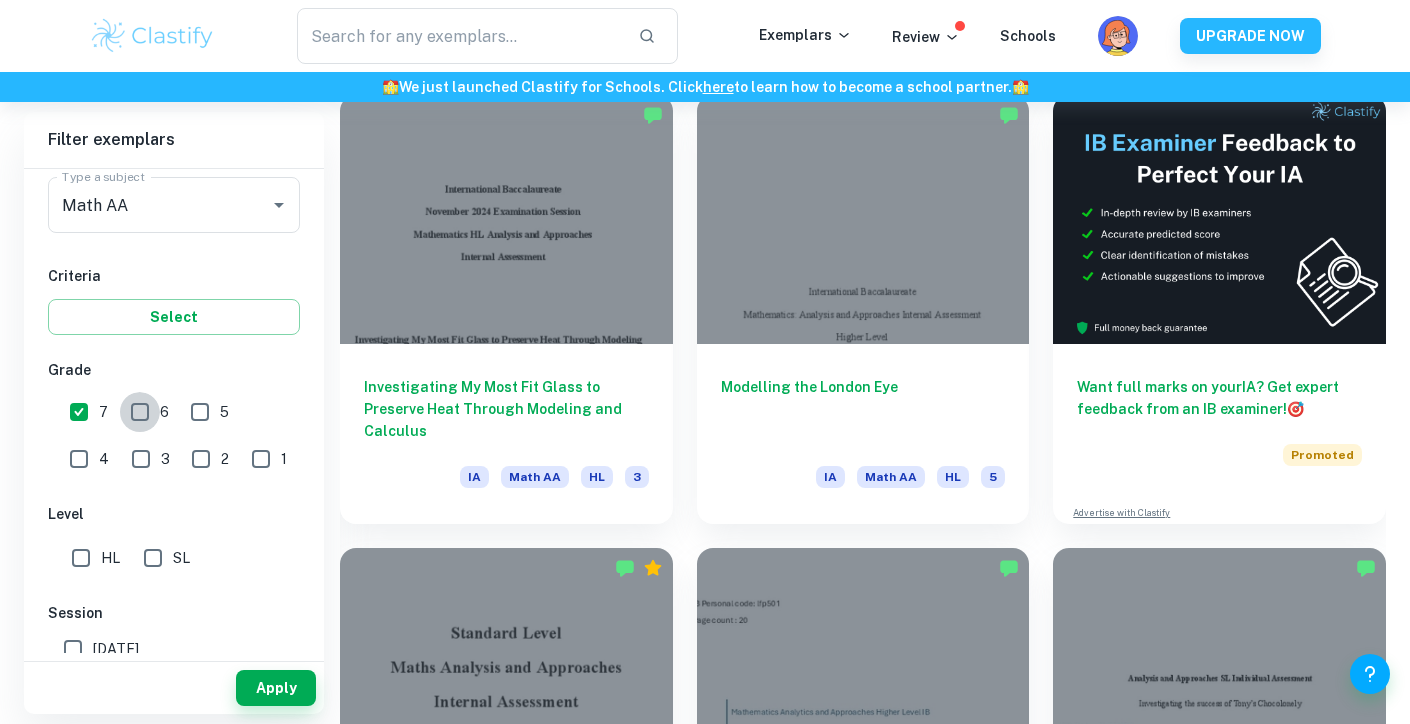 click on "6" at bounding box center (140, 412) 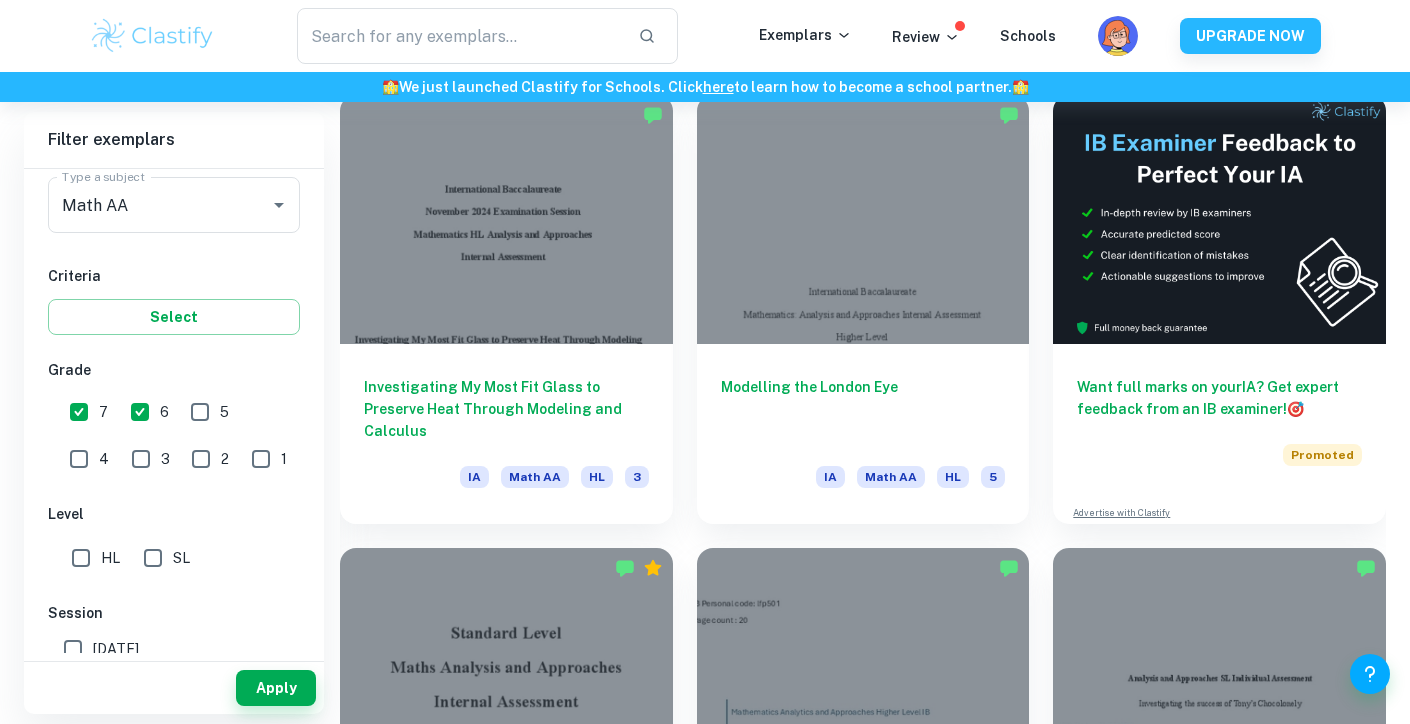 click on "SL" at bounding box center (153, 558) 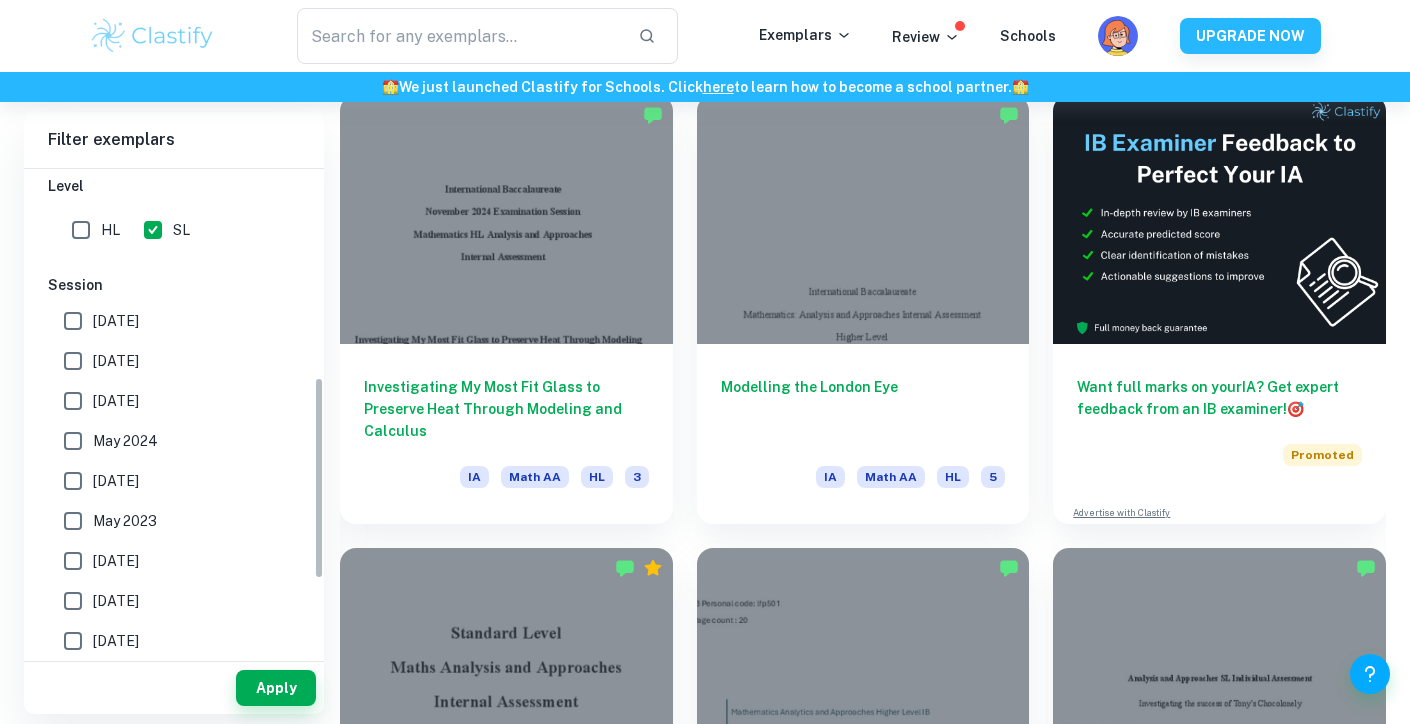 scroll, scrollTop: 609, scrollLeft: 0, axis: vertical 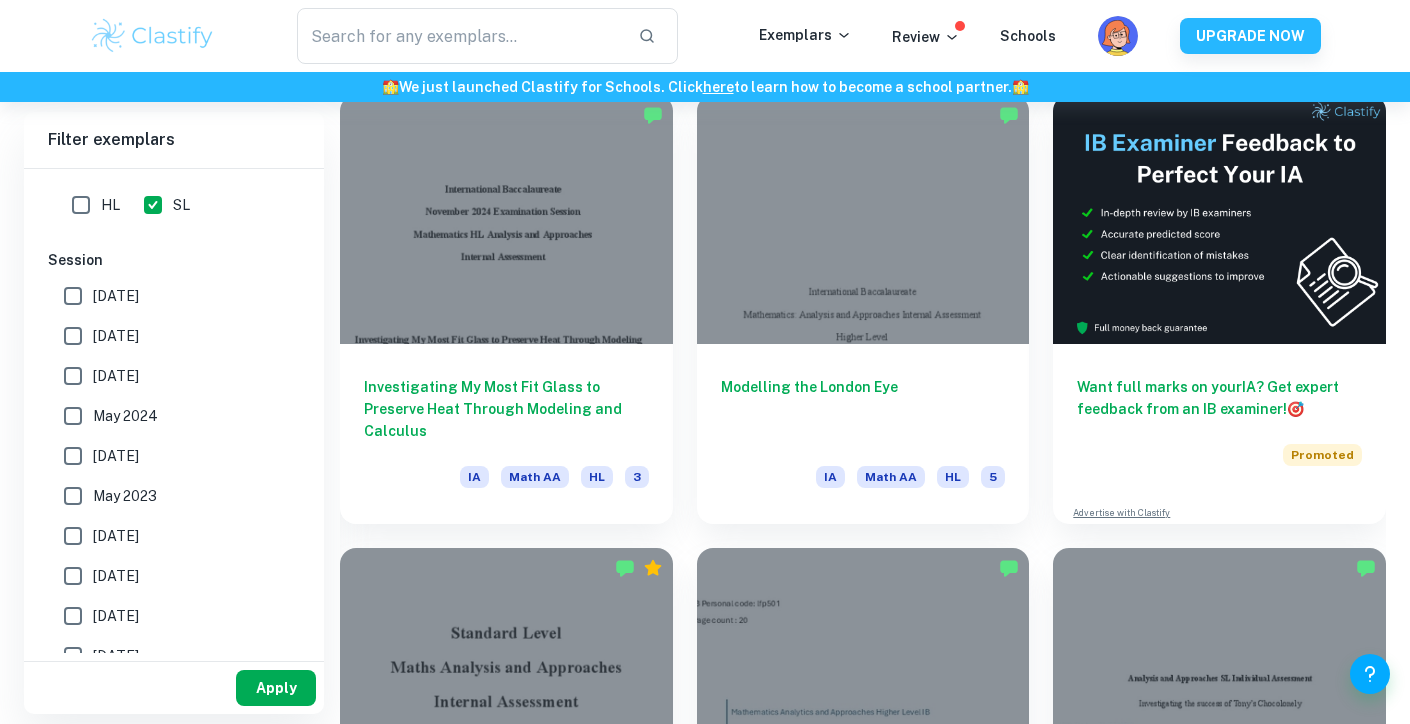 click on "Apply" at bounding box center [276, 688] 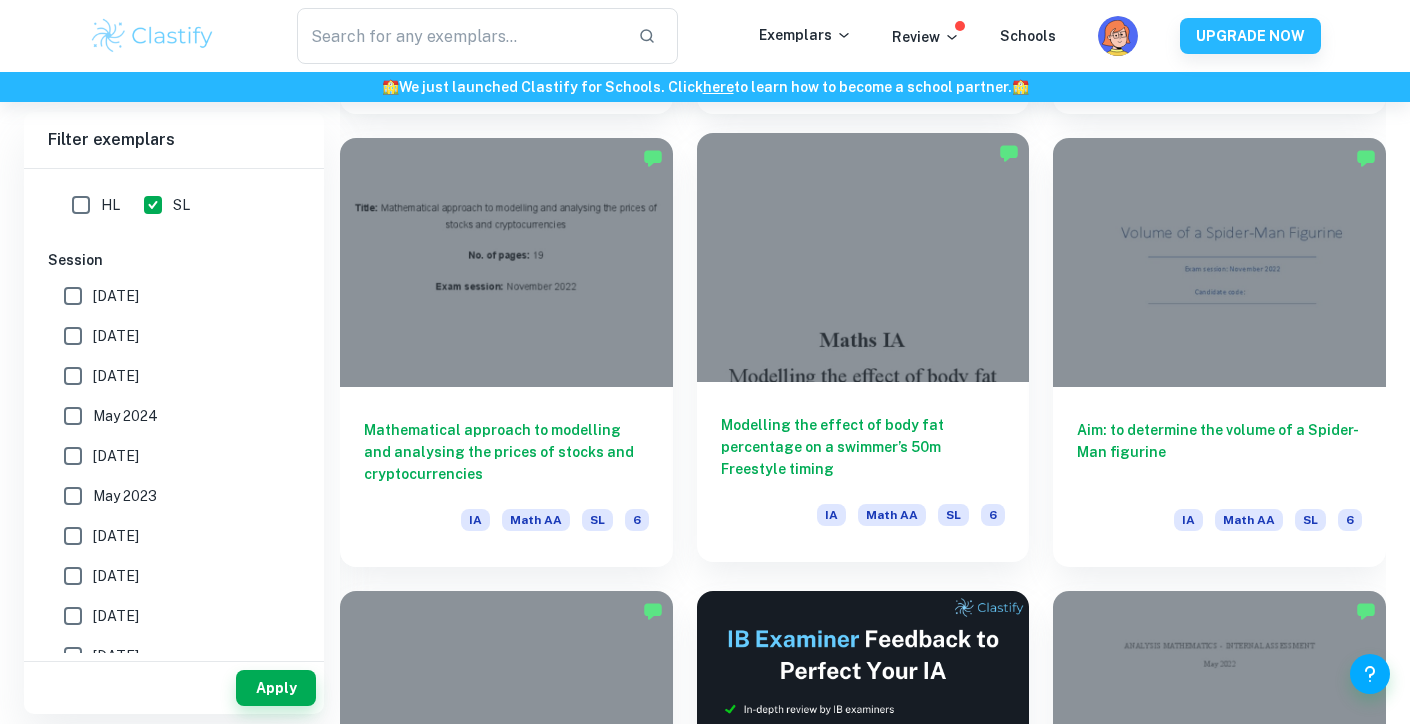 scroll, scrollTop: 5079, scrollLeft: 0, axis: vertical 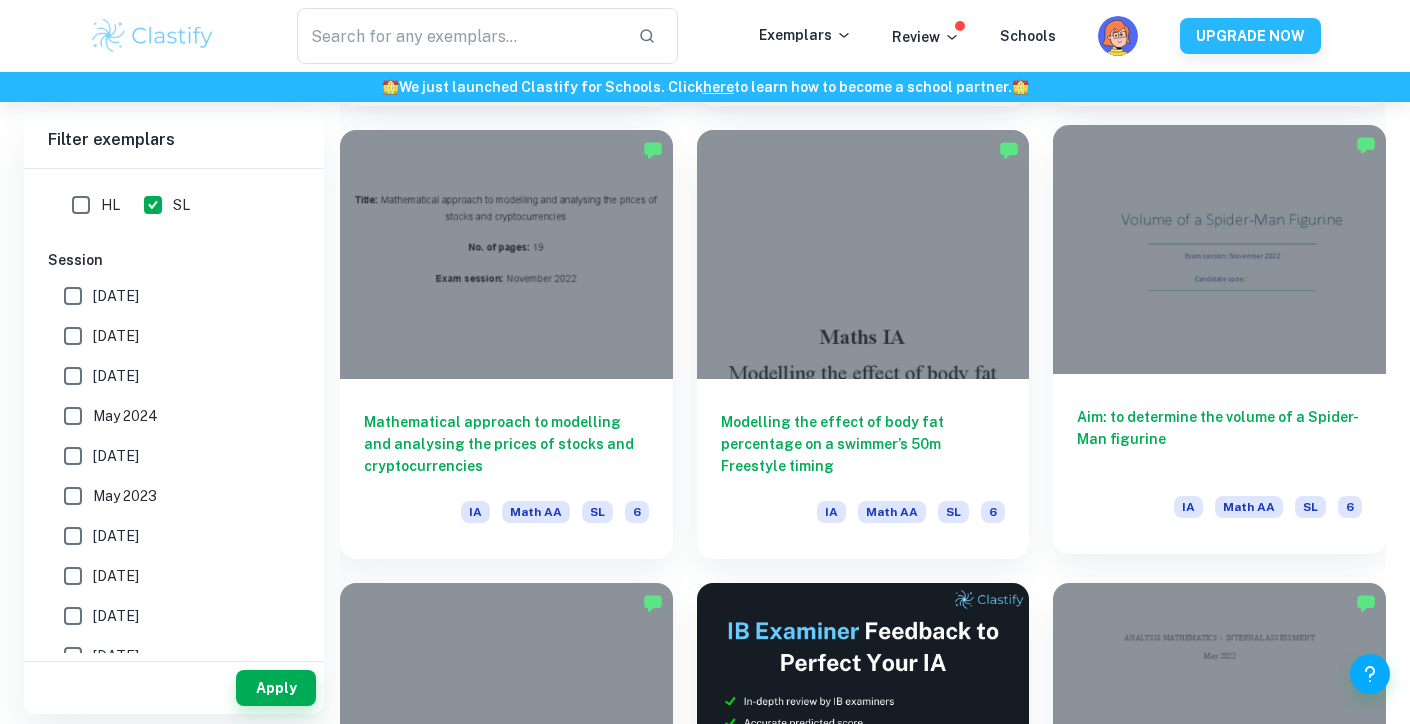 click on "Aim:  to determine the volume of a Spider-Man figurine" at bounding box center (1219, 439) 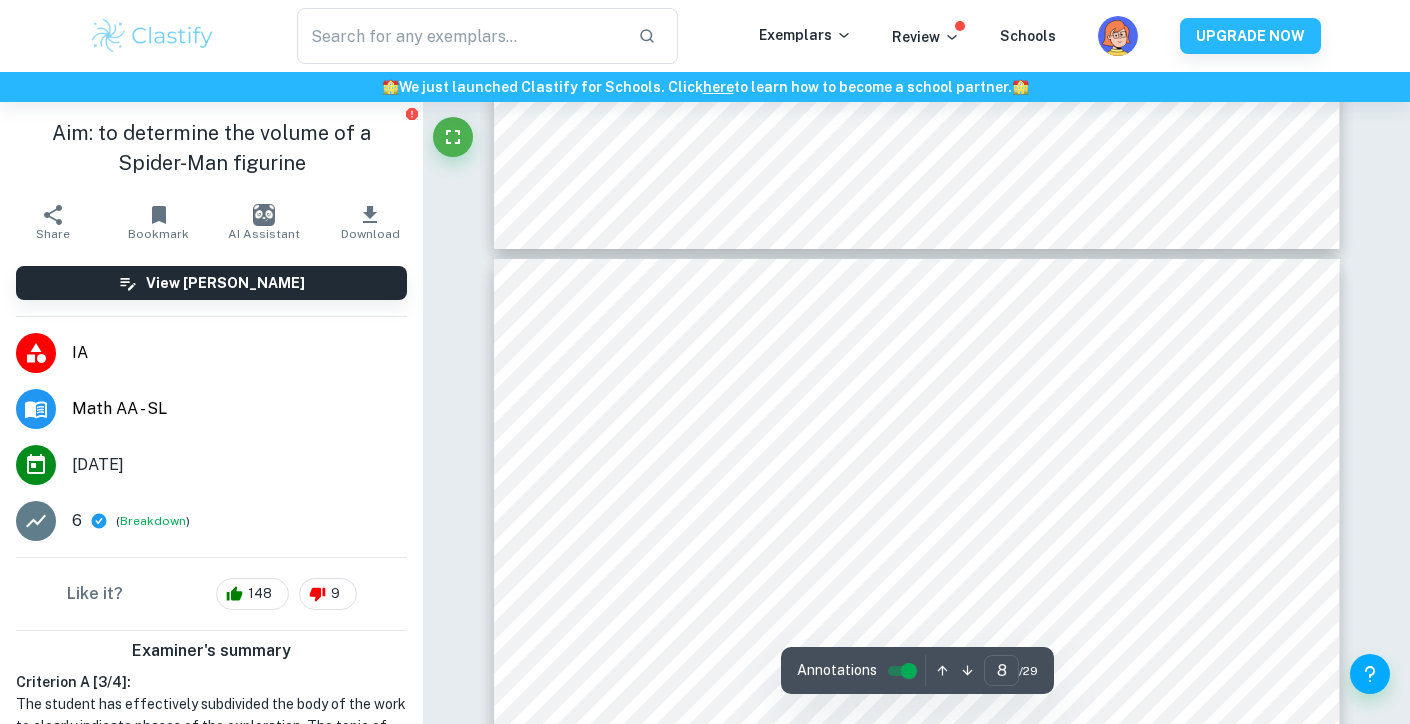 scroll, scrollTop: 8605, scrollLeft: 0, axis: vertical 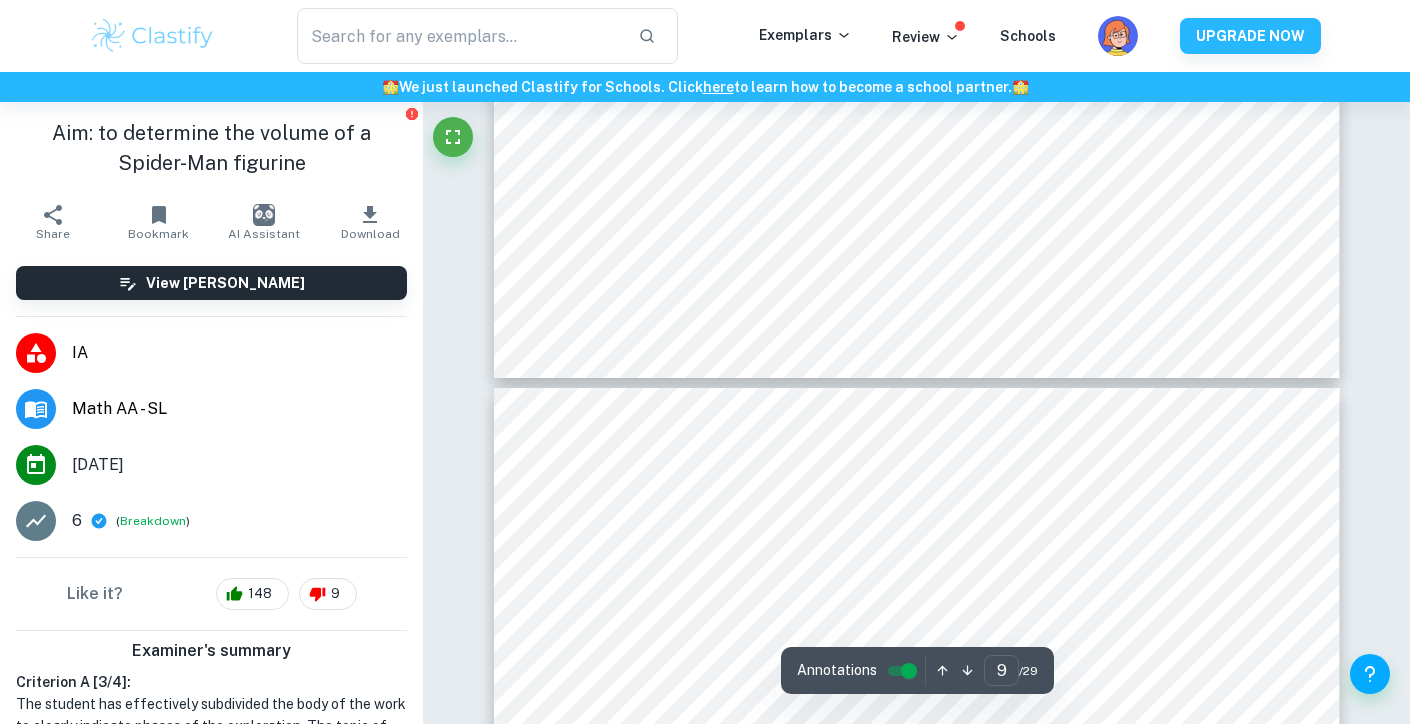 type on "10" 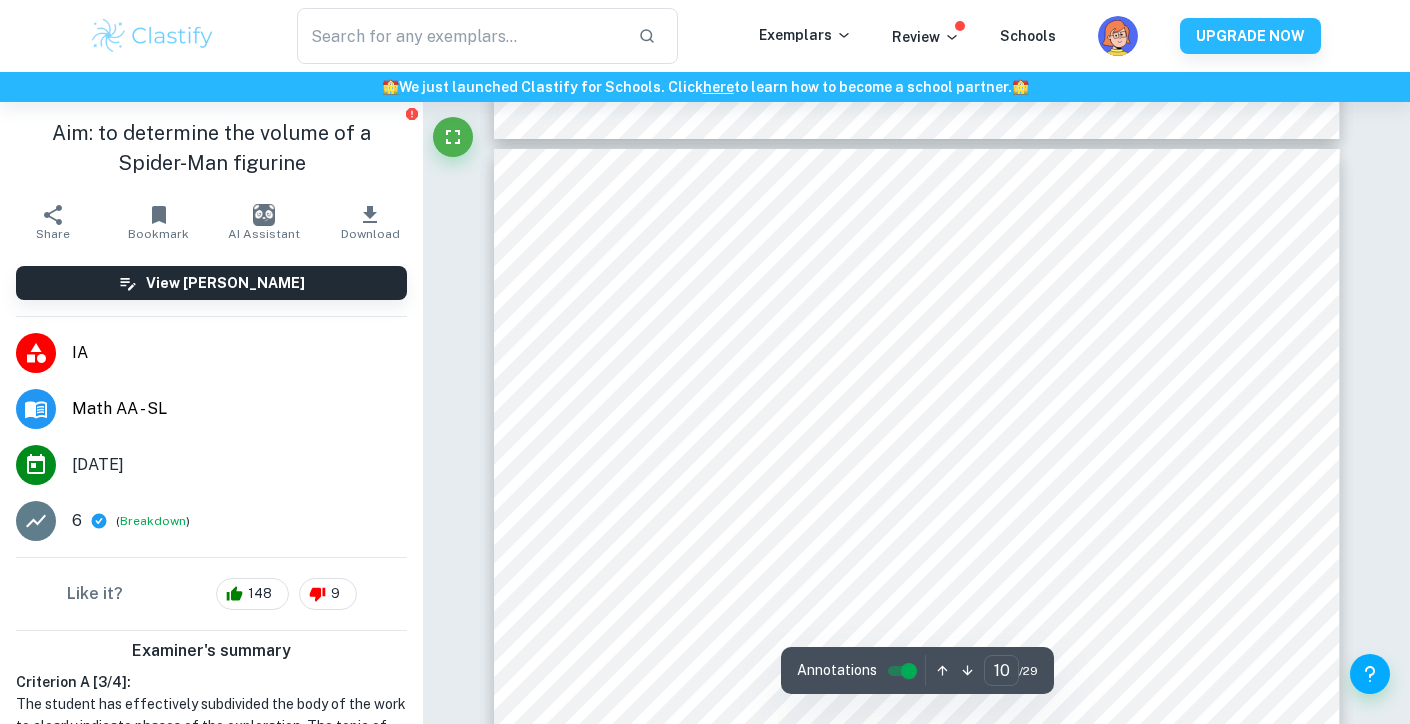 scroll, scrollTop: 11511, scrollLeft: 0, axis: vertical 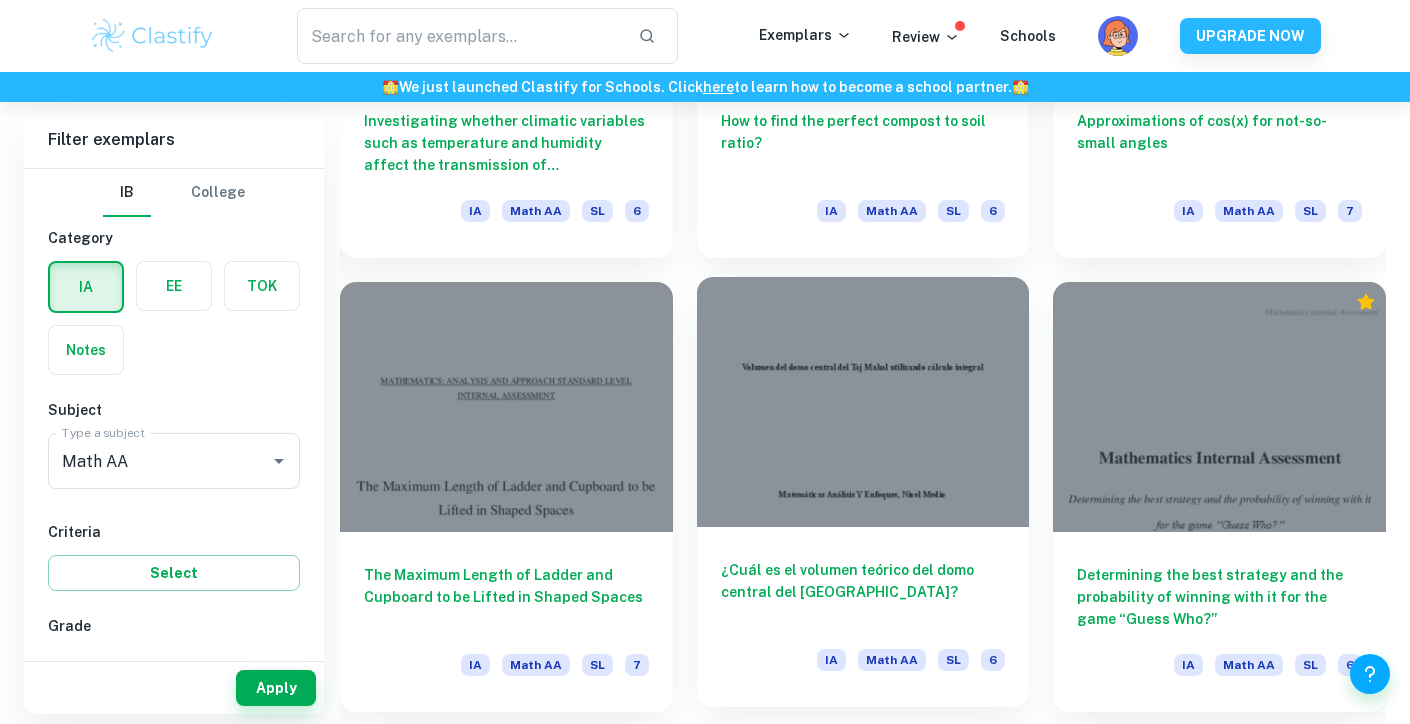 click at bounding box center [863, 401] 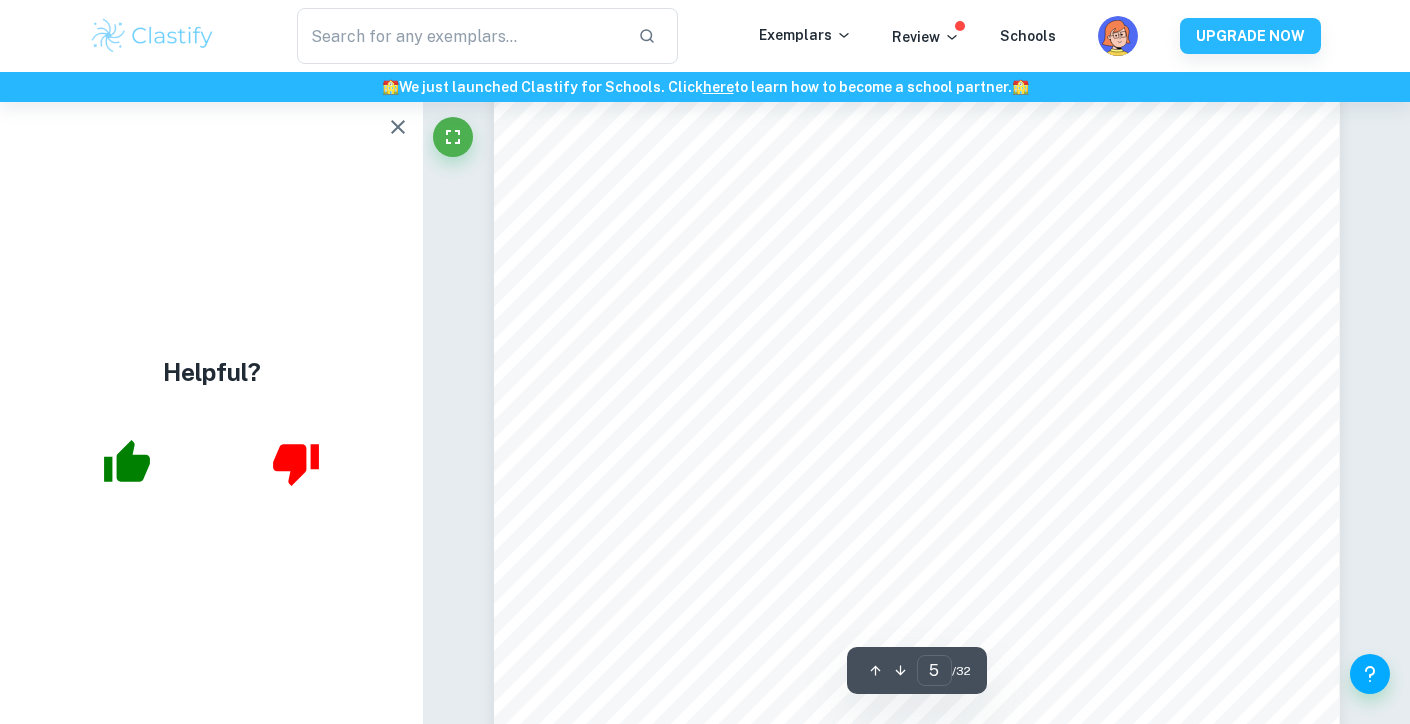 scroll, scrollTop: 5205, scrollLeft: 0, axis: vertical 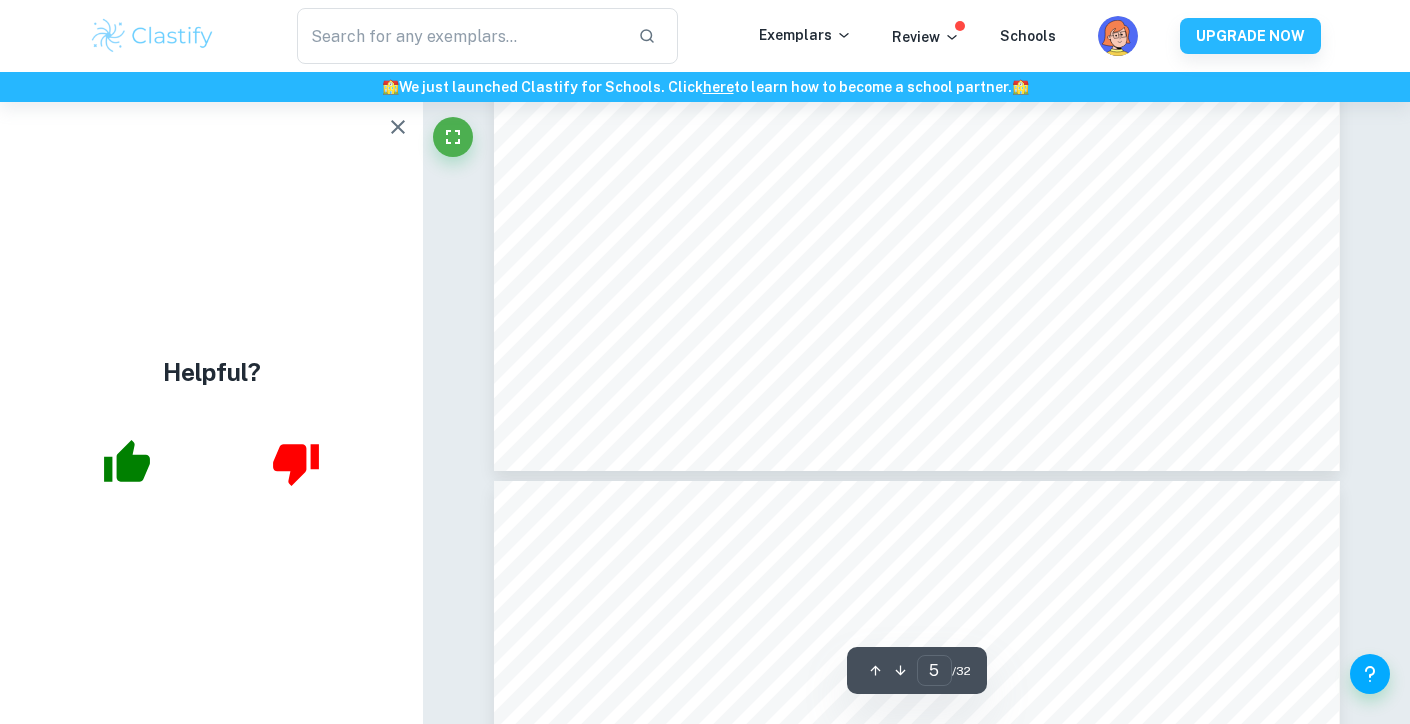 type on "6" 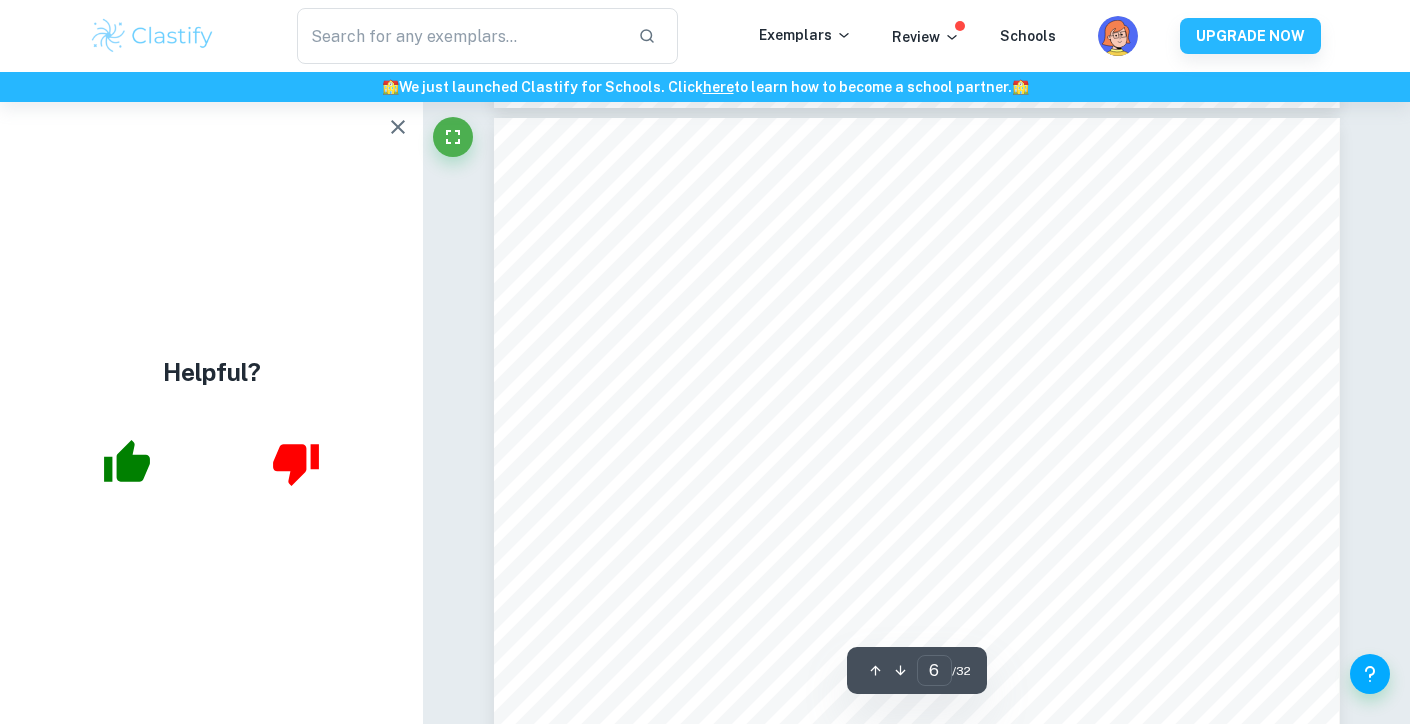 scroll, scrollTop: 6577, scrollLeft: 0, axis: vertical 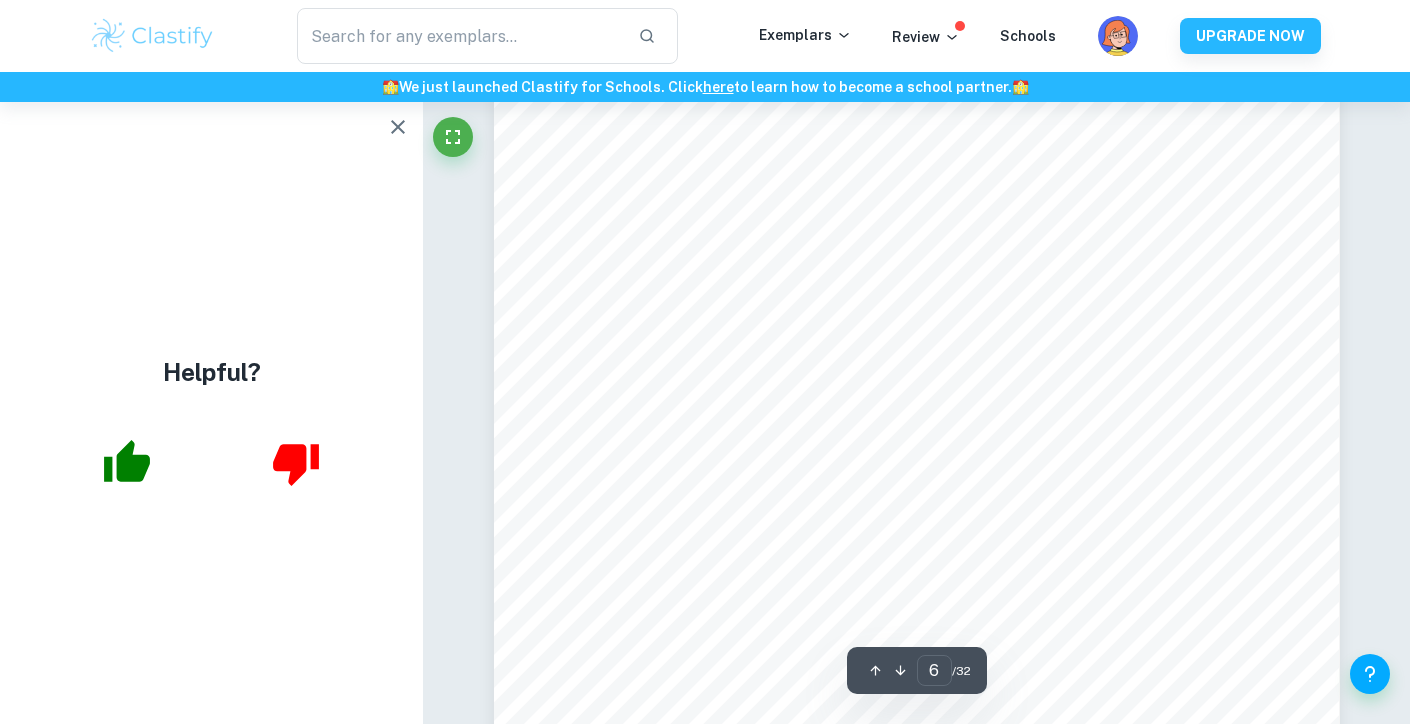 click 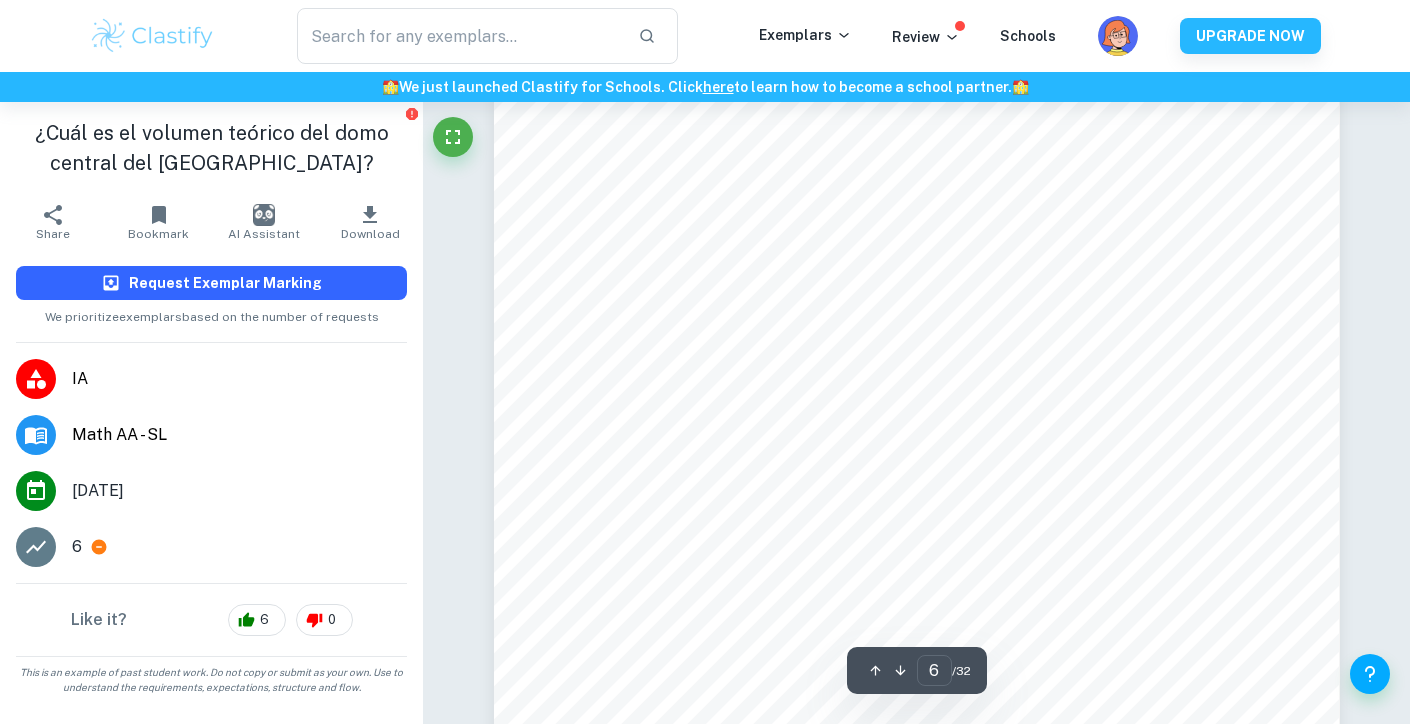 scroll, scrollTop: 6693, scrollLeft: 0, axis: vertical 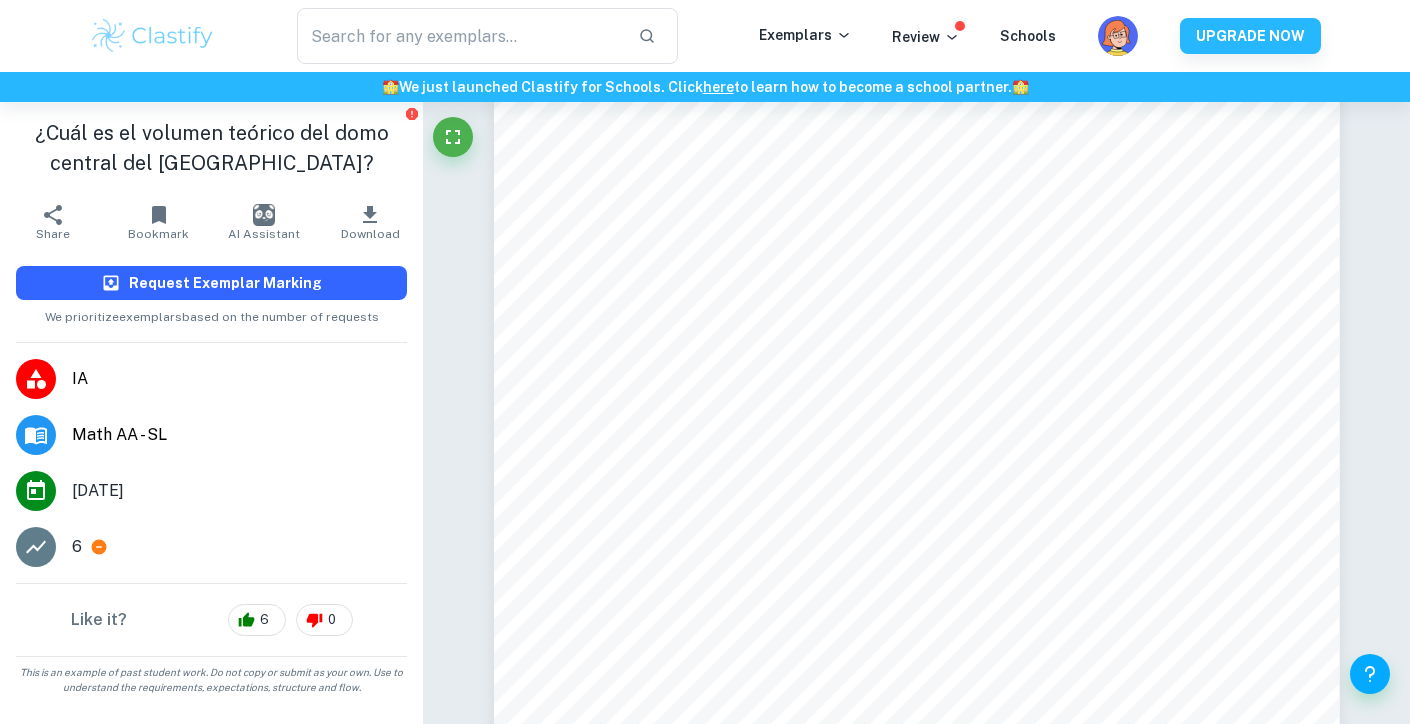 click on "Request Exemplar Marking" at bounding box center [225, 283] 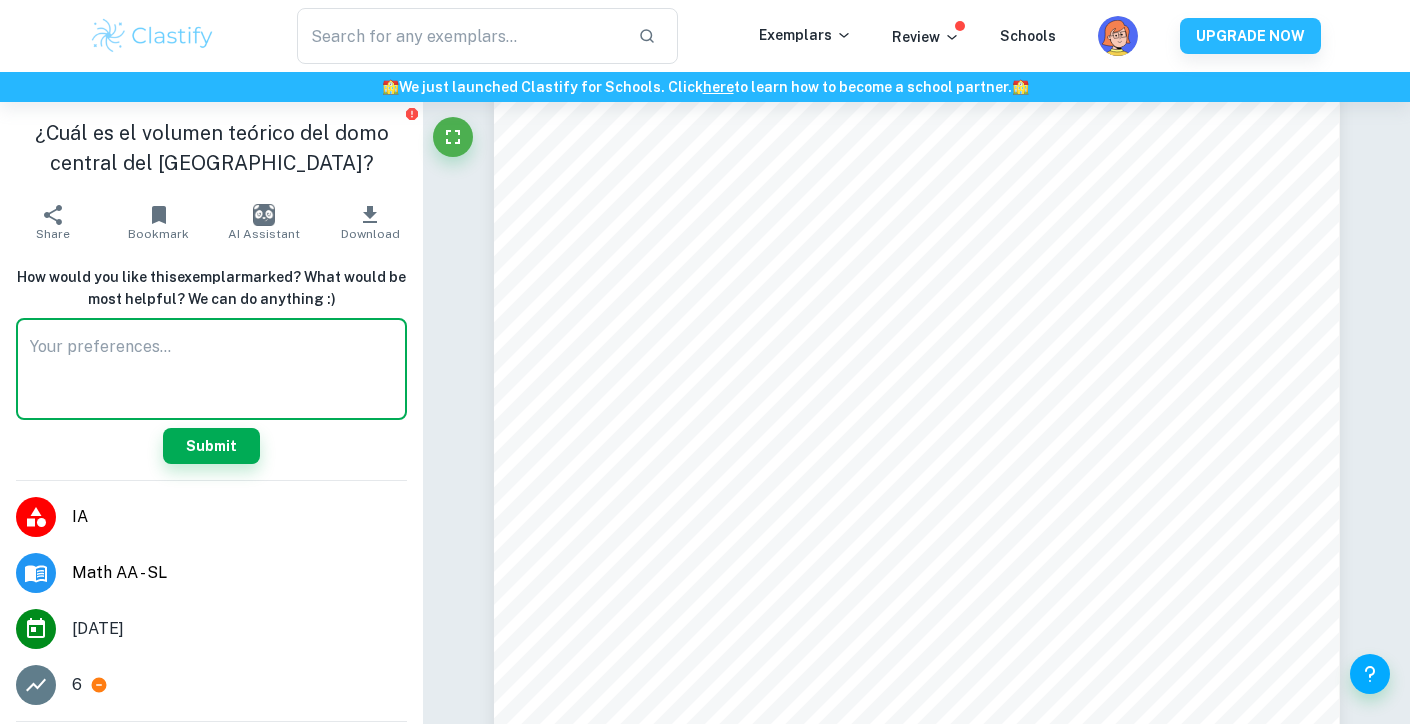 click at bounding box center [211, 369] 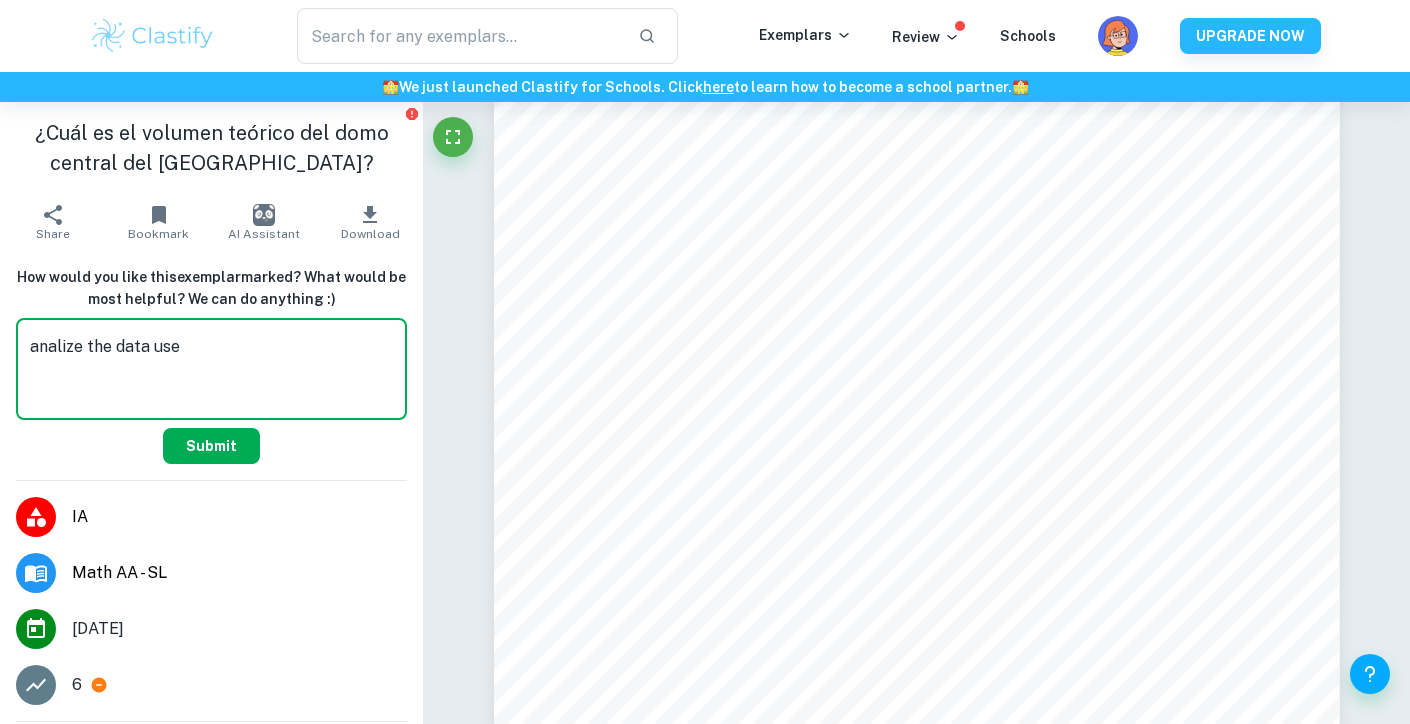 type on "analize the data use" 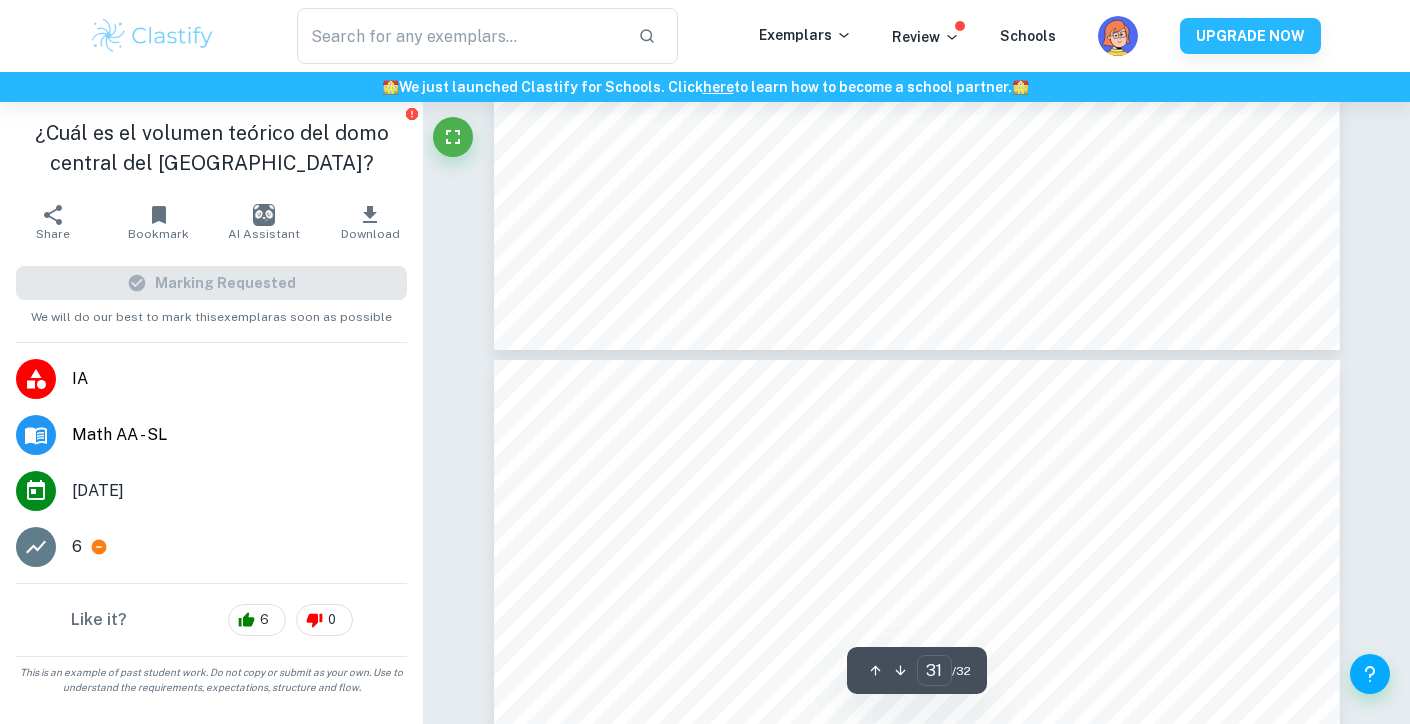 scroll, scrollTop: 37600, scrollLeft: 0, axis: vertical 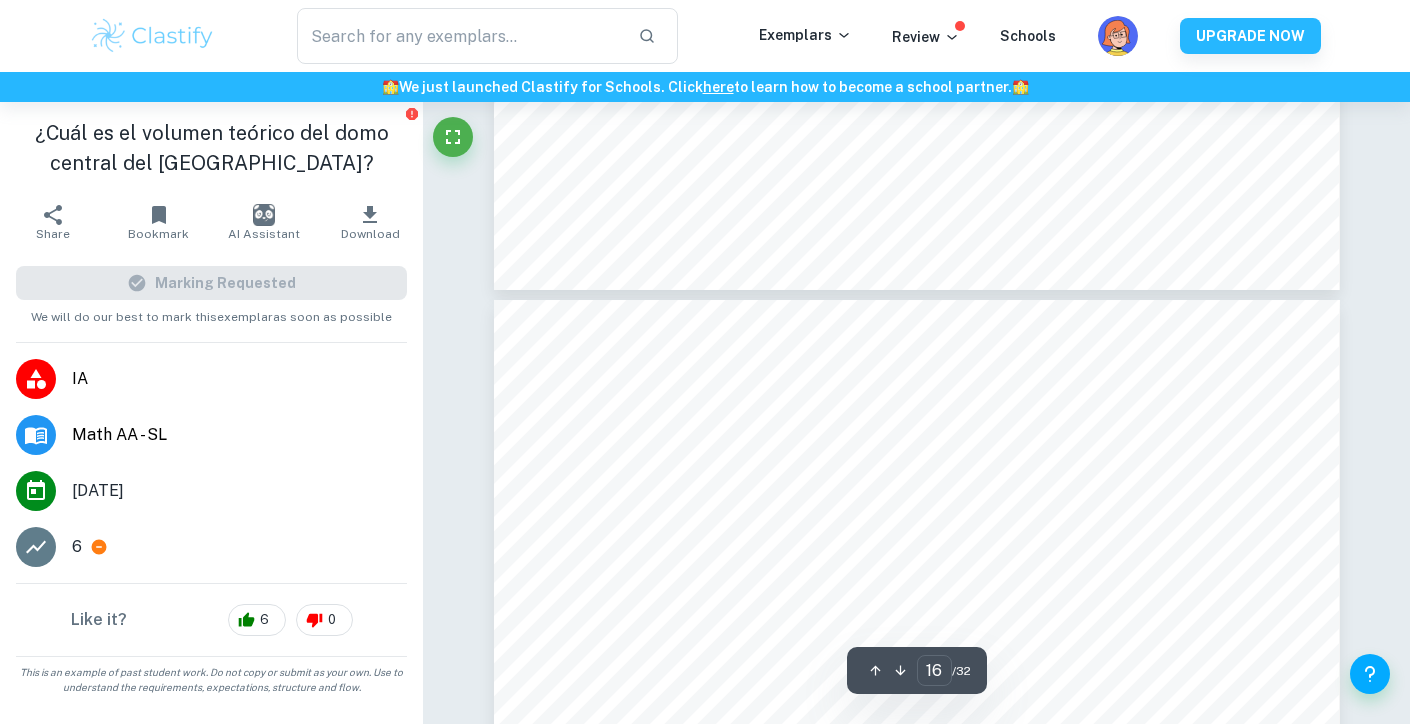 type on "15" 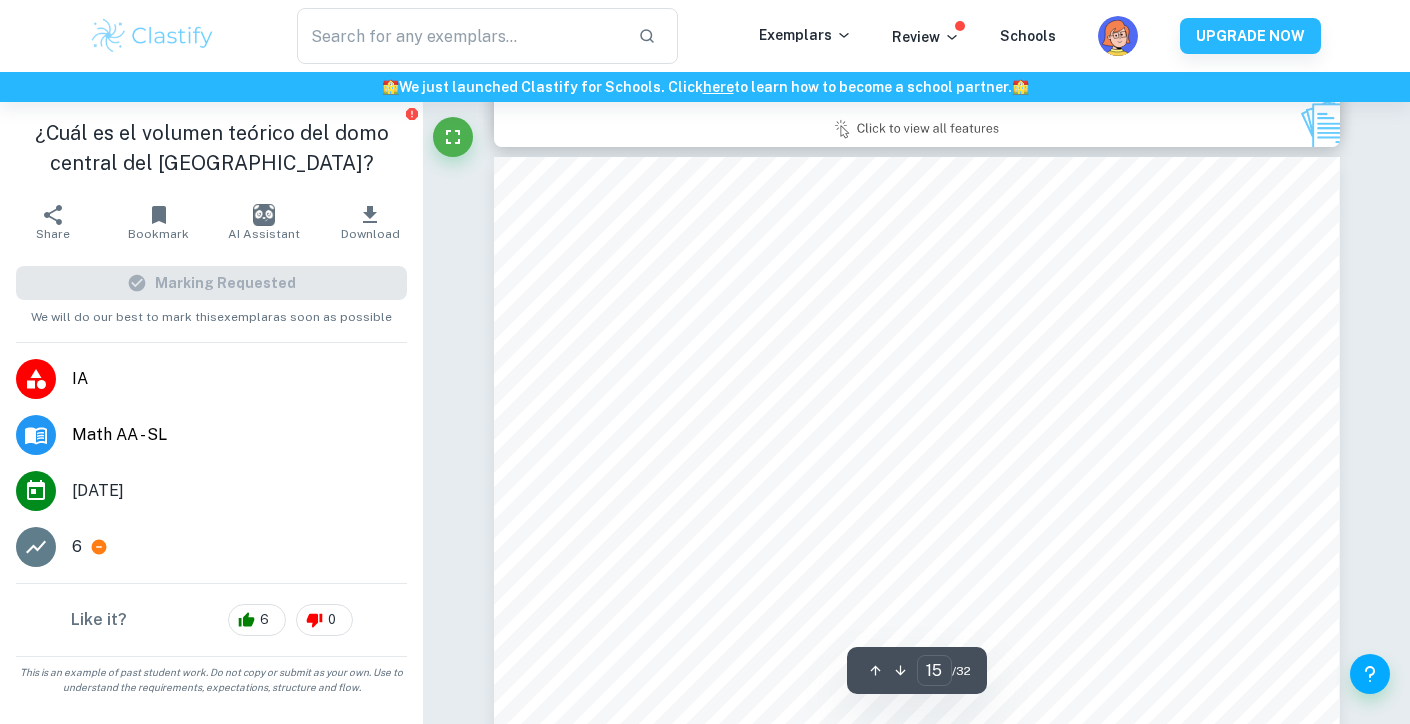 scroll, scrollTop: 17361, scrollLeft: 0, axis: vertical 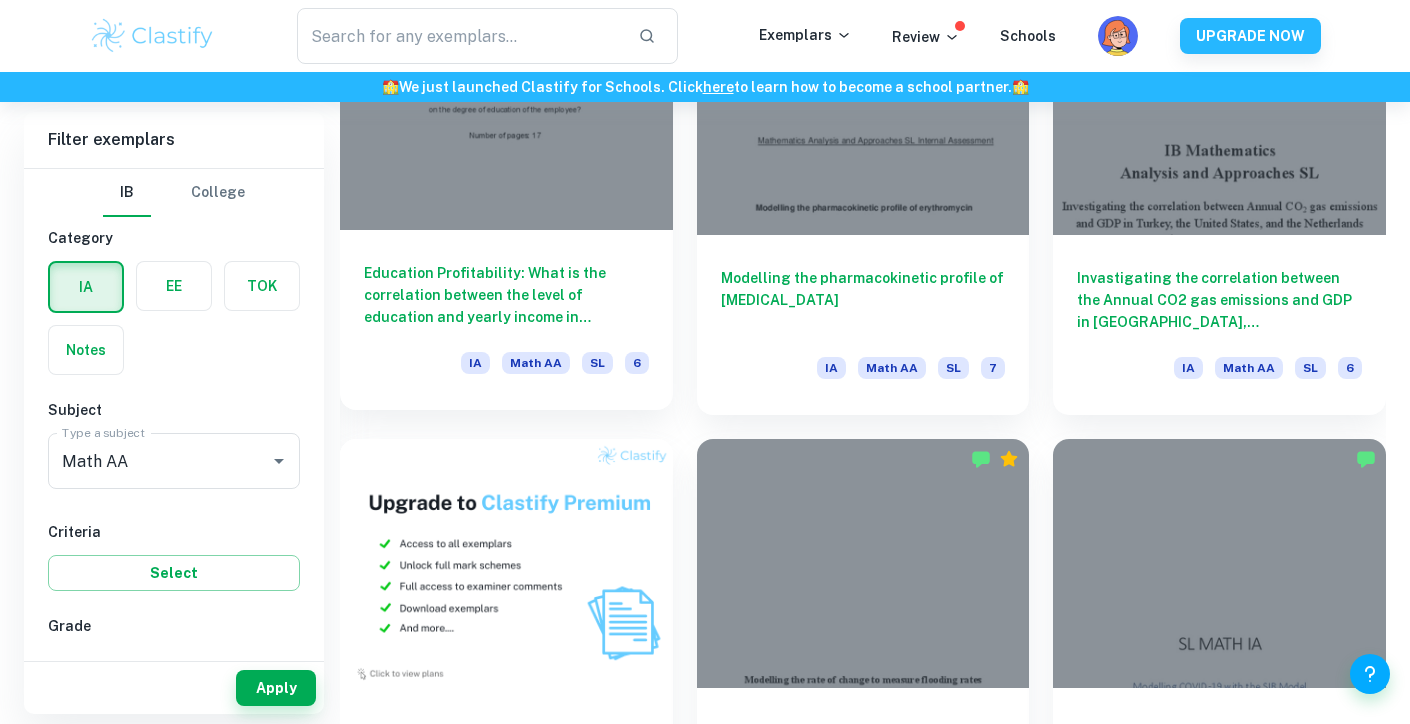 click on "Education Profitability: What is the correlation between the level of education and yearly income in Poland and the United States, and which country offers higher income depending on the degree of education of the employee?" at bounding box center (506, 295) 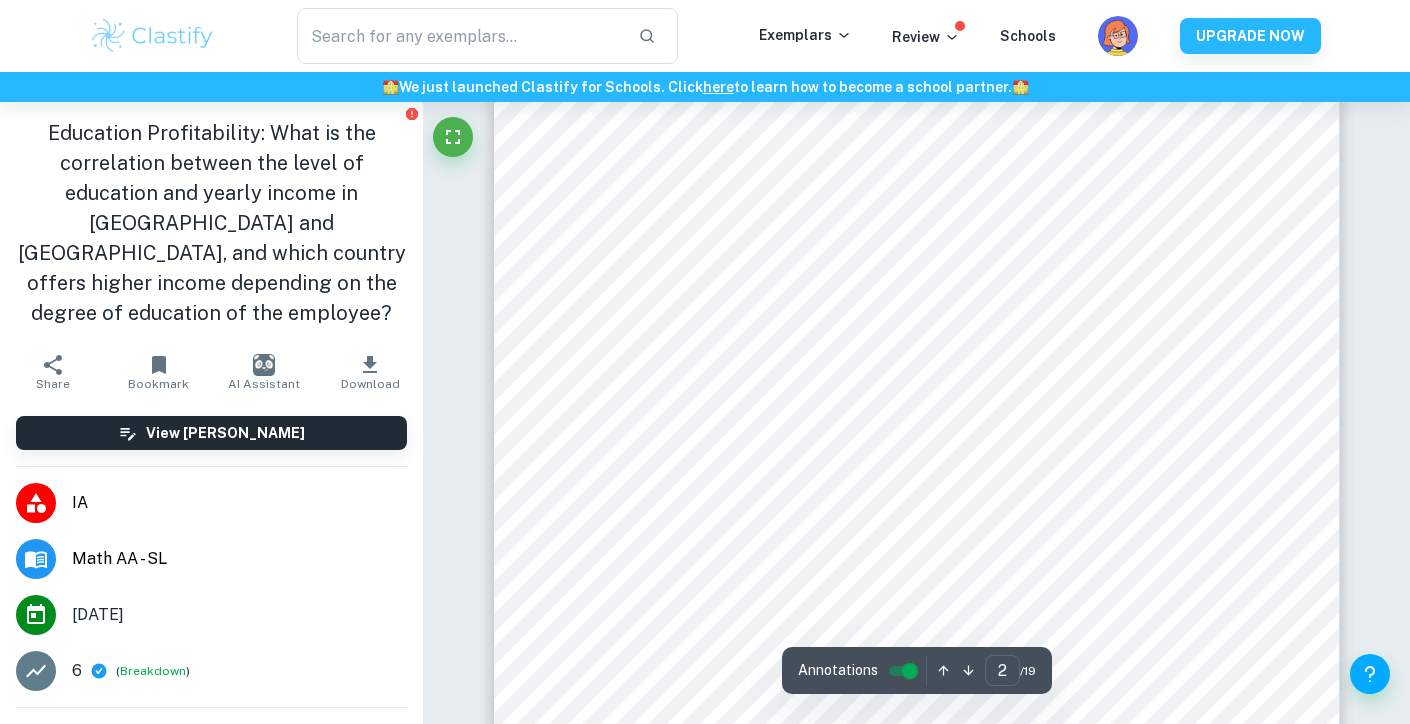scroll, scrollTop: 1506, scrollLeft: 0, axis: vertical 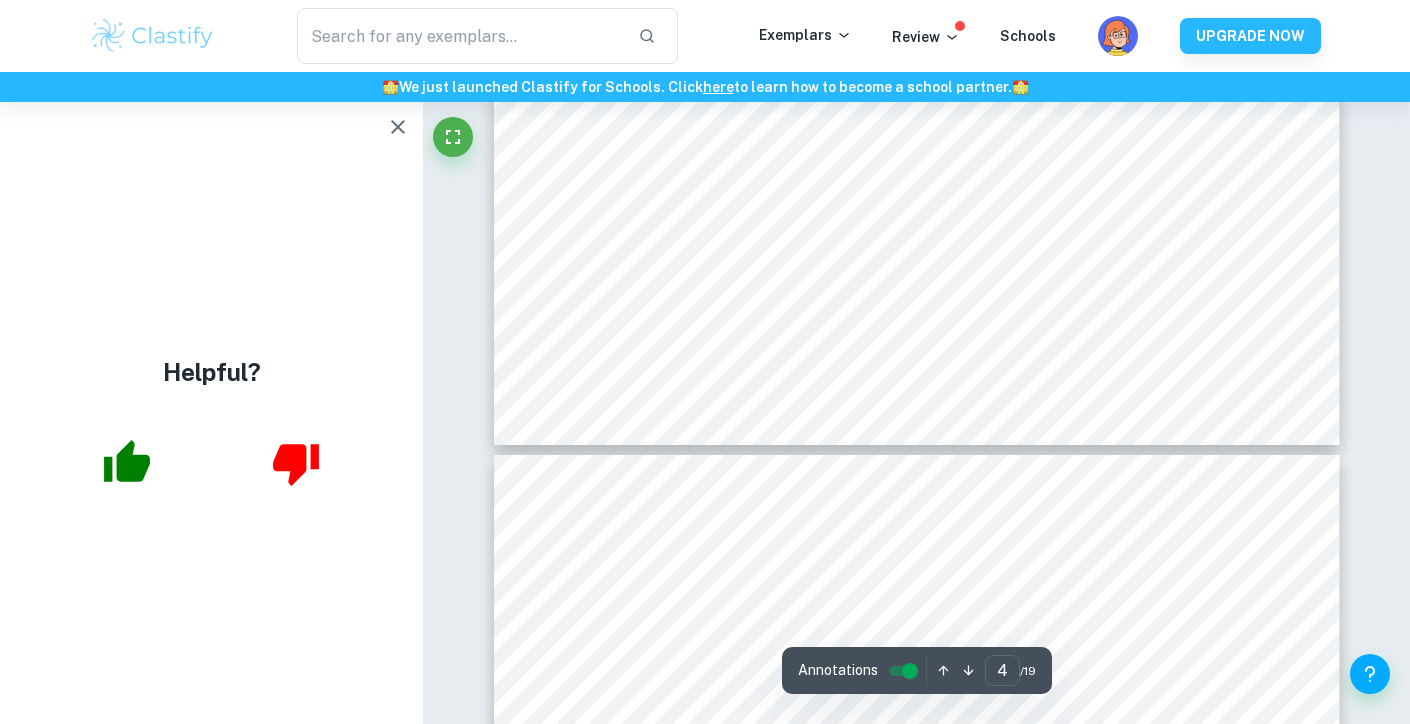 type on "5" 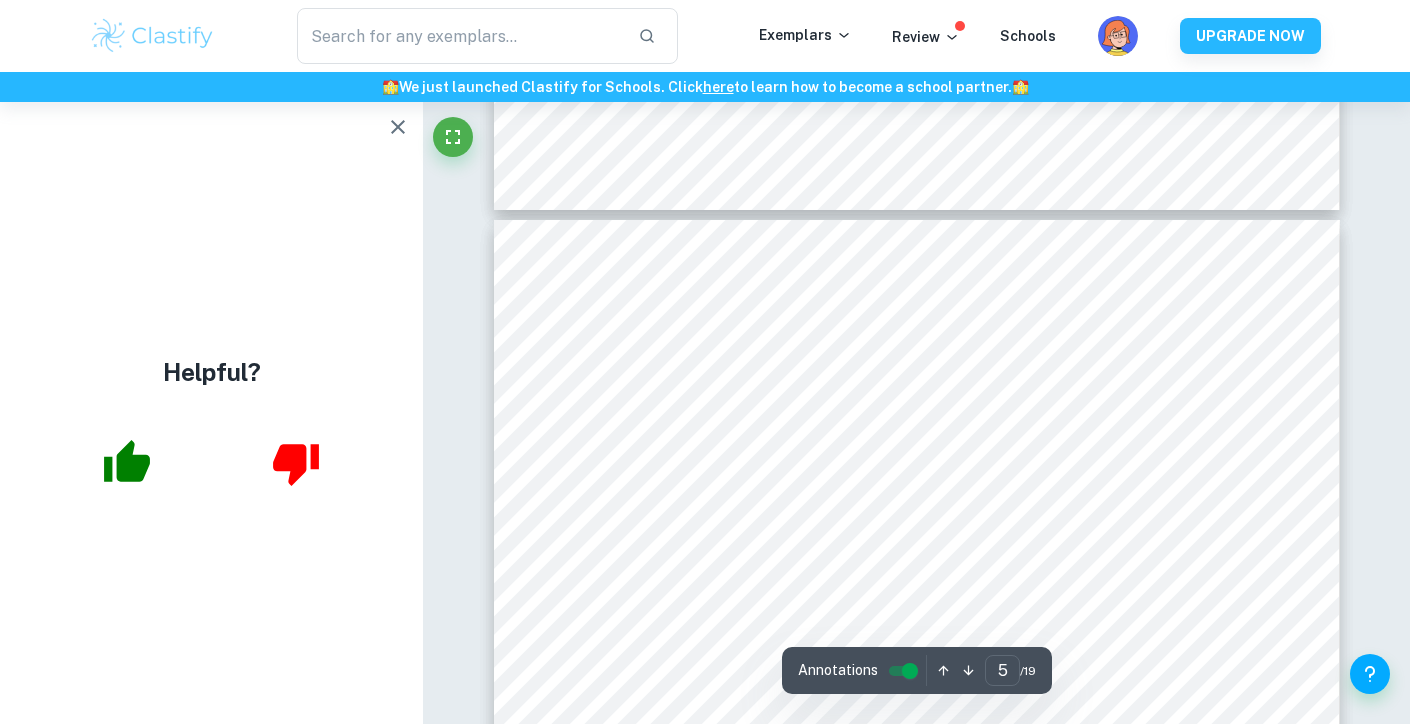 scroll, scrollTop: 4997, scrollLeft: 0, axis: vertical 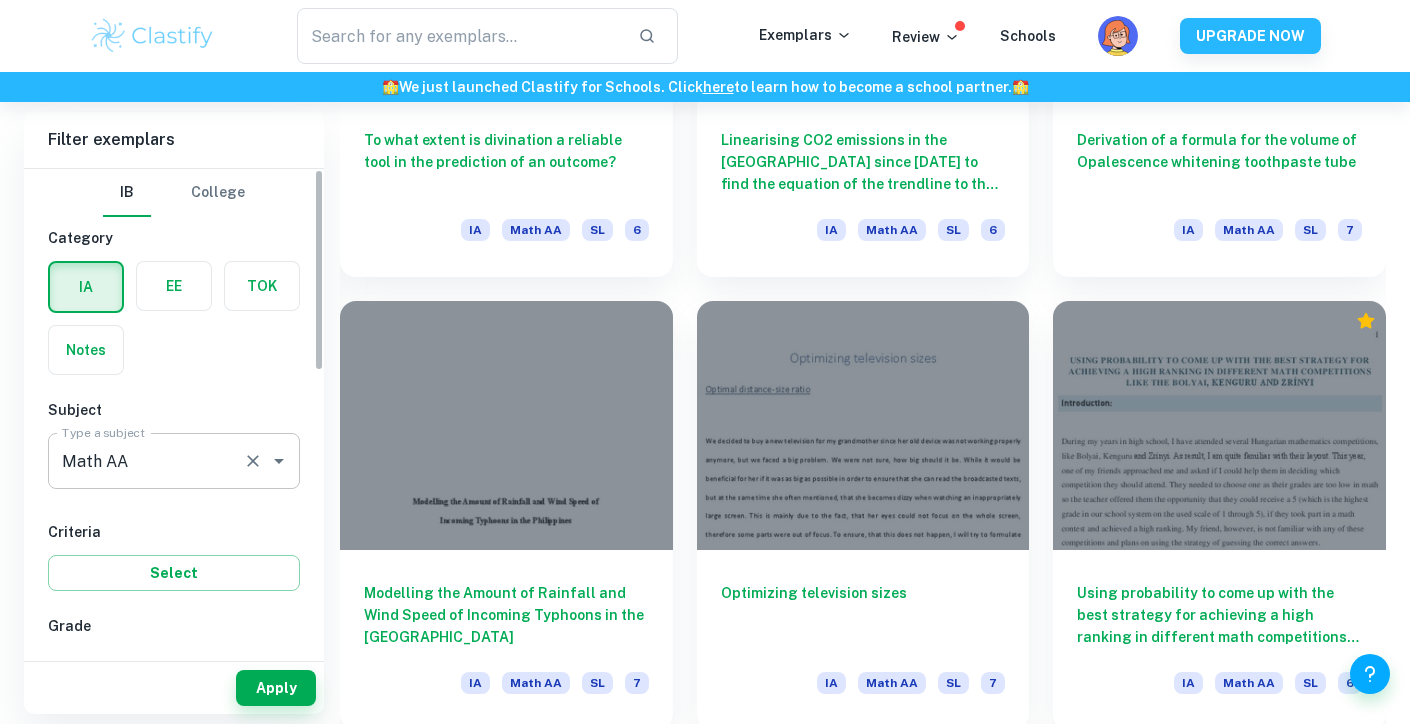 click on "Math AA Type a subject" at bounding box center [174, 461] 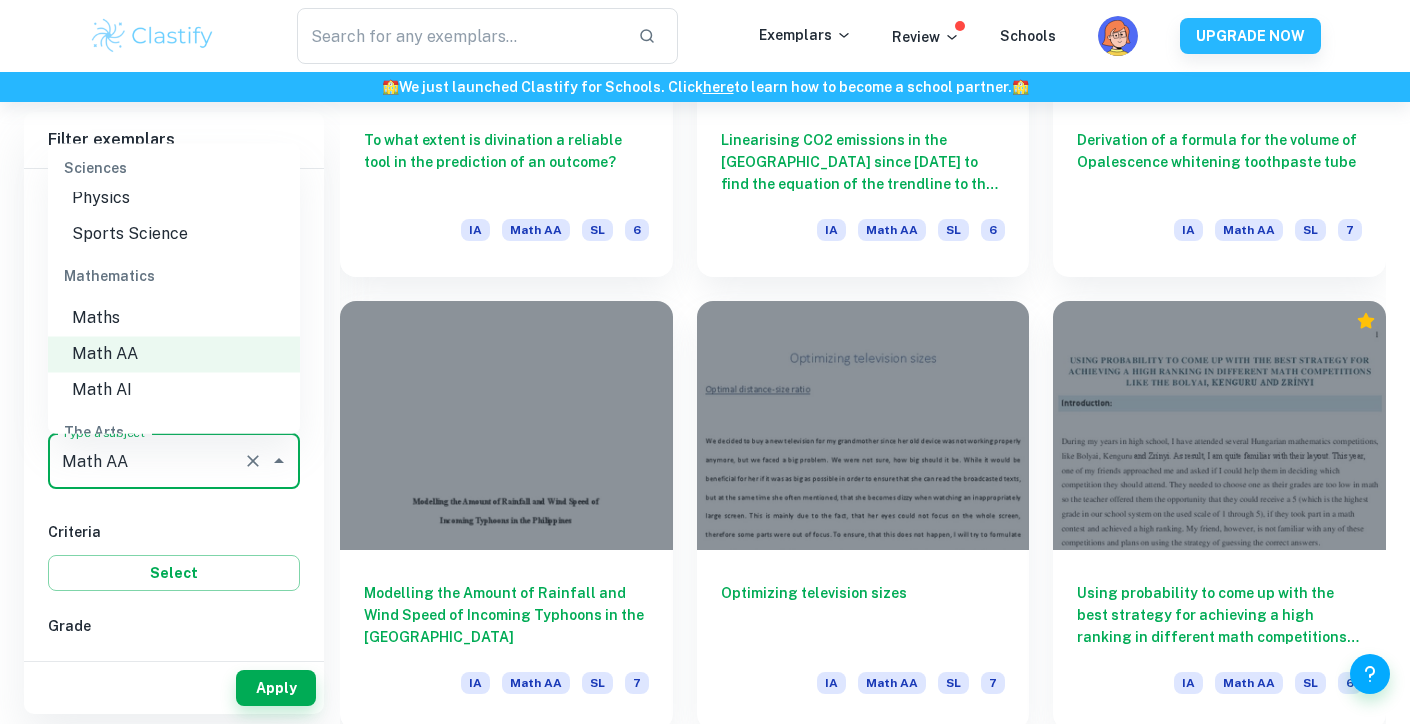 scroll, scrollTop: 2642, scrollLeft: 0, axis: vertical 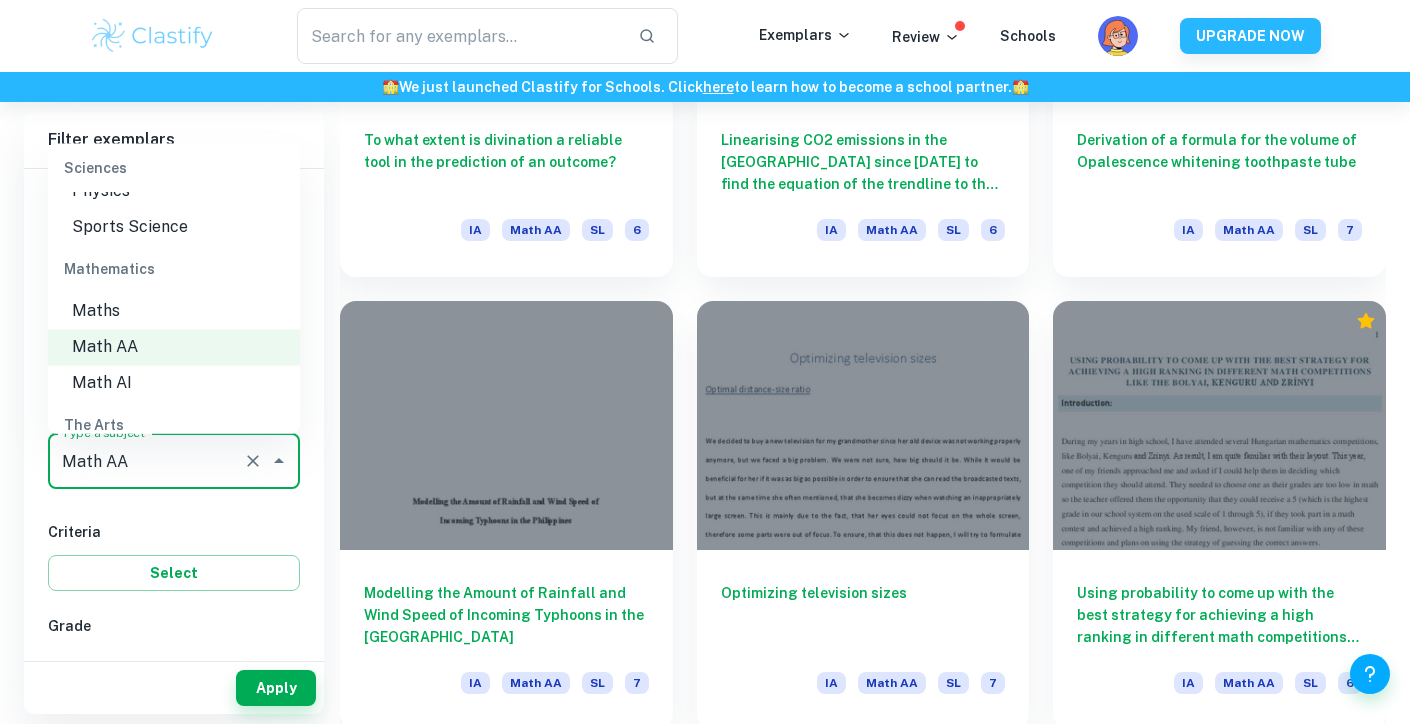 click on "Maths" at bounding box center (174, 312) 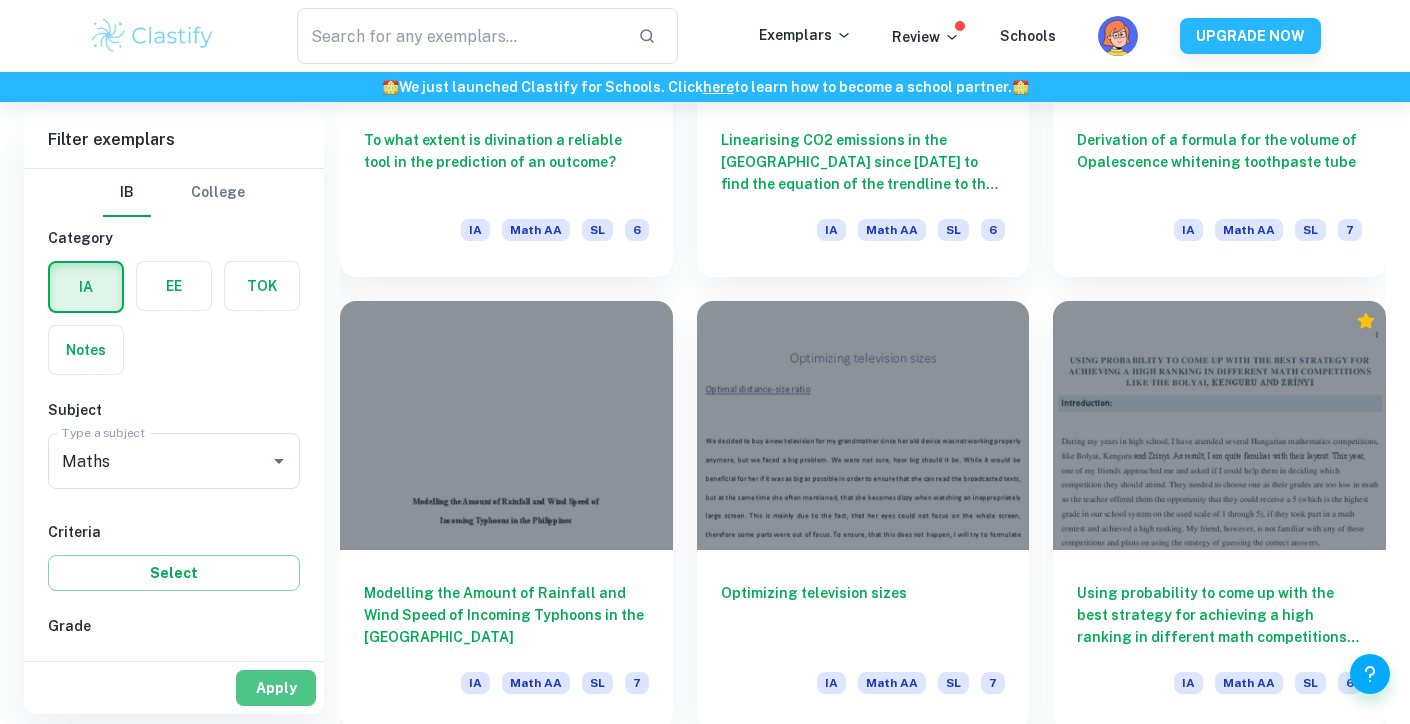 click on "Apply" at bounding box center (276, 688) 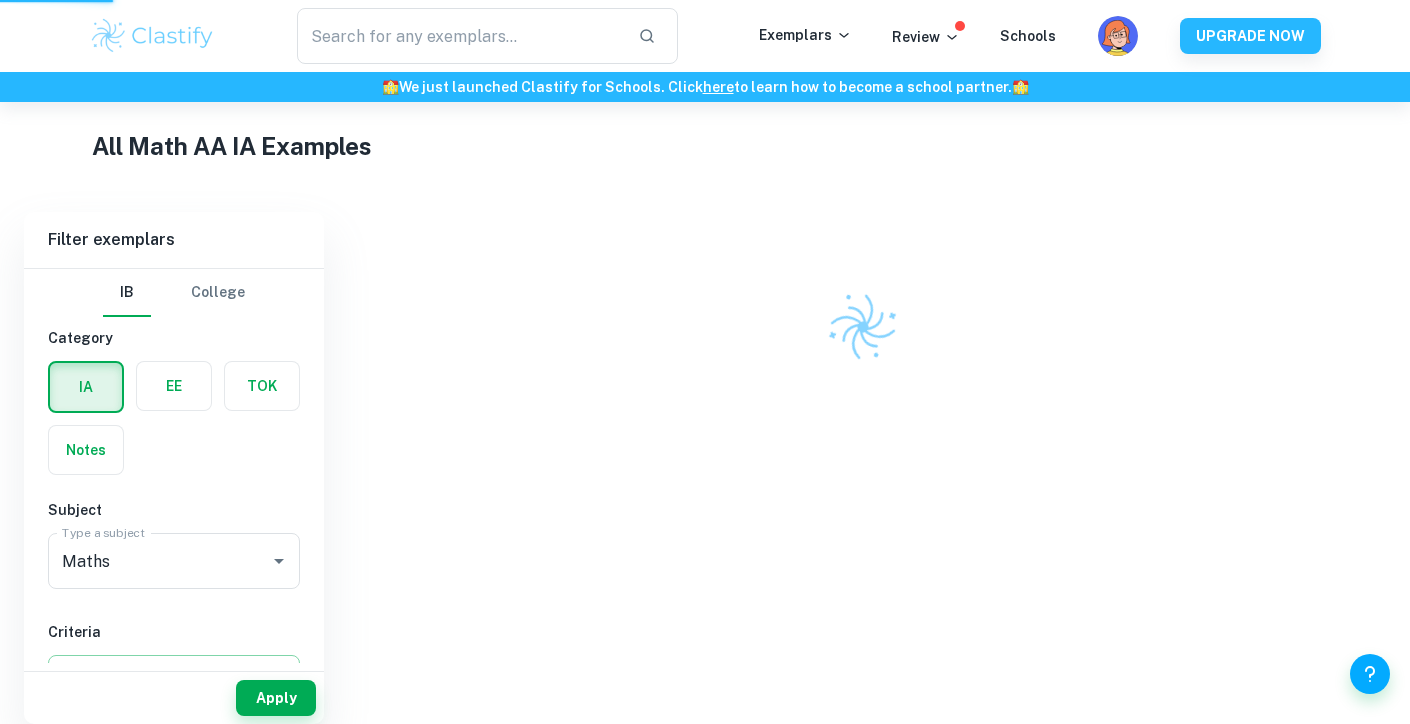 scroll, scrollTop: 392, scrollLeft: 0, axis: vertical 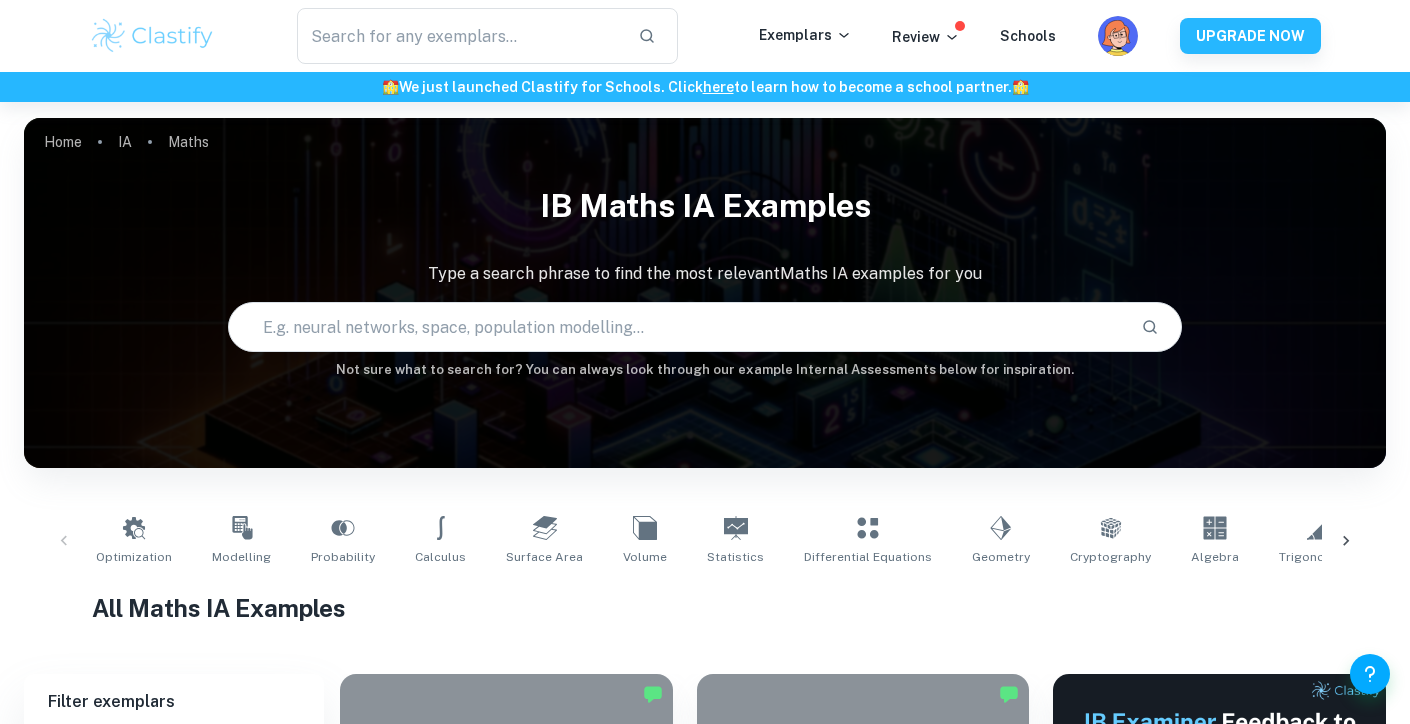 click on "Optimization Modelling Probability Calculus Surface Area Volume Statistics Differential Equations Geometry Cryptography Algebra Trigonometry Complex Numbers Kinematics Functions Correlation" at bounding box center (705, 541) 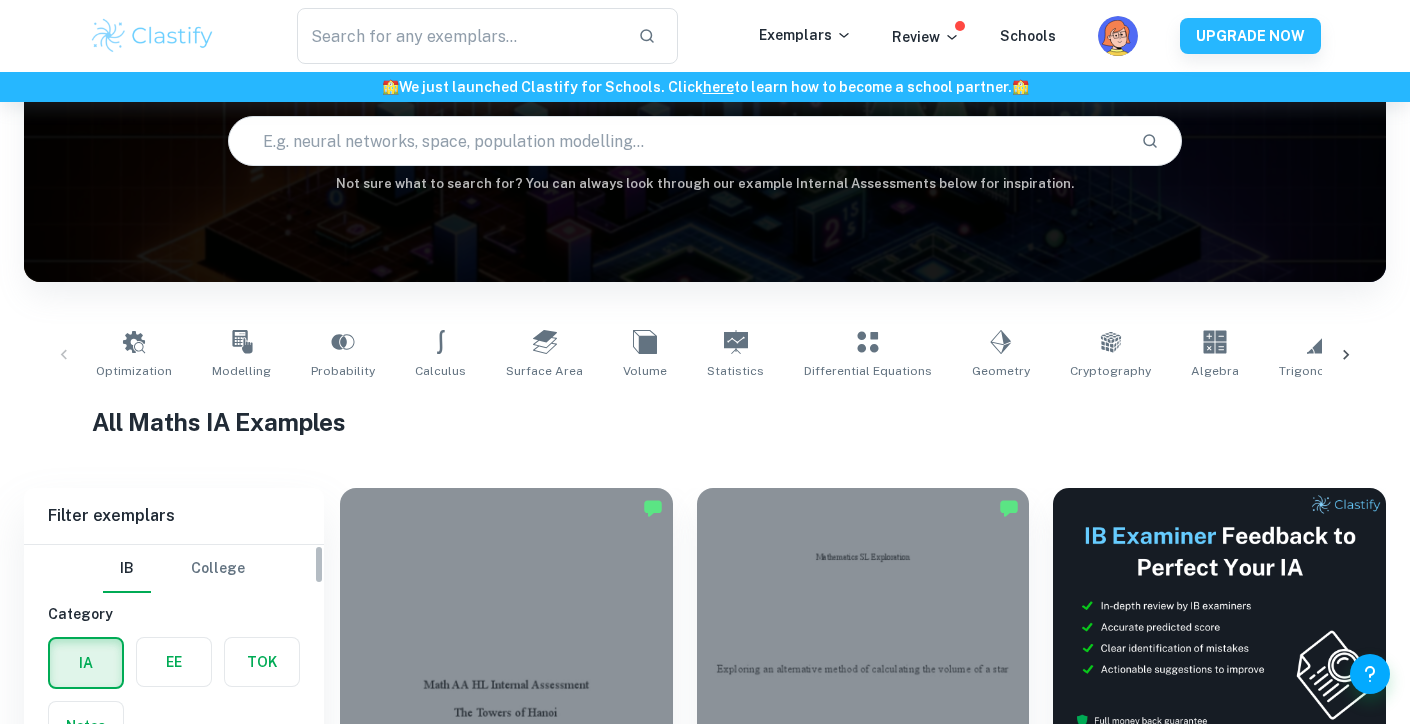 scroll, scrollTop: 400, scrollLeft: 0, axis: vertical 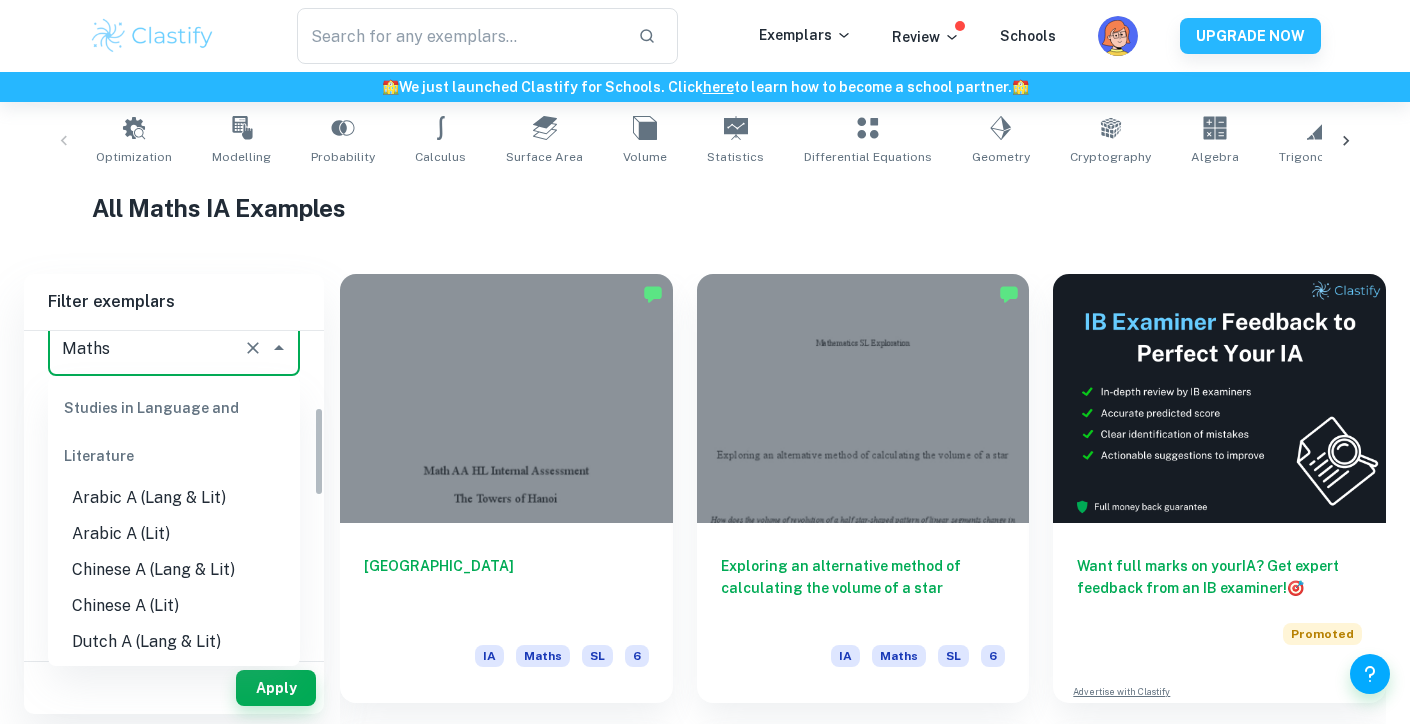 click on "Maths" at bounding box center [146, 348] 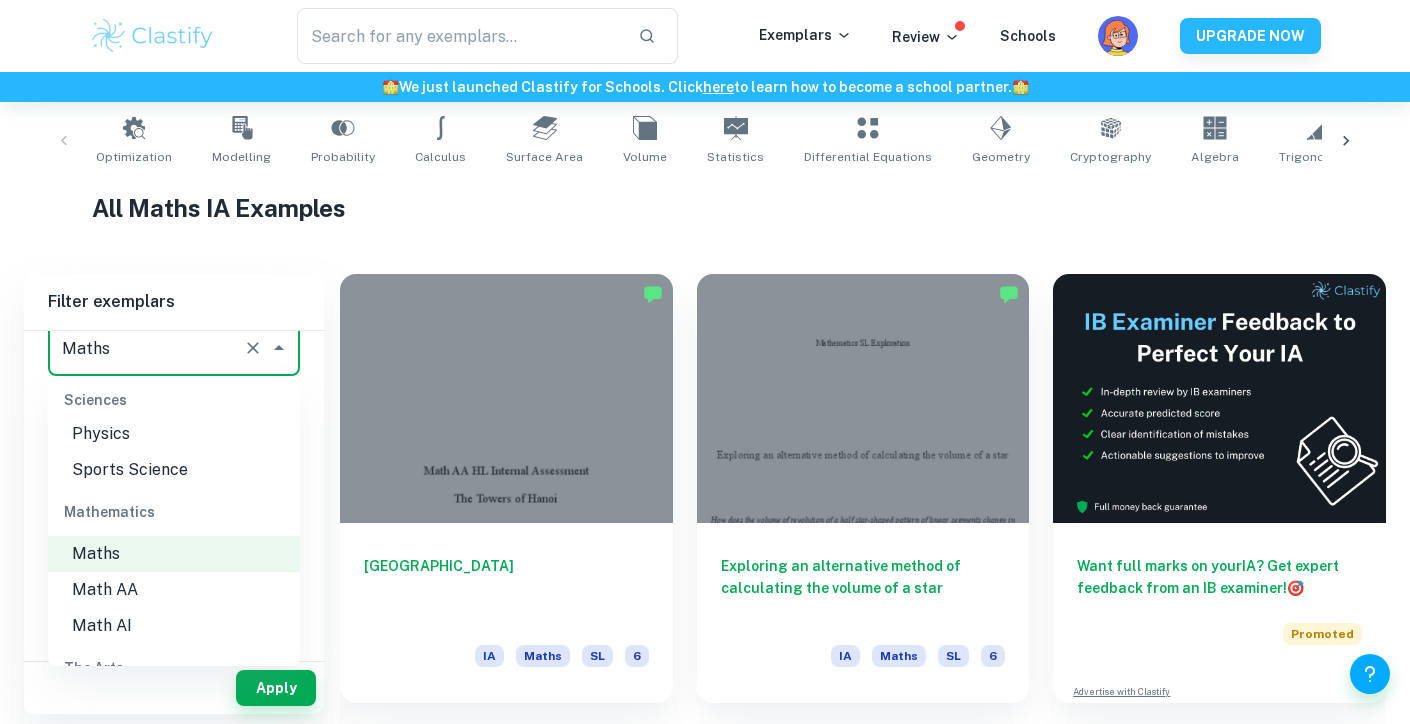 scroll, scrollTop: 2639, scrollLeft: 0, axis: vertical 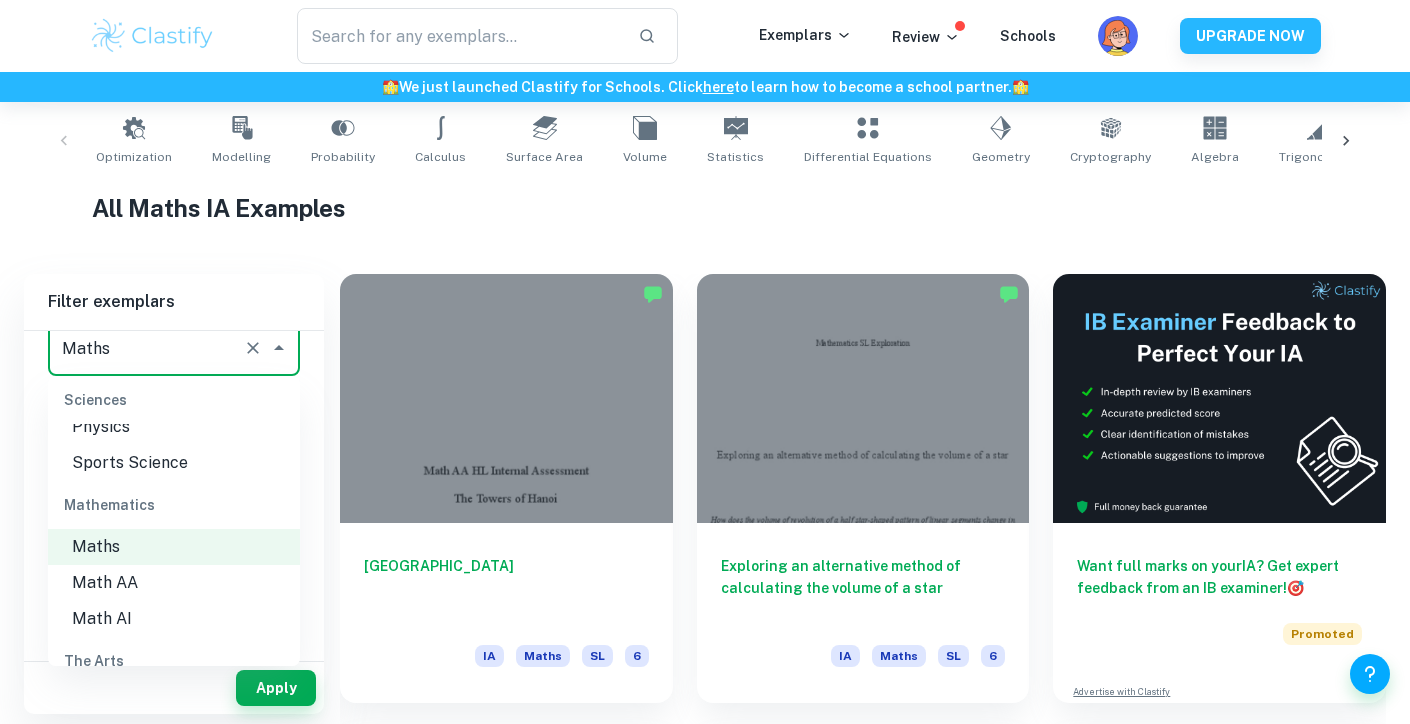 click on "Math AI" at bounding box center [174, 619] 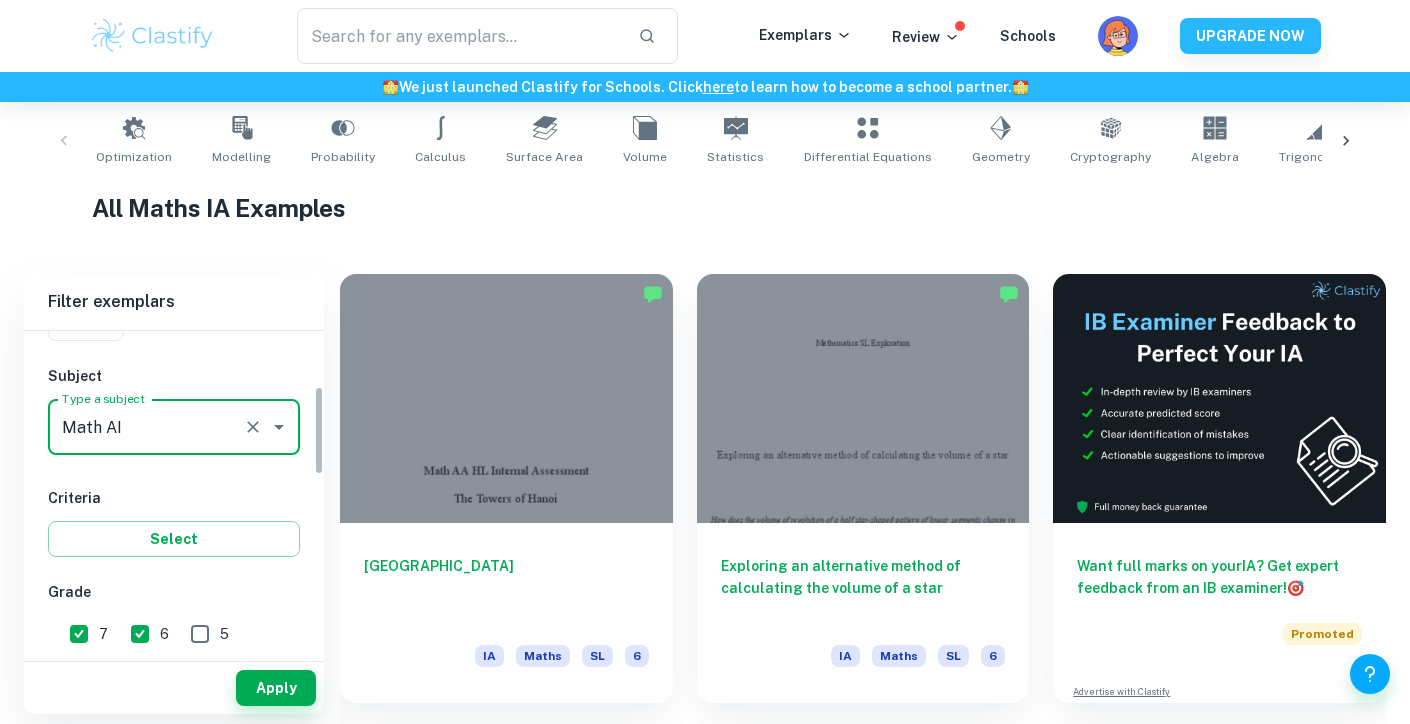 scroll, scrollTop: 195, scrollLeft: 0, axis: vertical 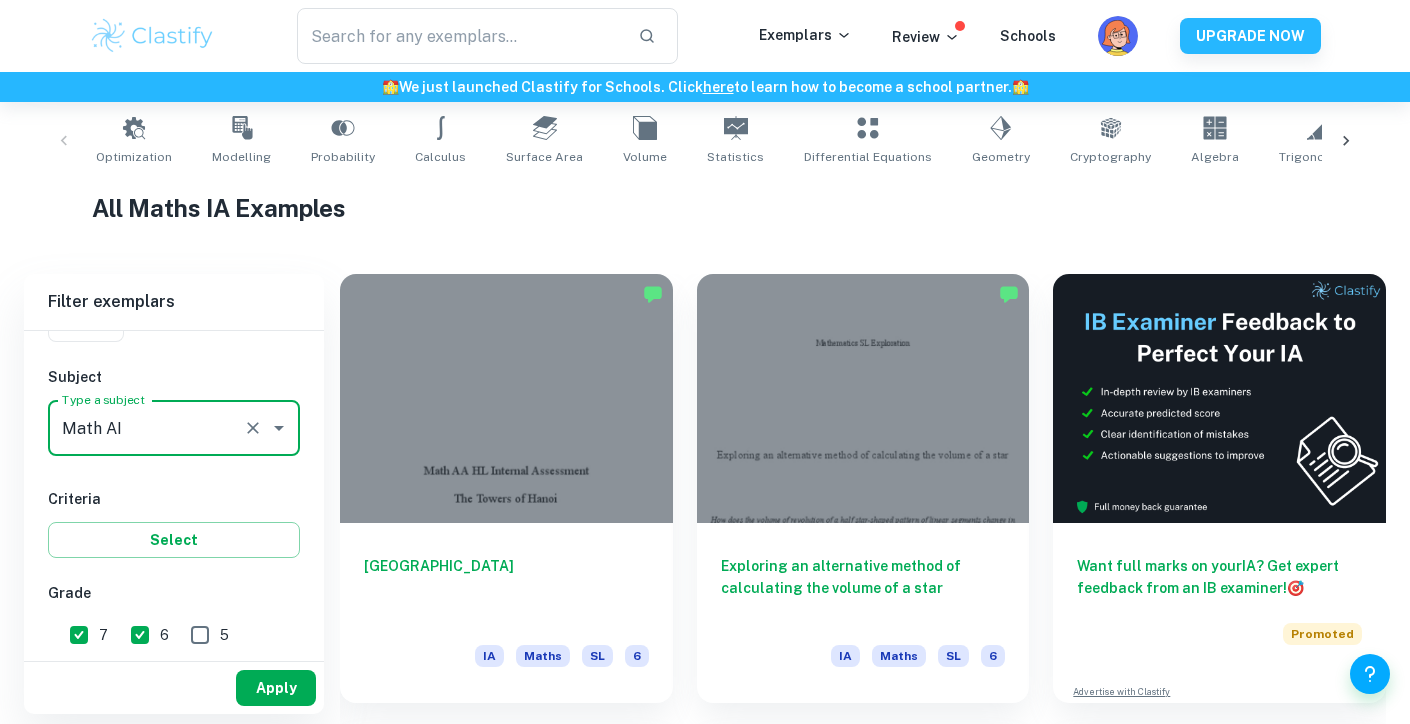 click on "Apply" at bounding box center [276, 688] 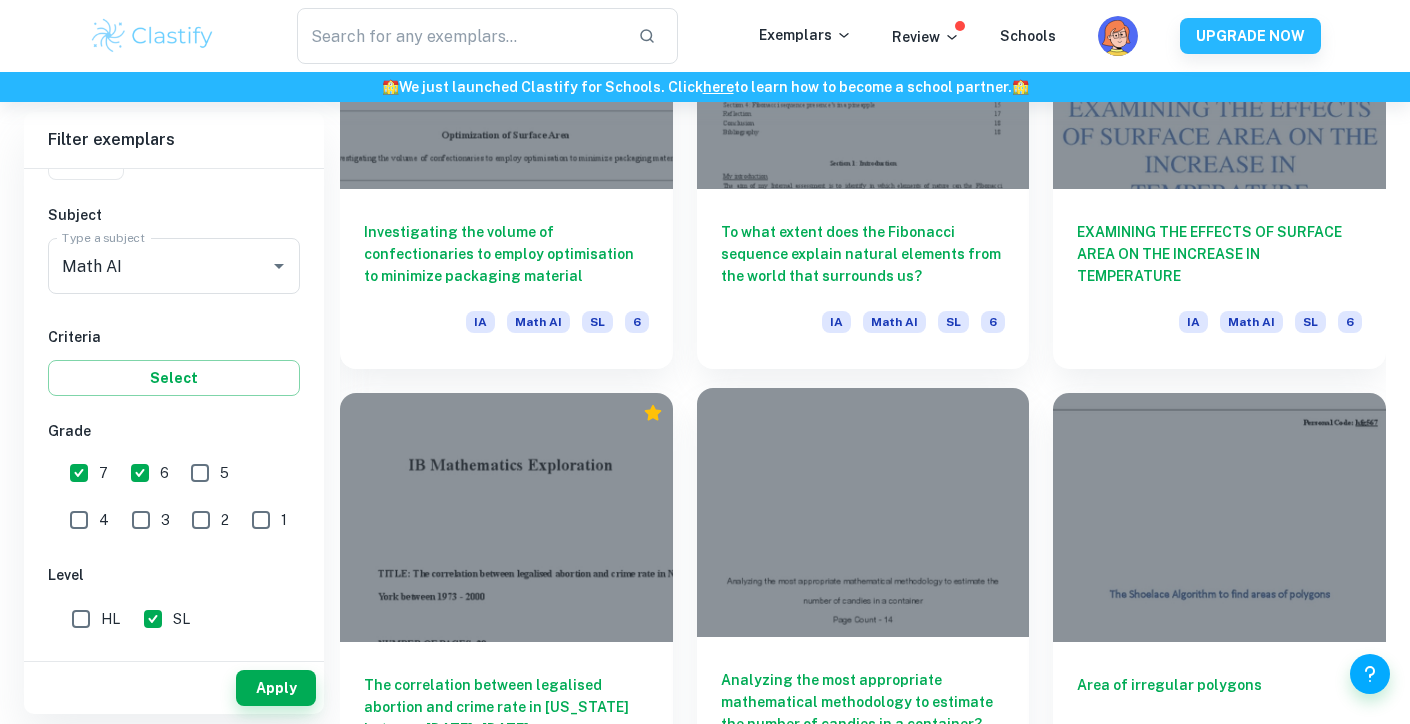 scroll, scrollTop: 4914, scrollLeft: 0, axis: vertical 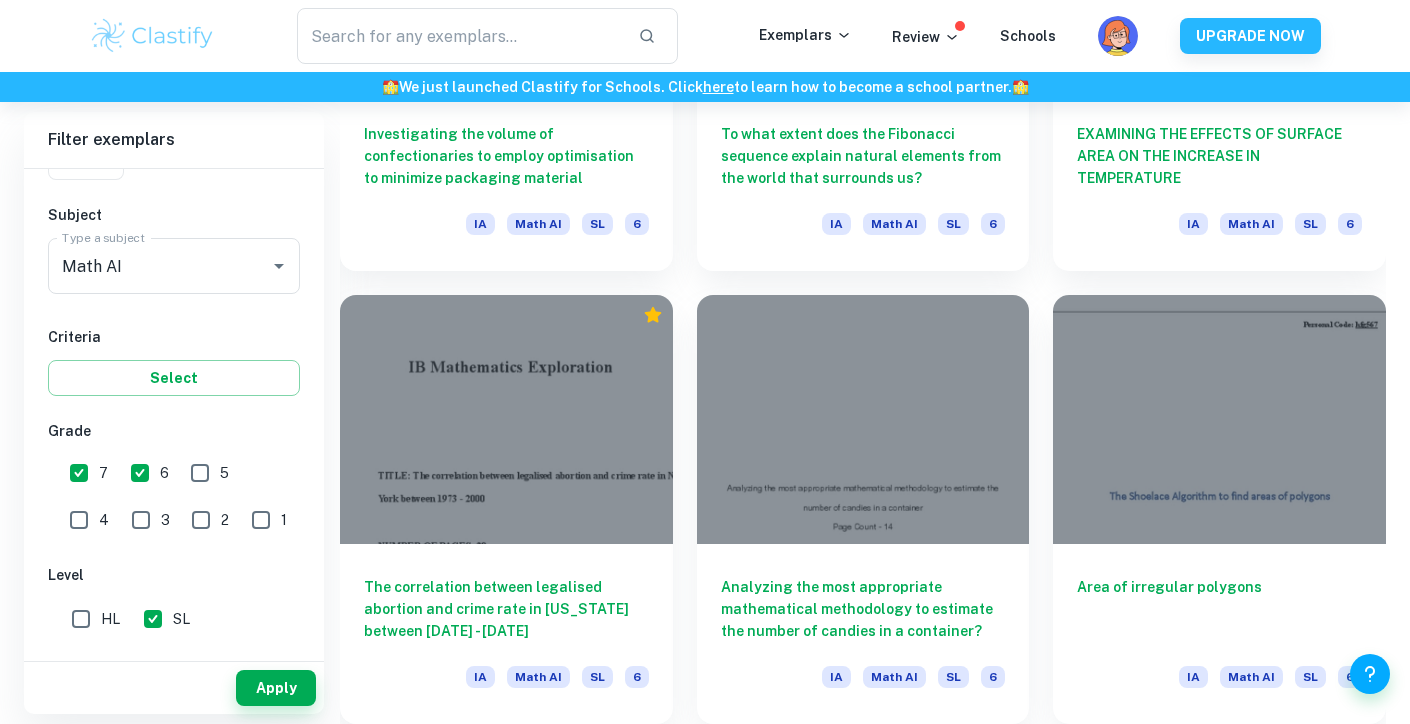 click on "6" at bounding box center [140, 473] 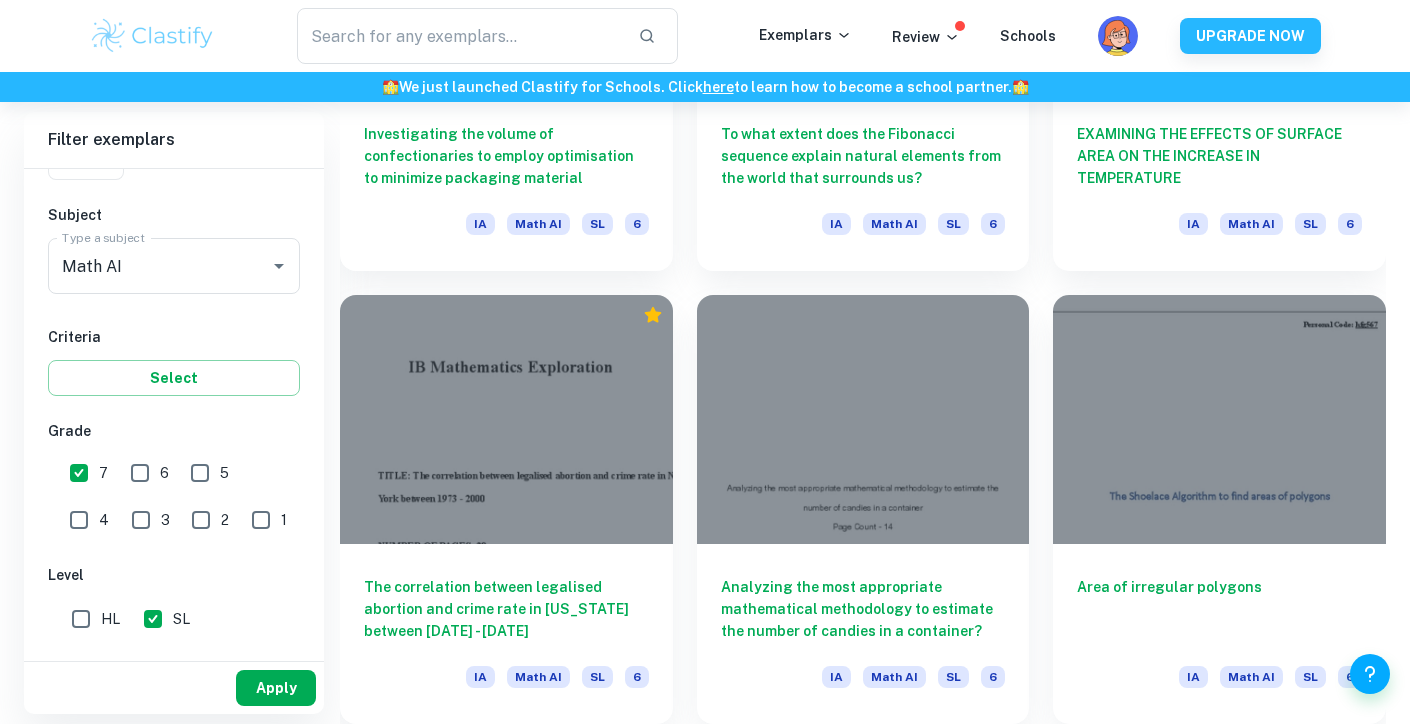 click on "Apply" at bounding box center (276, 688) 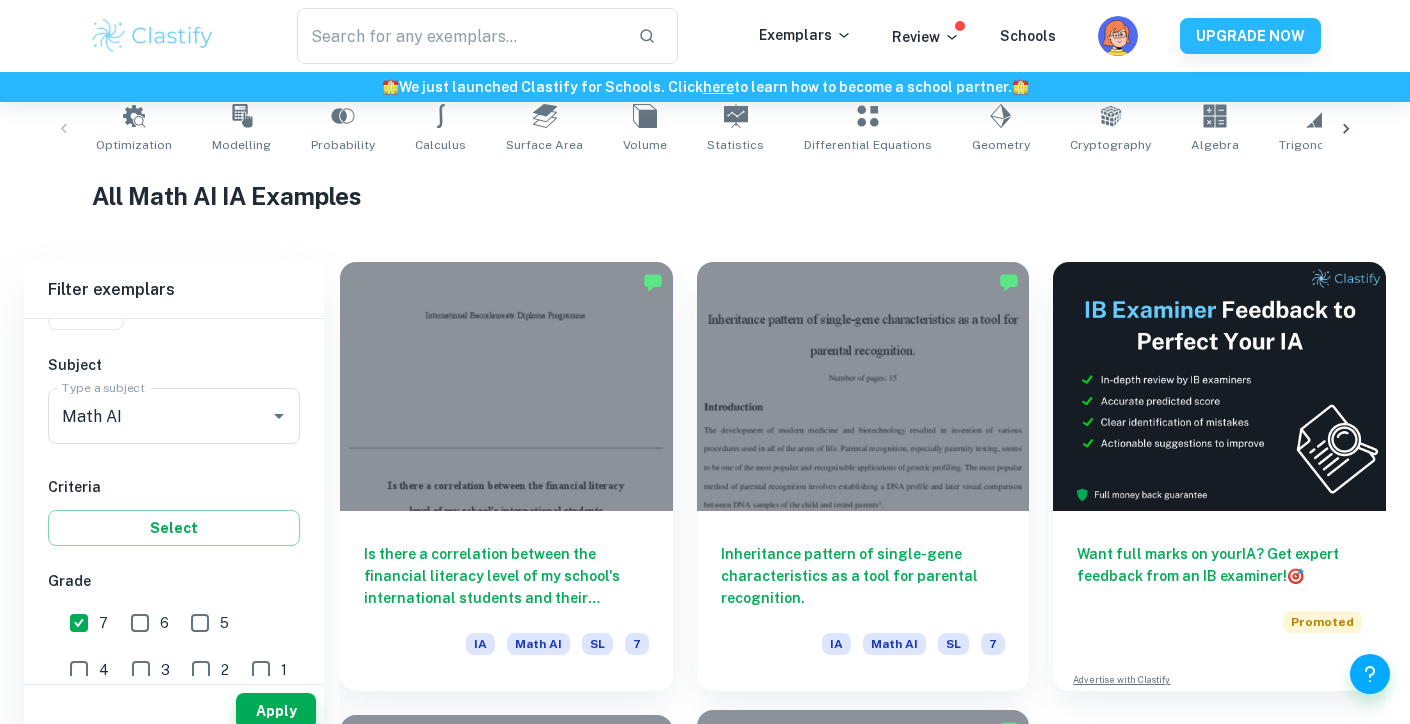 scroll, scrollTop: 405, scrollLeft: 0, axis: vertical 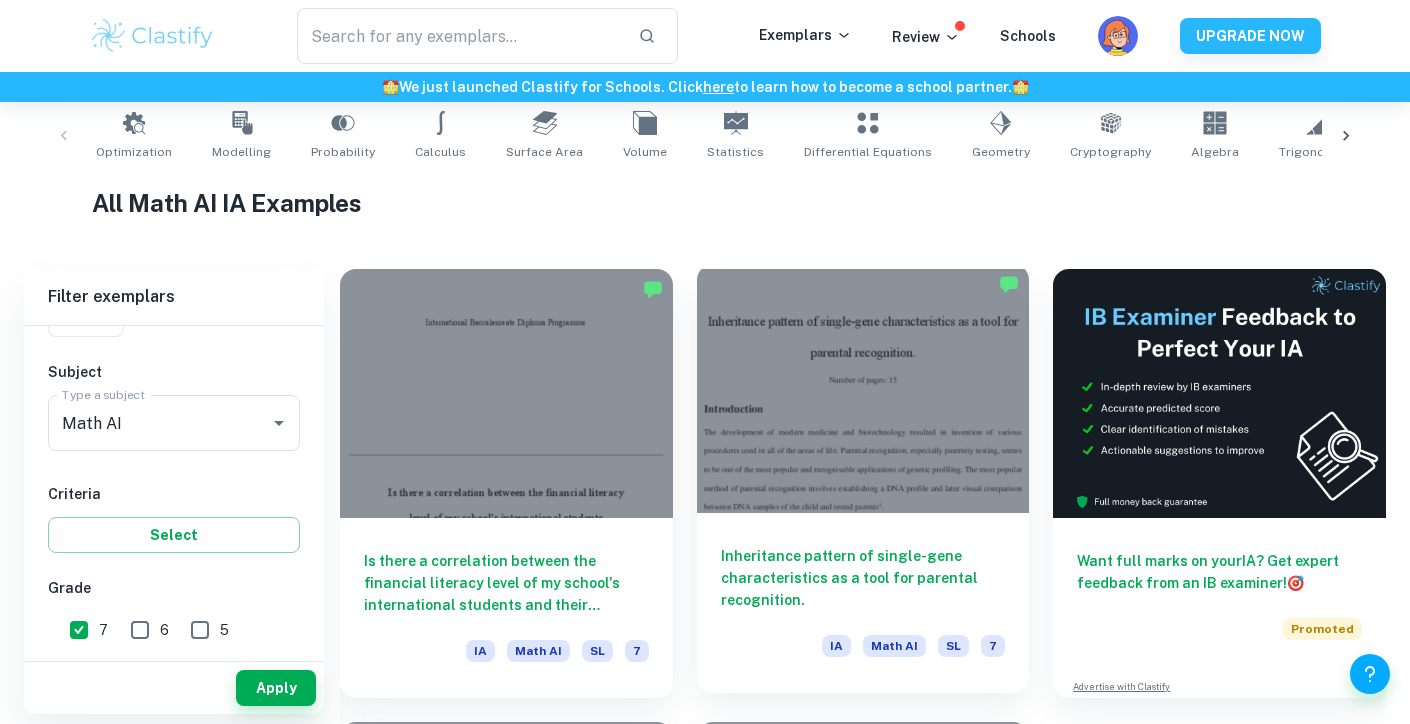 click on "Inheritance pattern of single-gene characteristics as a tool for parental recognition." at bounding box center (863, 578) 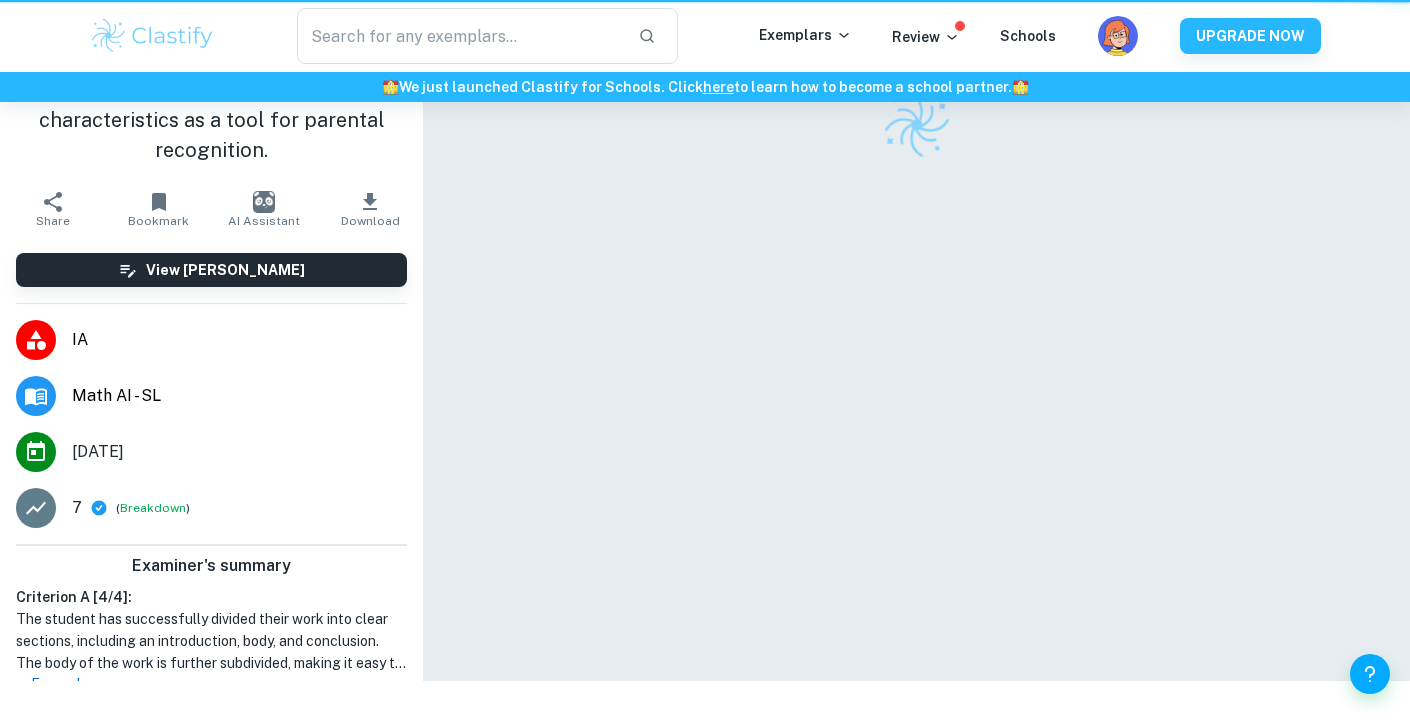 scroll, scrollTop: 0, scrollLeft: 0, axis: both 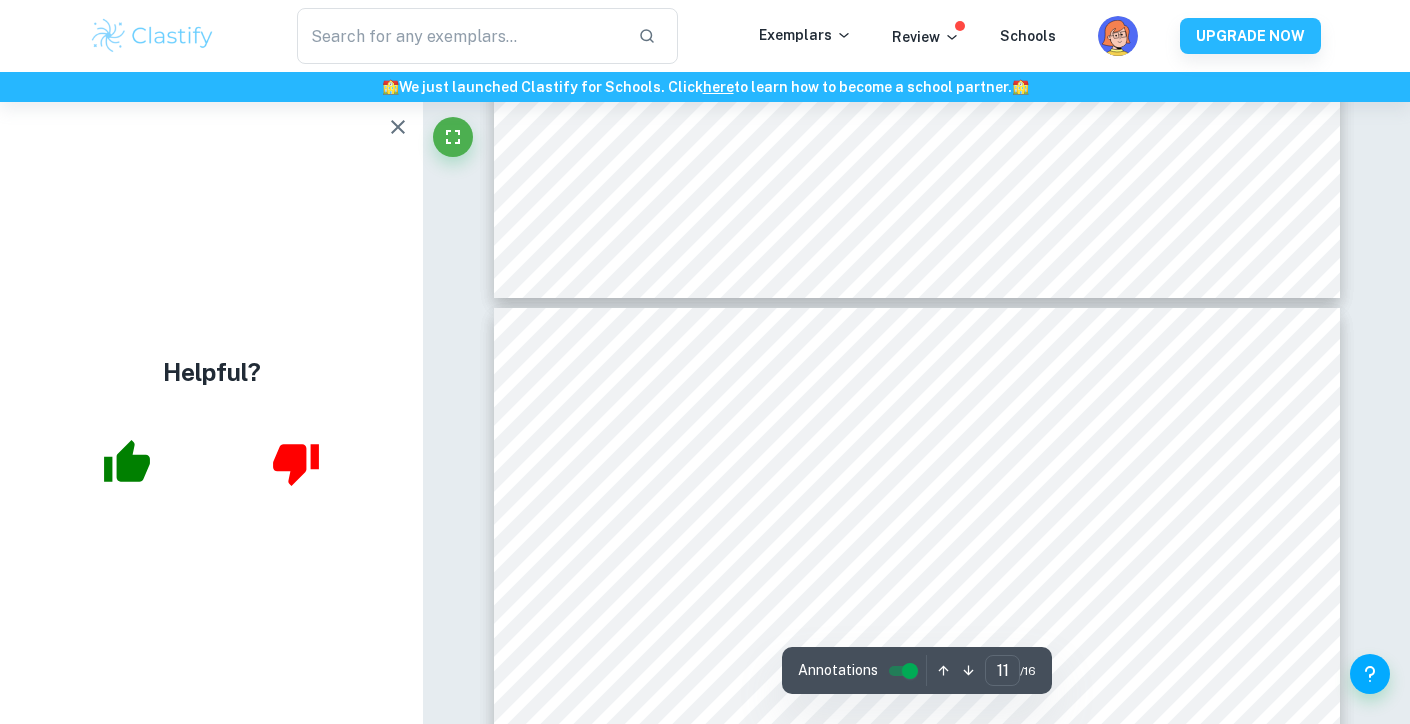 type on "12" 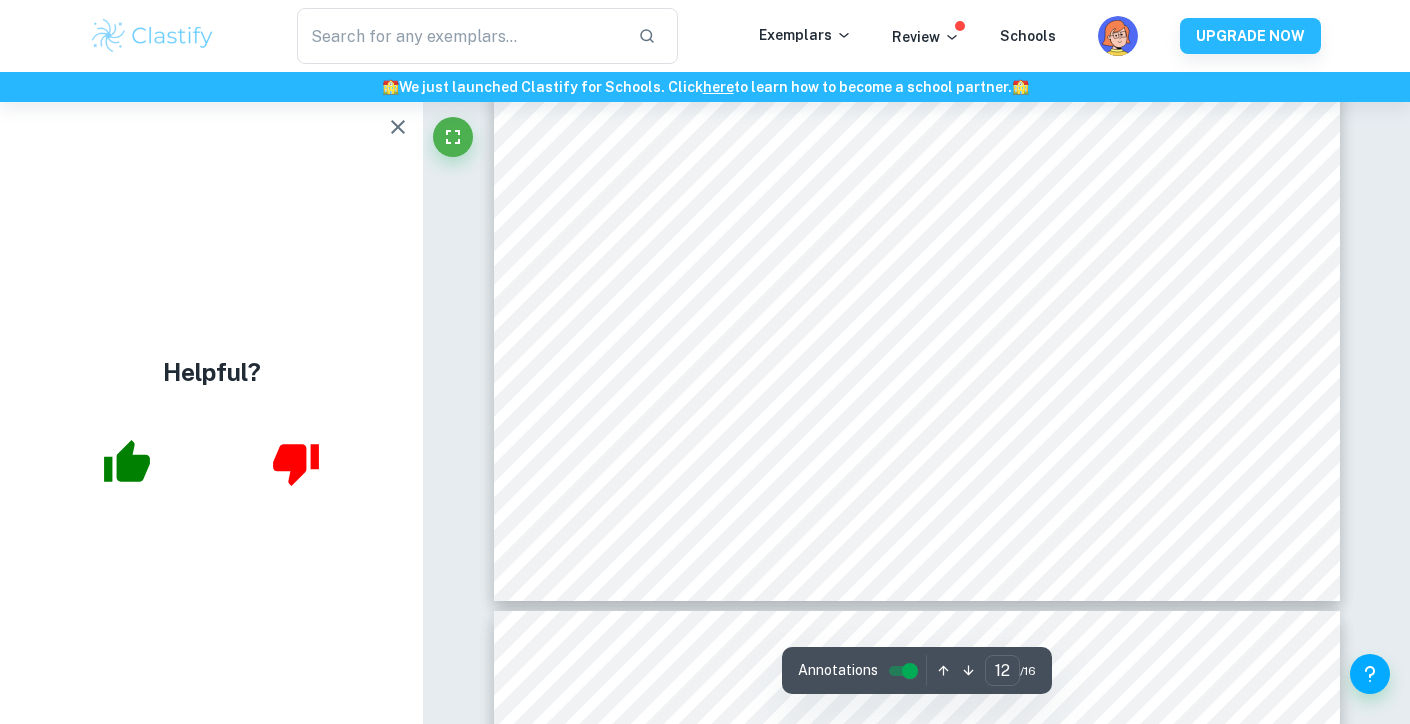 scroll, scrollTop: 13177, scrollLeft: 0, axis: vertical 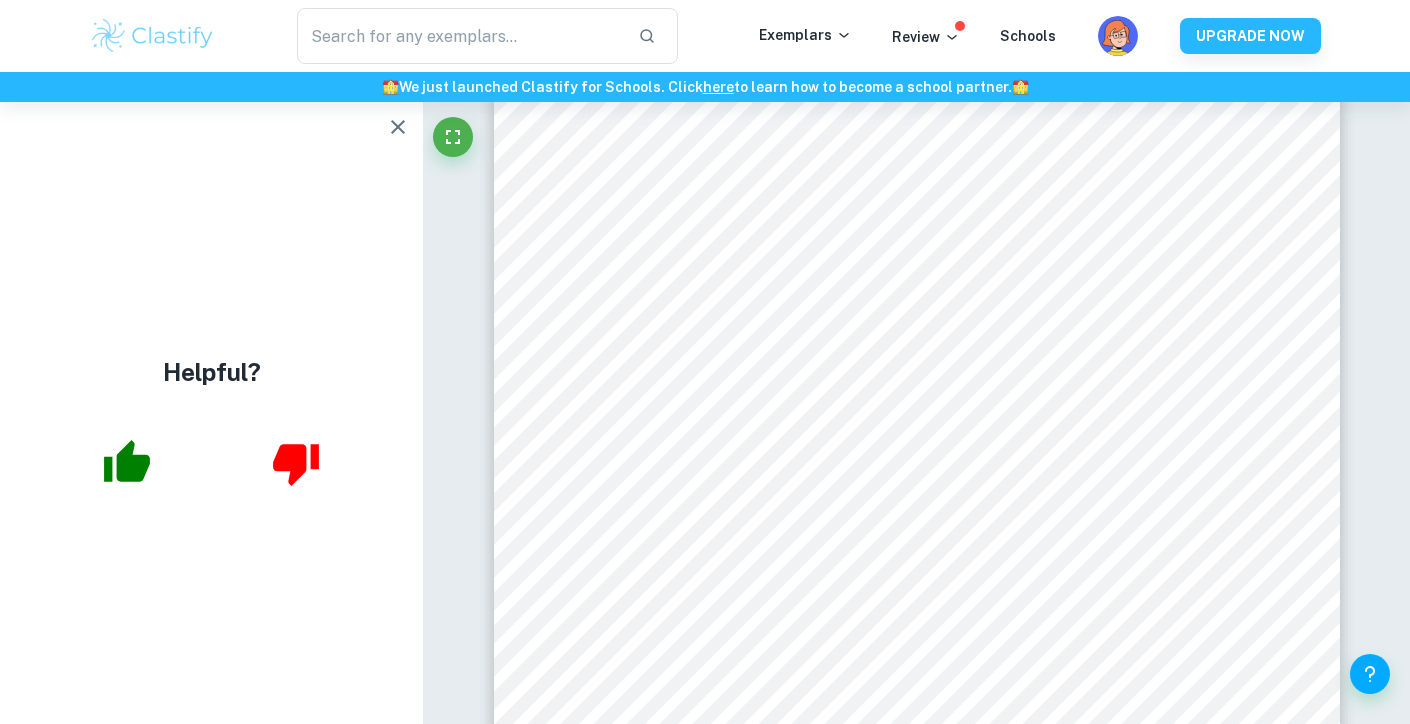 click 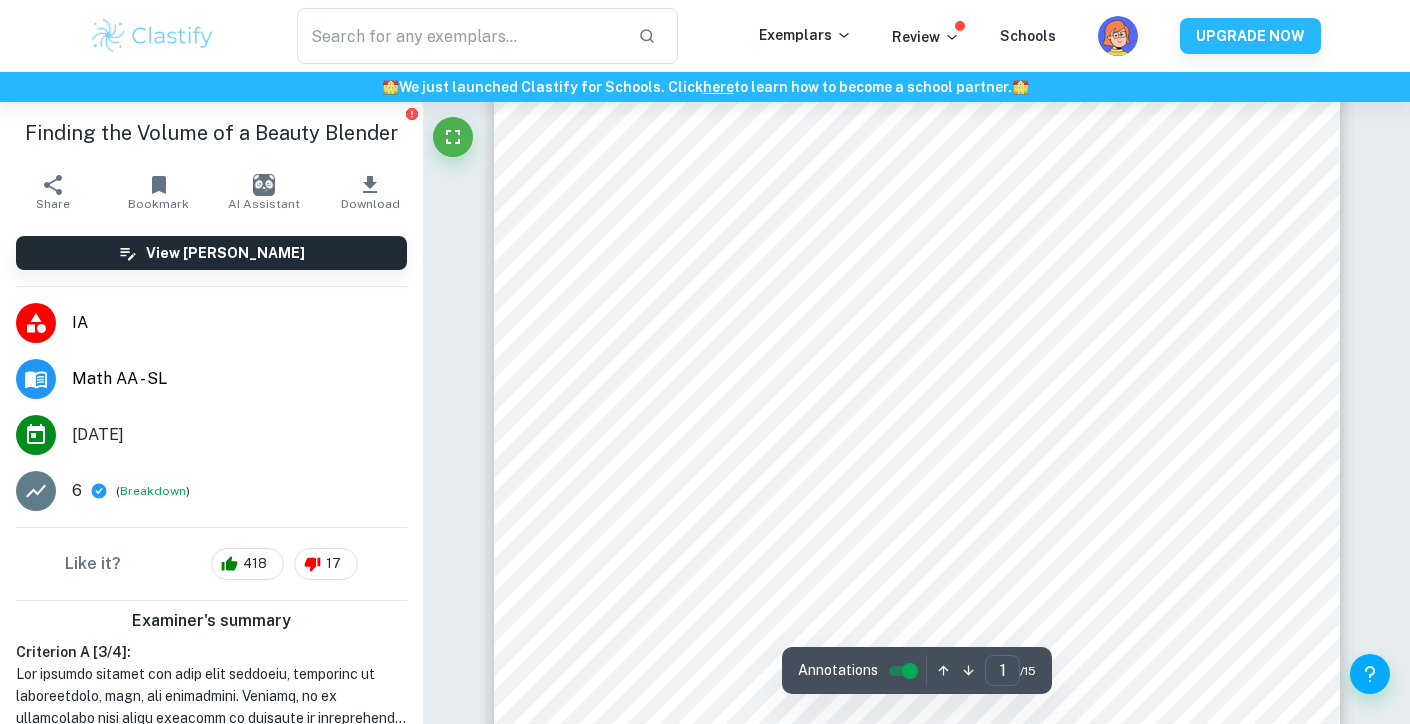scroll, scrollTop: 335, scrollLeft: 0, axis: vertical 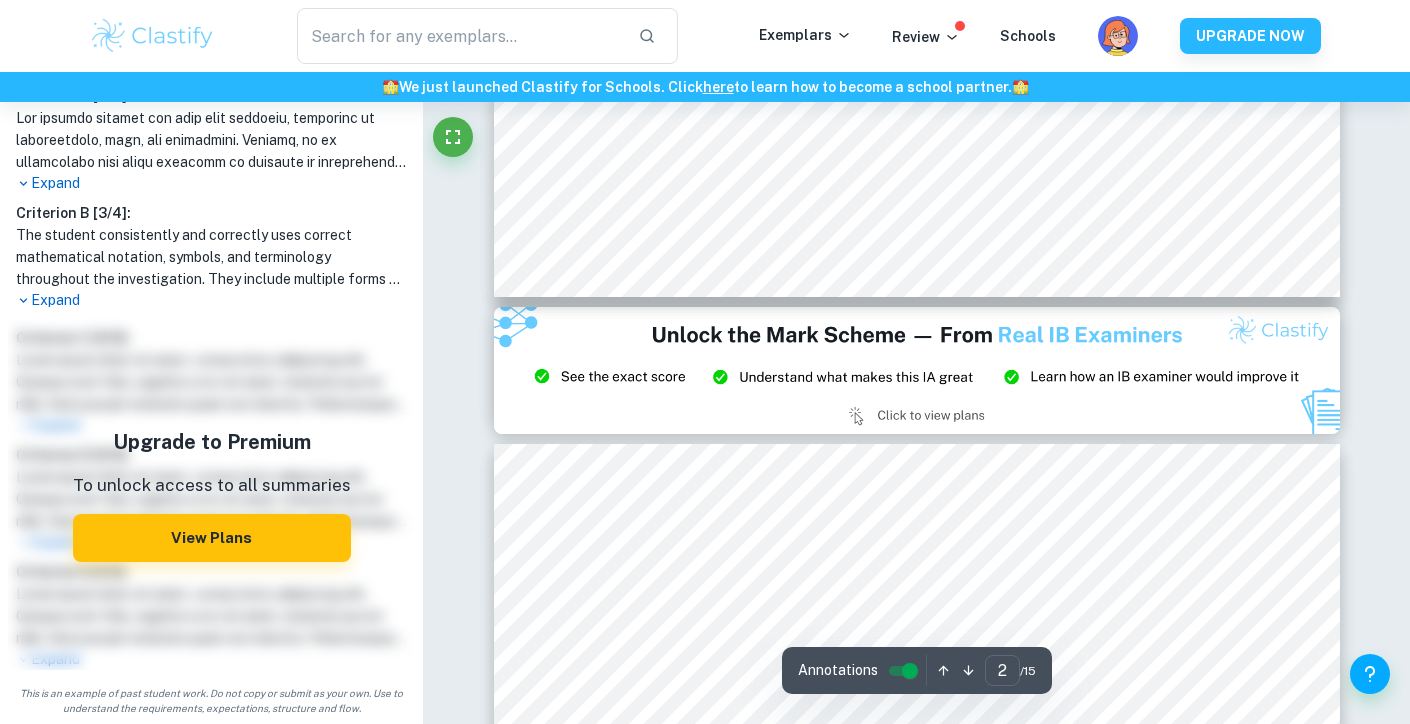 type on "3" 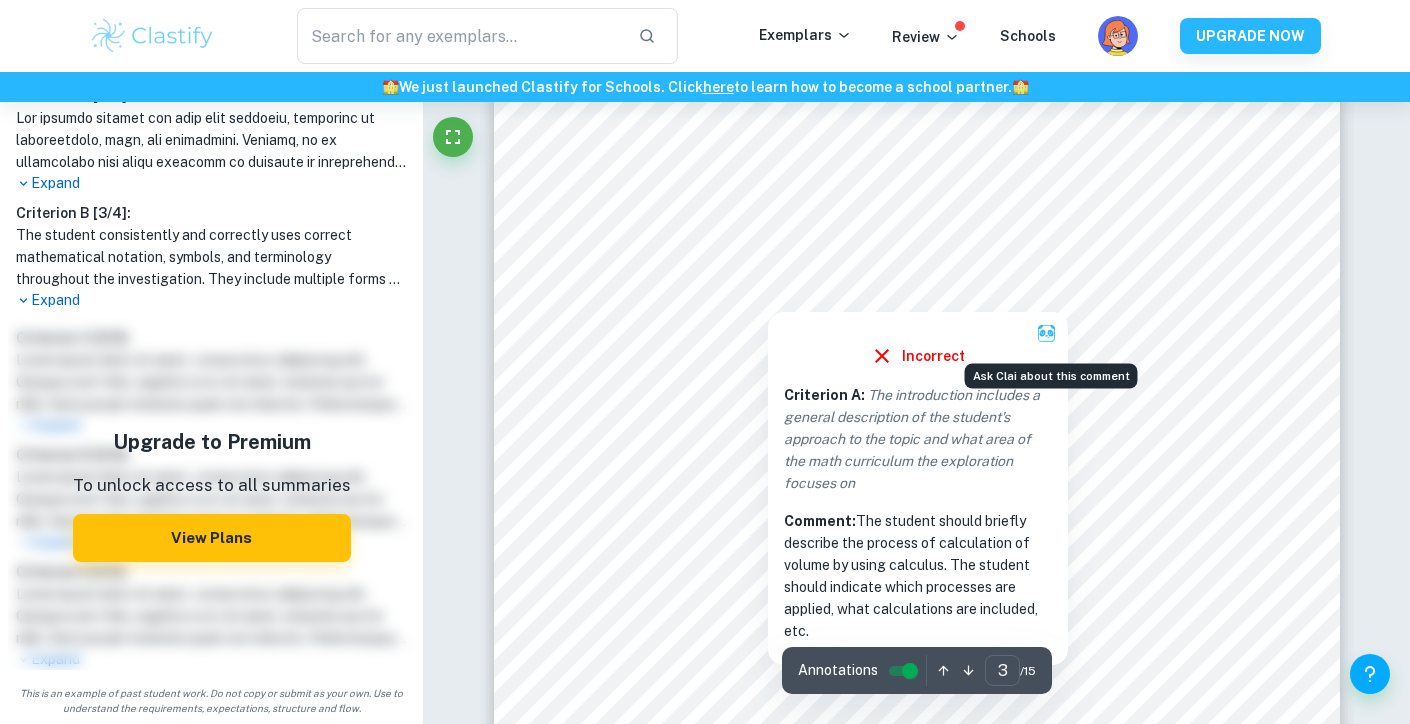 scroll, scrollTop: 2674, scrollLeft: 0, axis: vertical 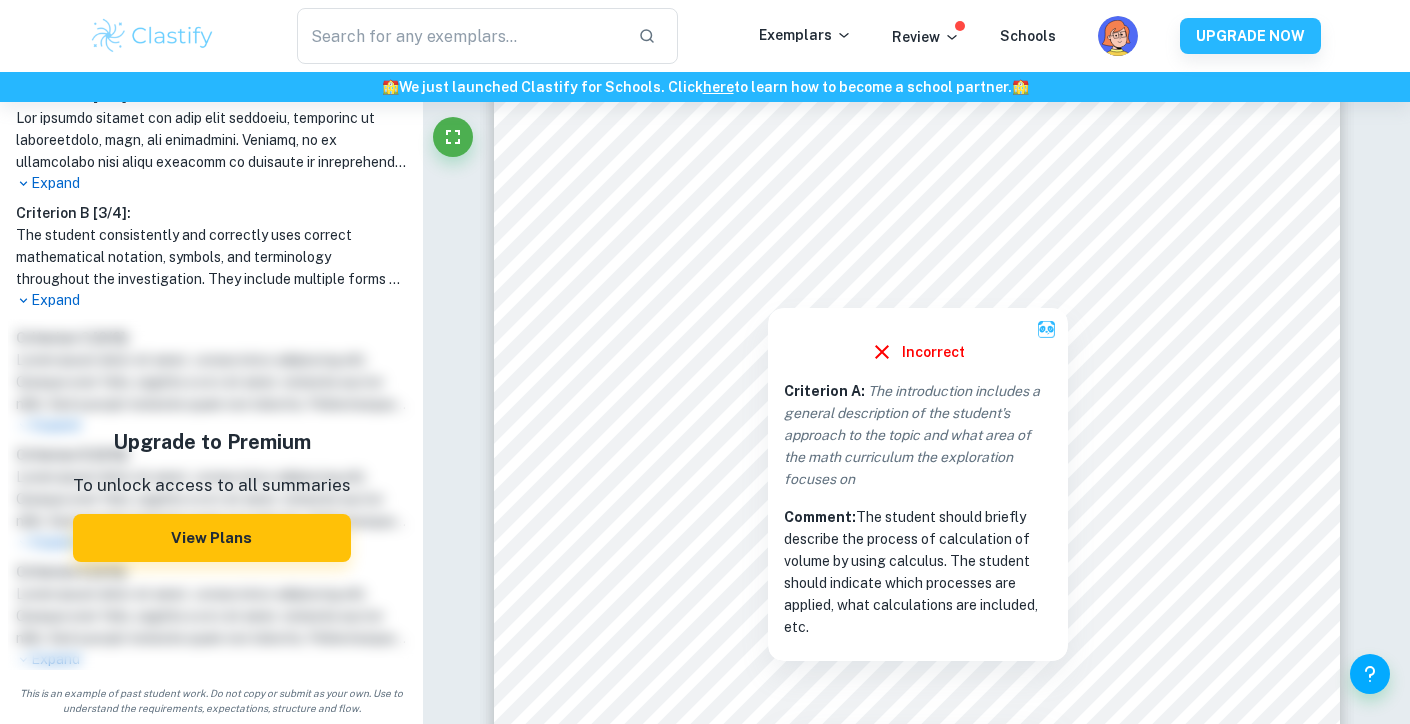 click at bounding box center [911, 255] 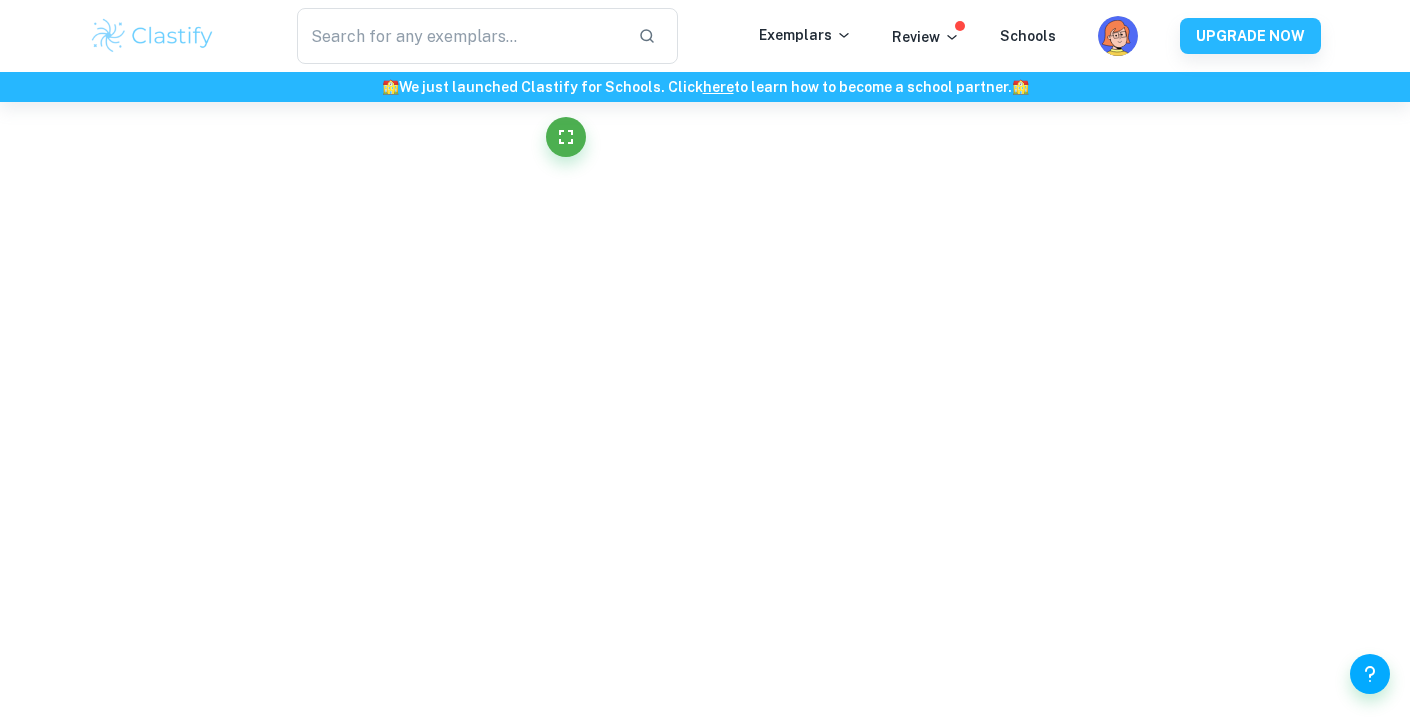 scroll, scrollTop: 2610, scrollLeft: 0, axis: vertical 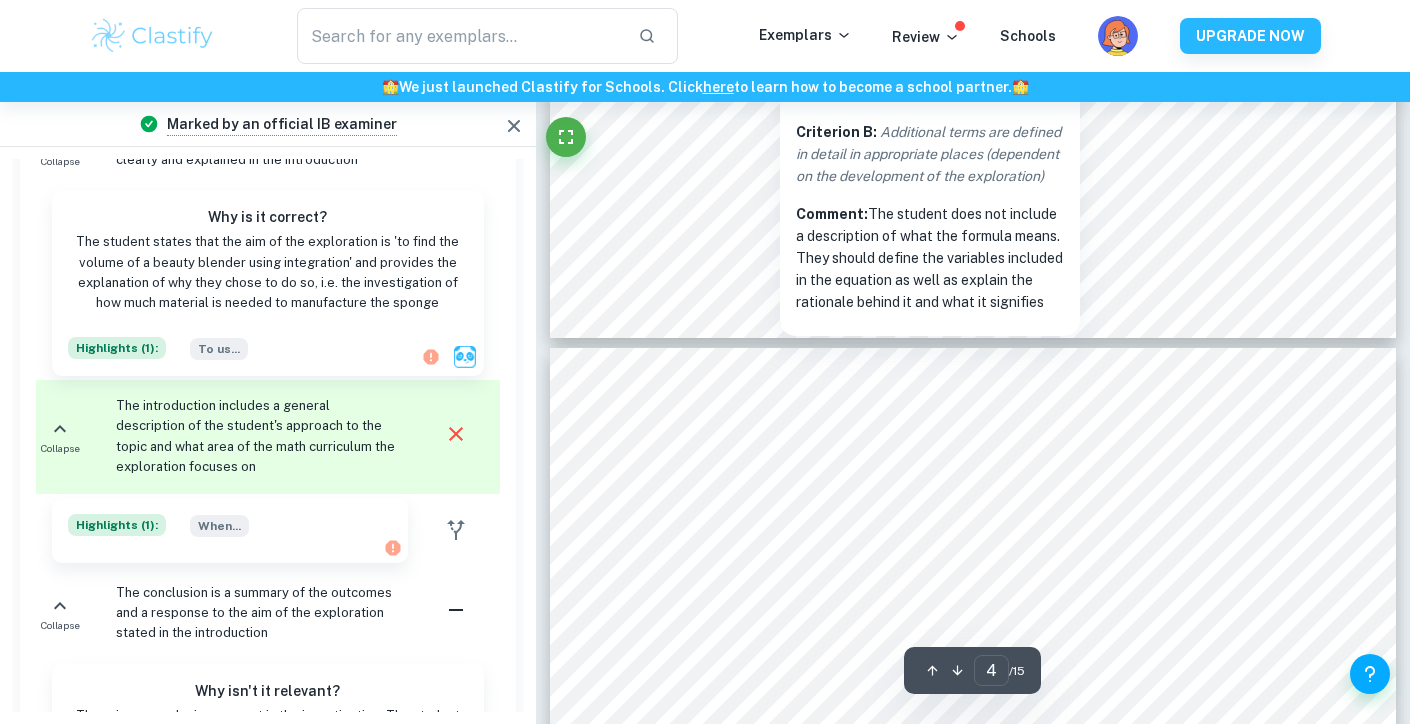 type on "5" 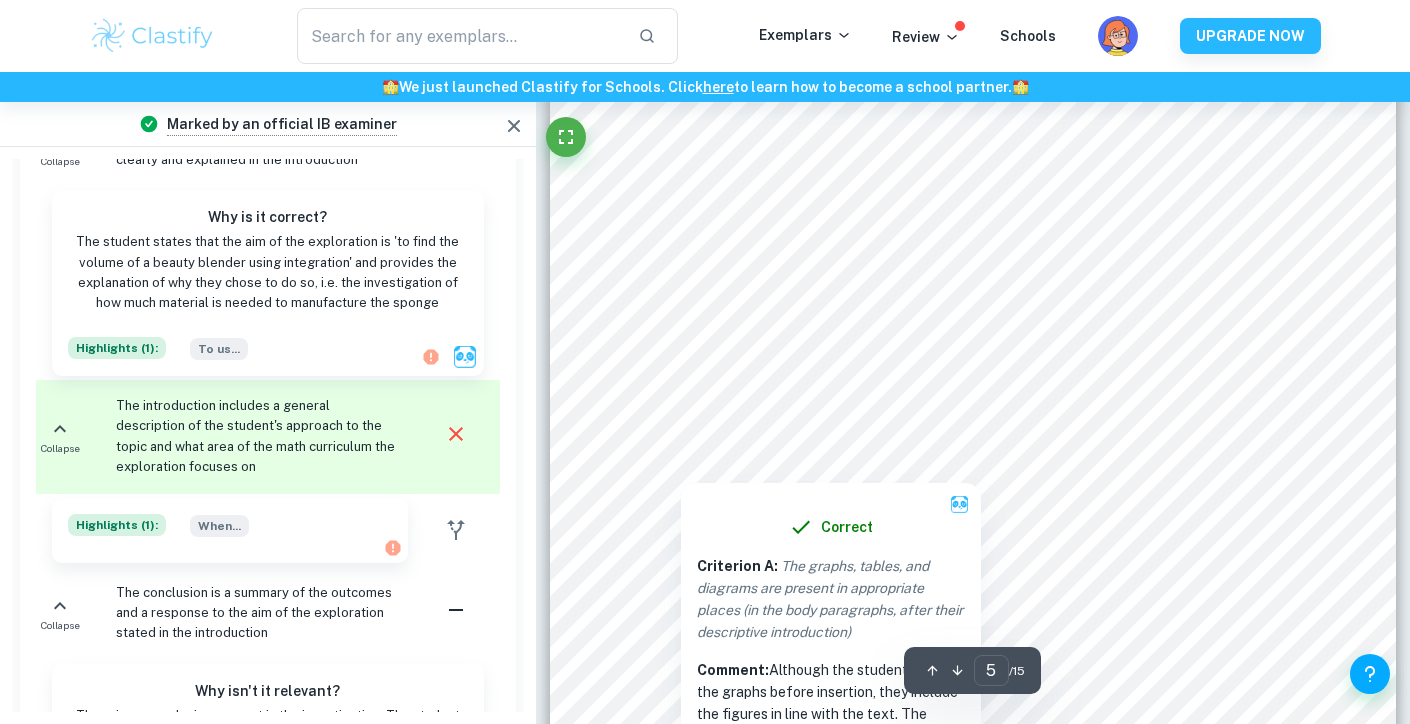 scroll, scrollTop: 4803, scrollLeft: 0, axis: vertical 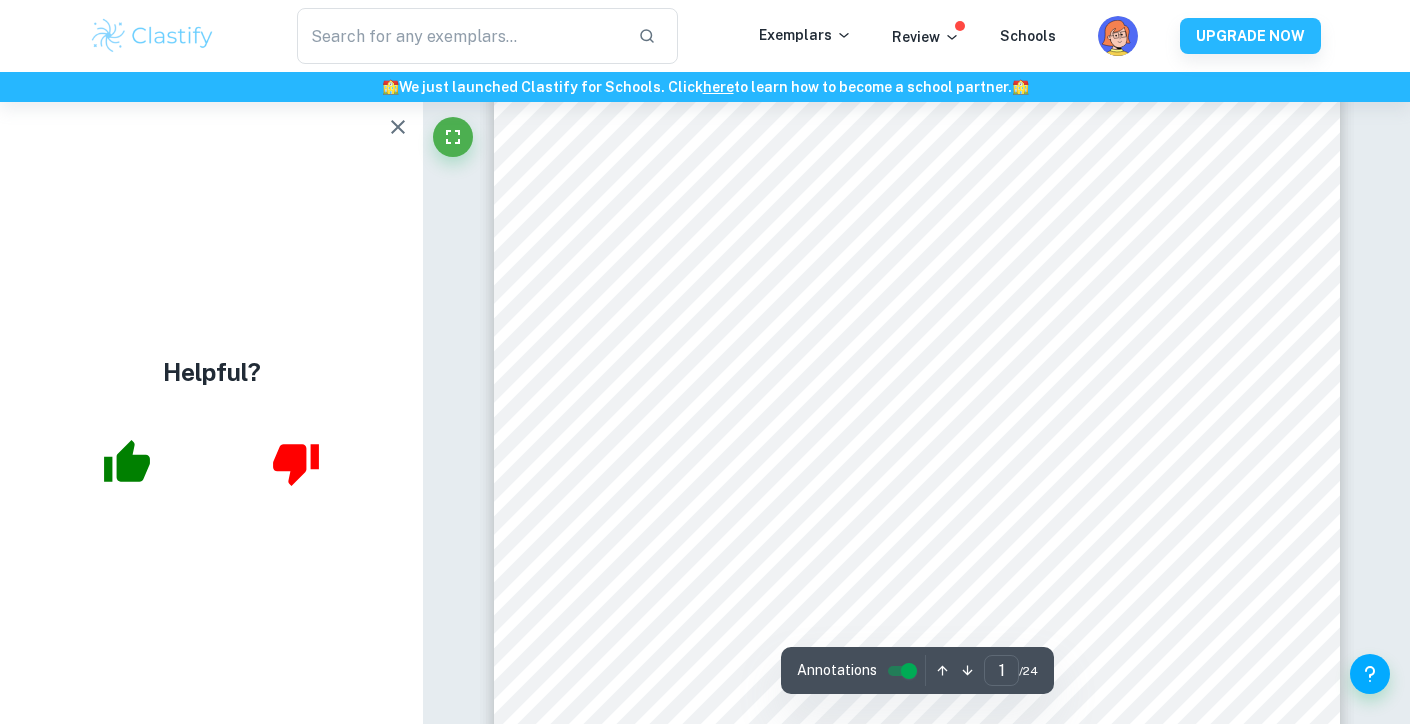 click 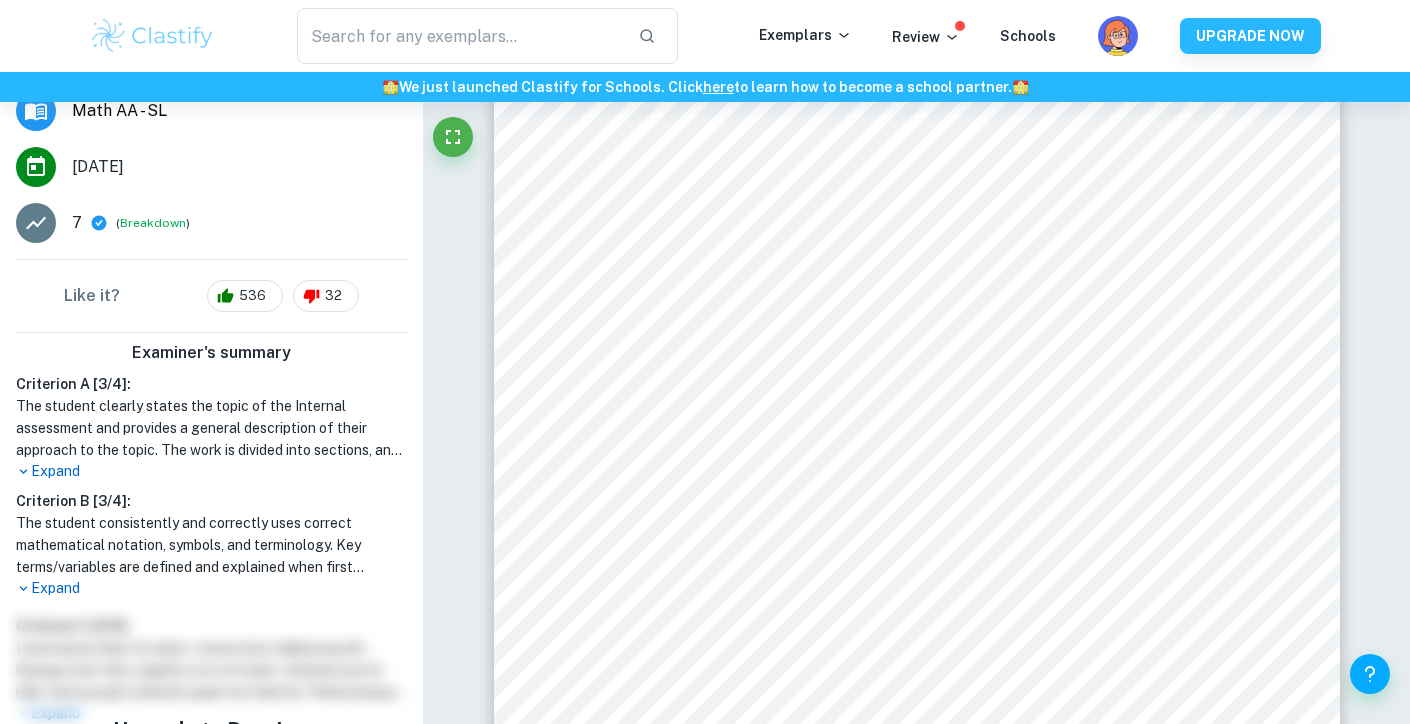 scroll, scrollTop: 313, scrollLeft: 0, axis: vertical 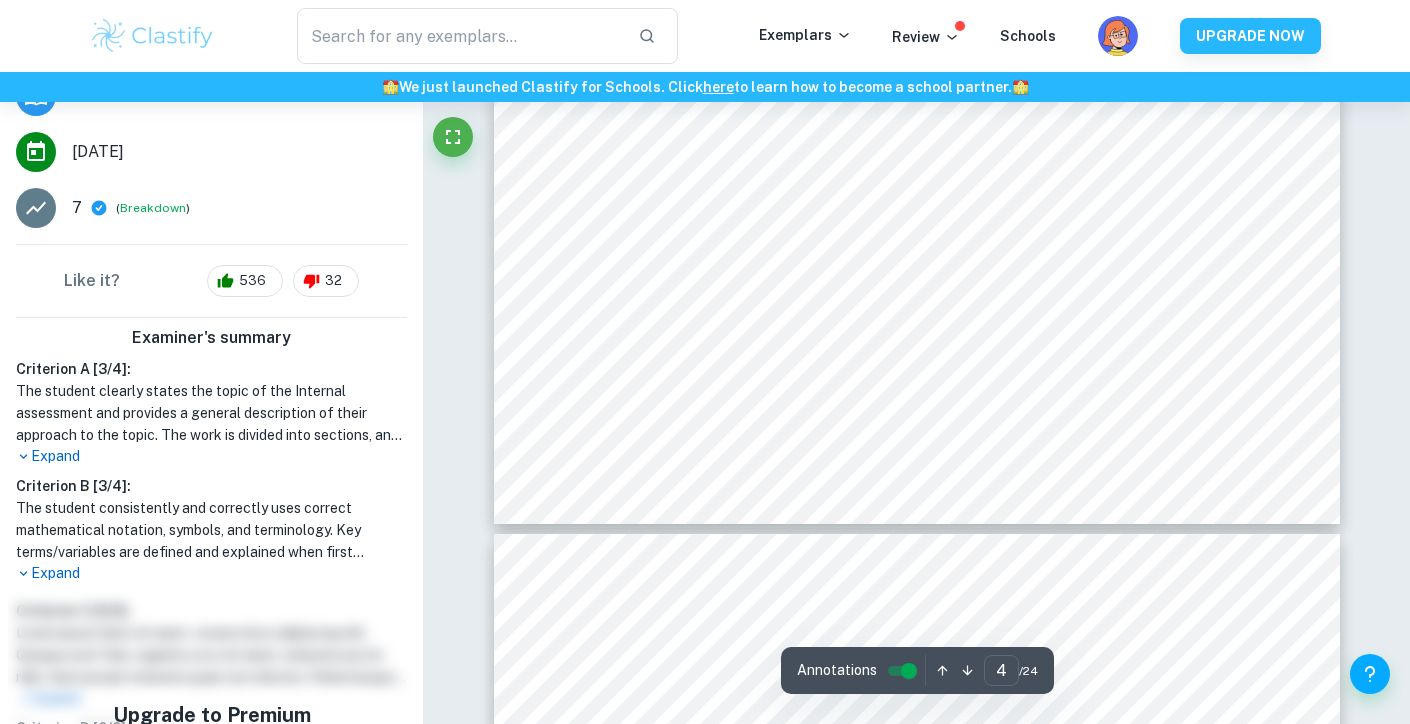 type on "5" 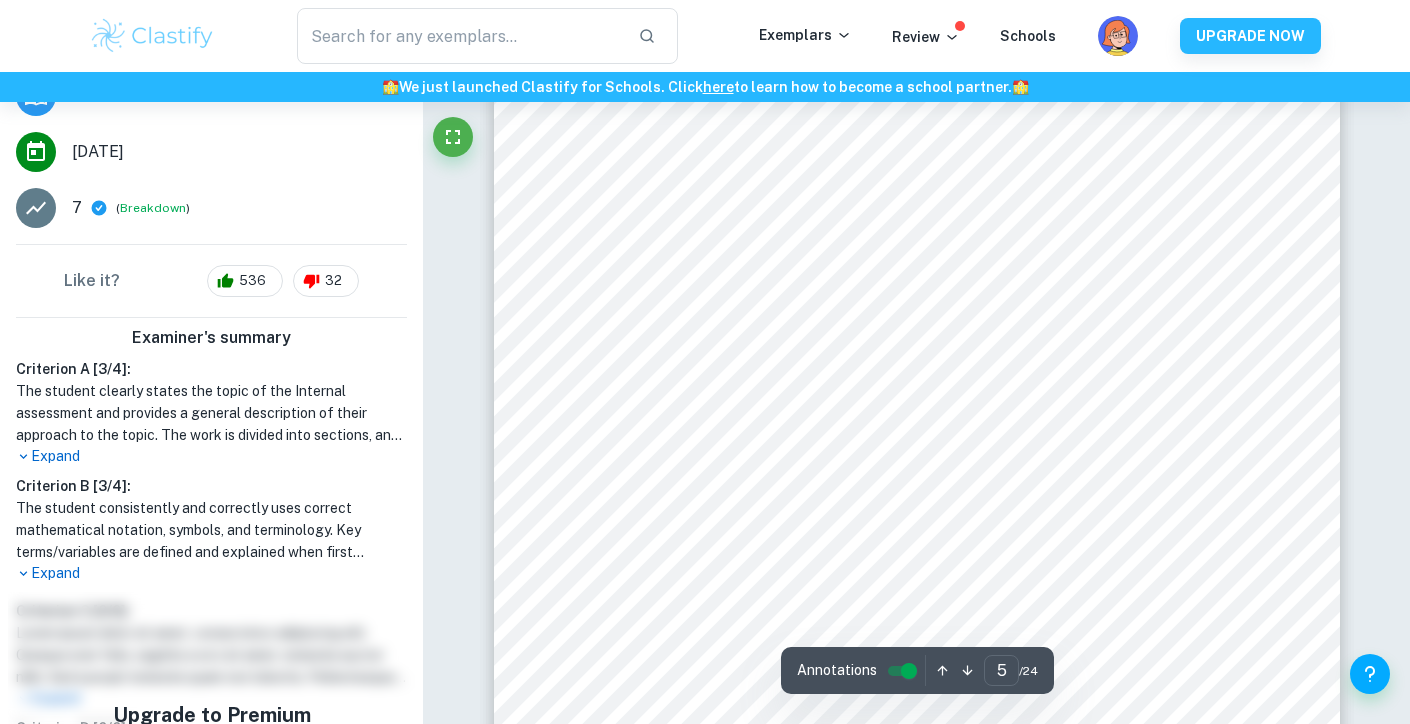 scroll, scrollTop: 5462, scrollLeft: 0, axis: vertical 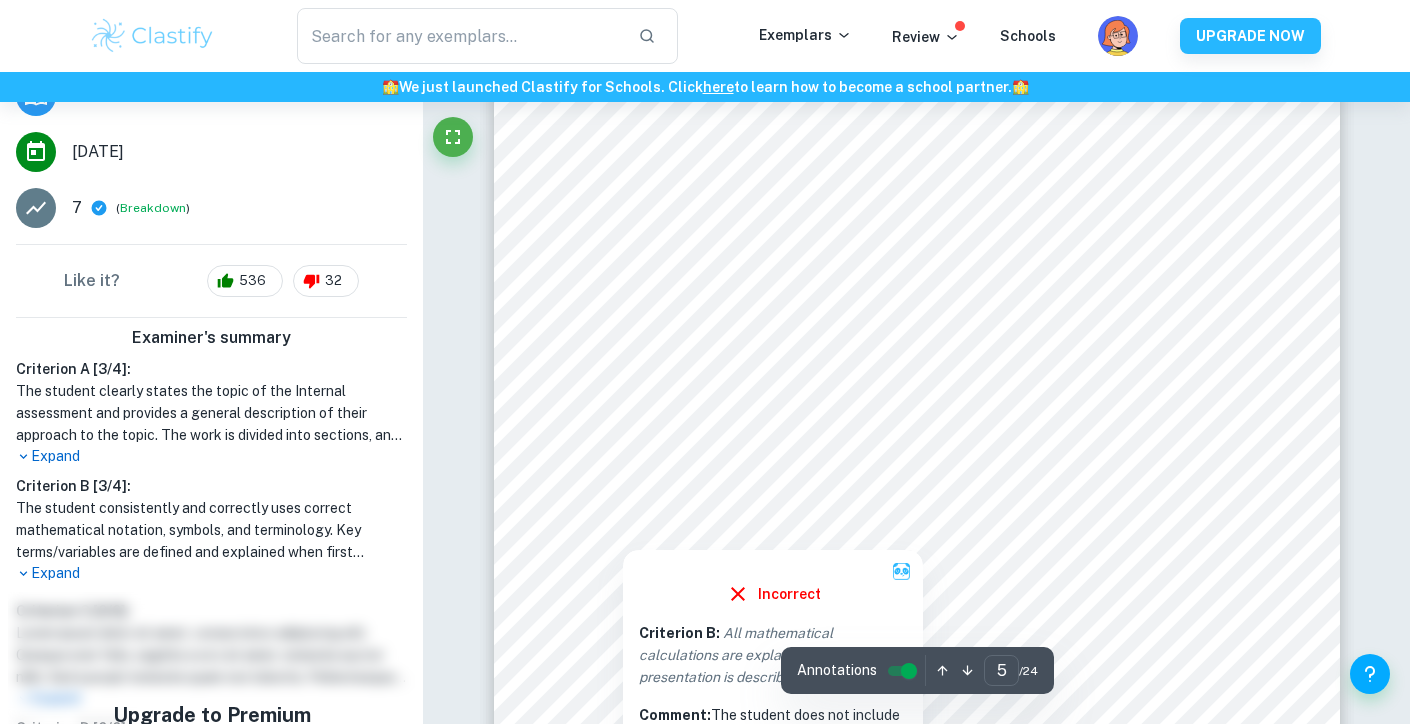 click at bounding box center [916, 496] 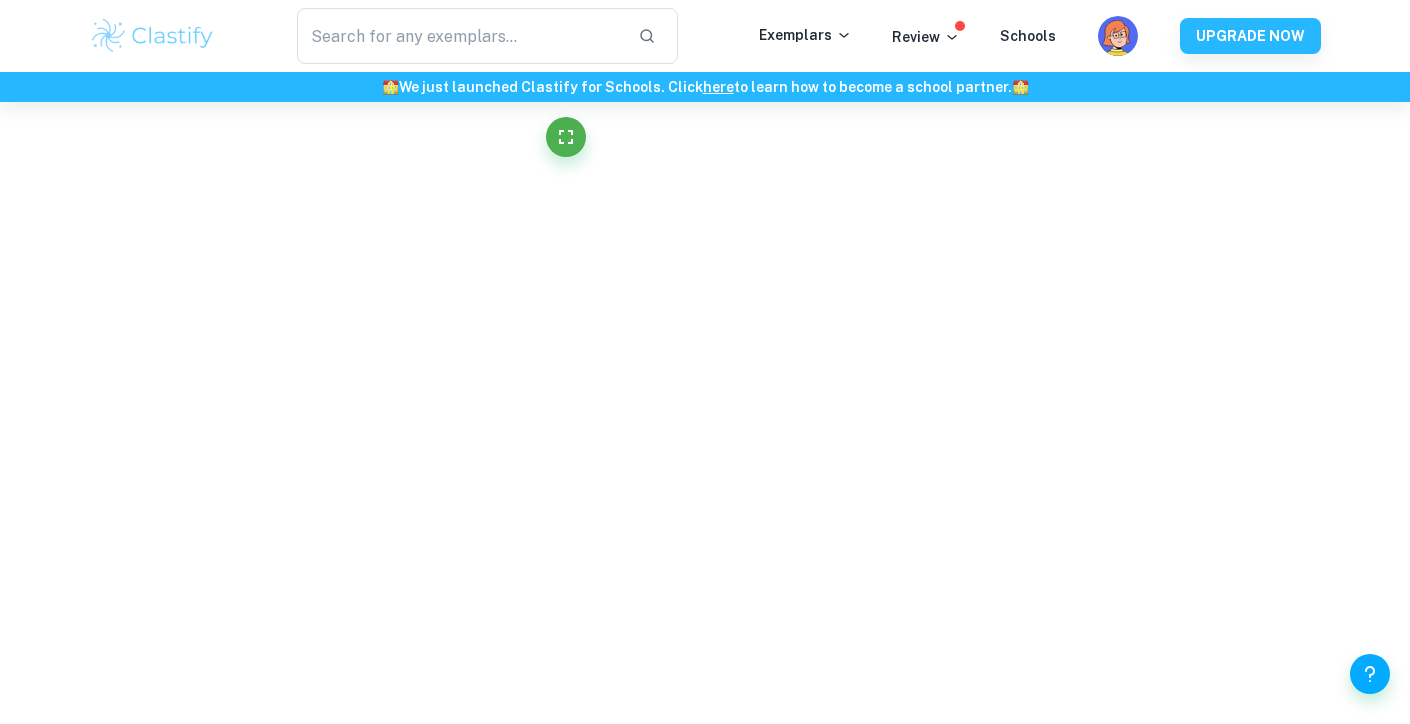 scroll, scrollTop: 0, scrollLeft: 0, axis: both 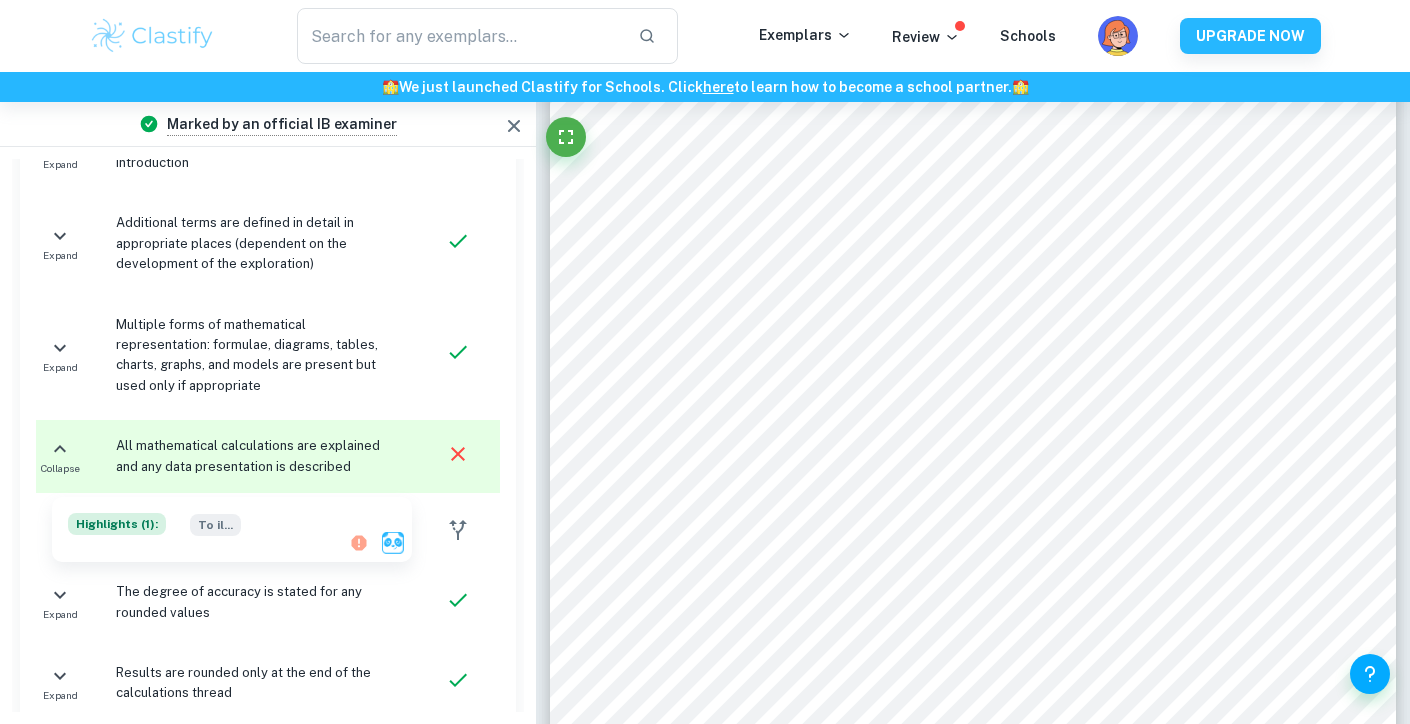 click on "All mathematical calculations are explained and any data presentation is described" at bounding box center [258, 456] 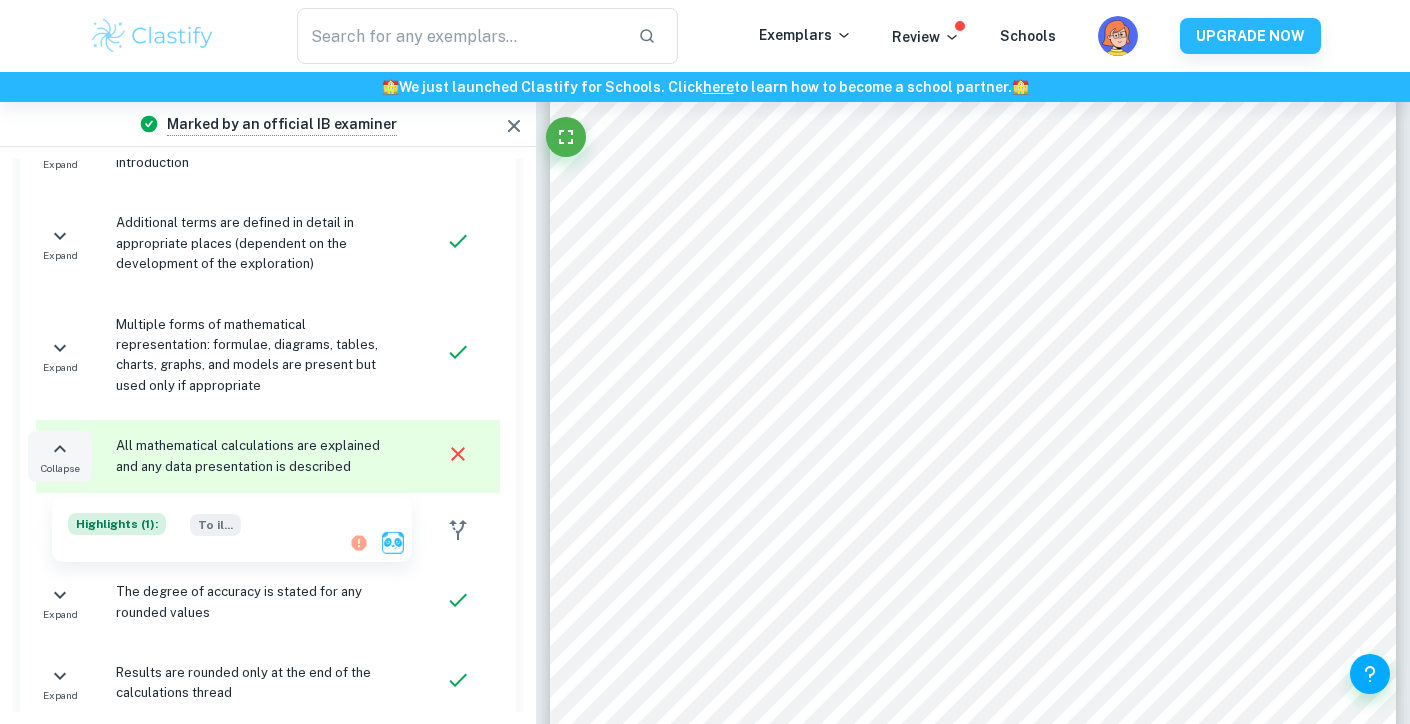 click 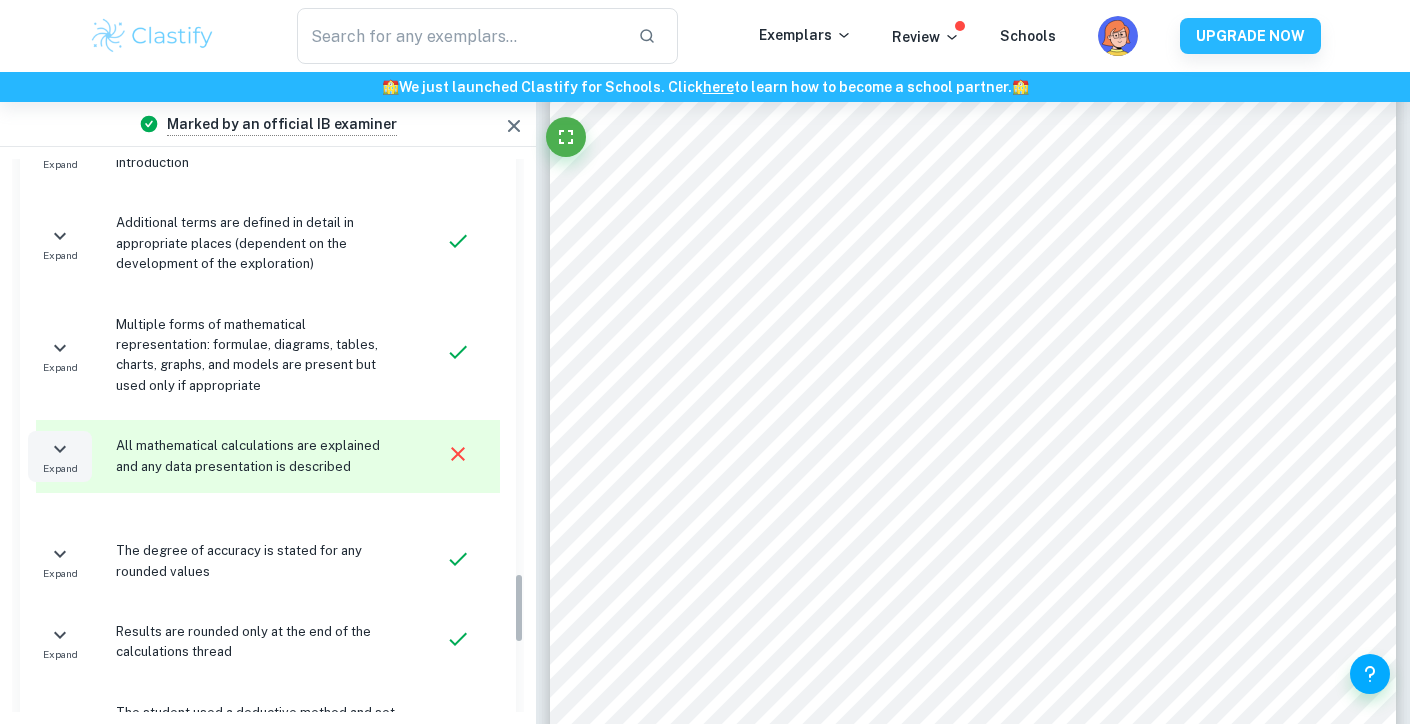 click 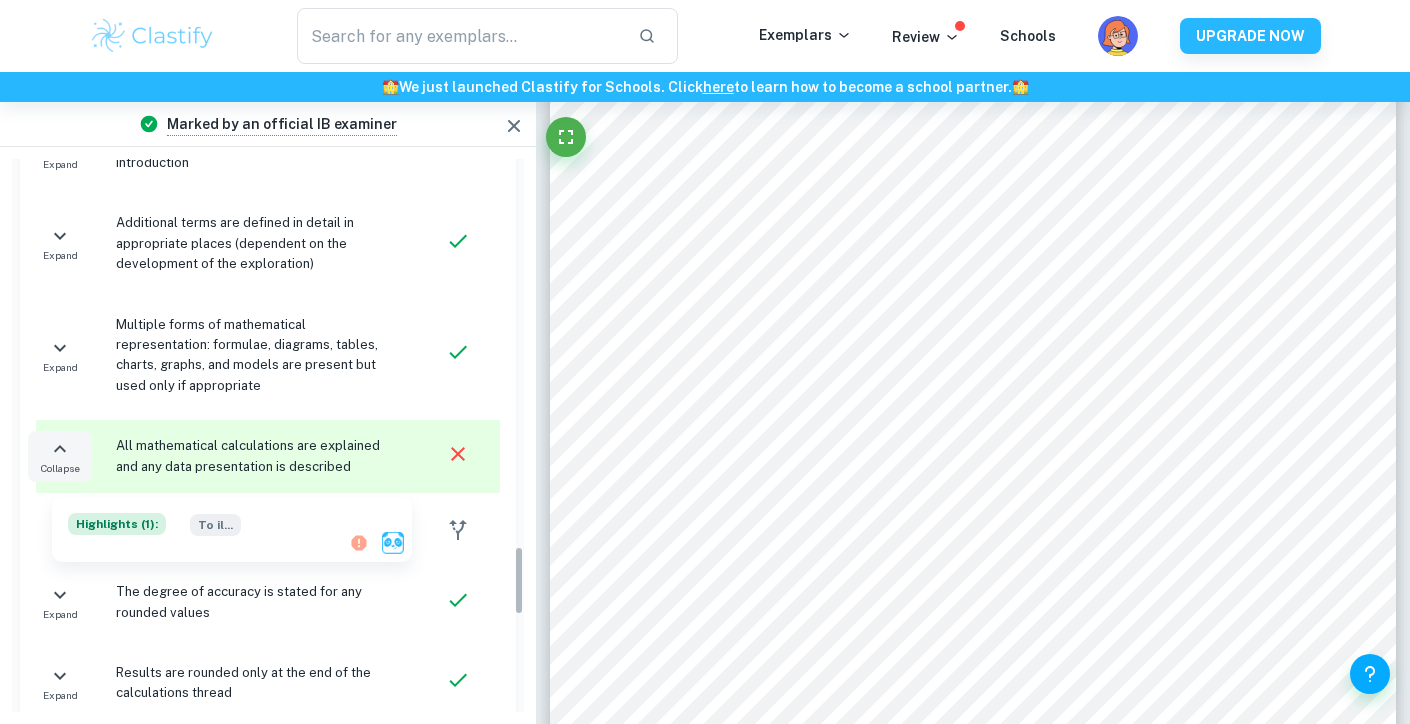 scroll, scrollTop: 2412, scrollLeft: 0, axis: vertical 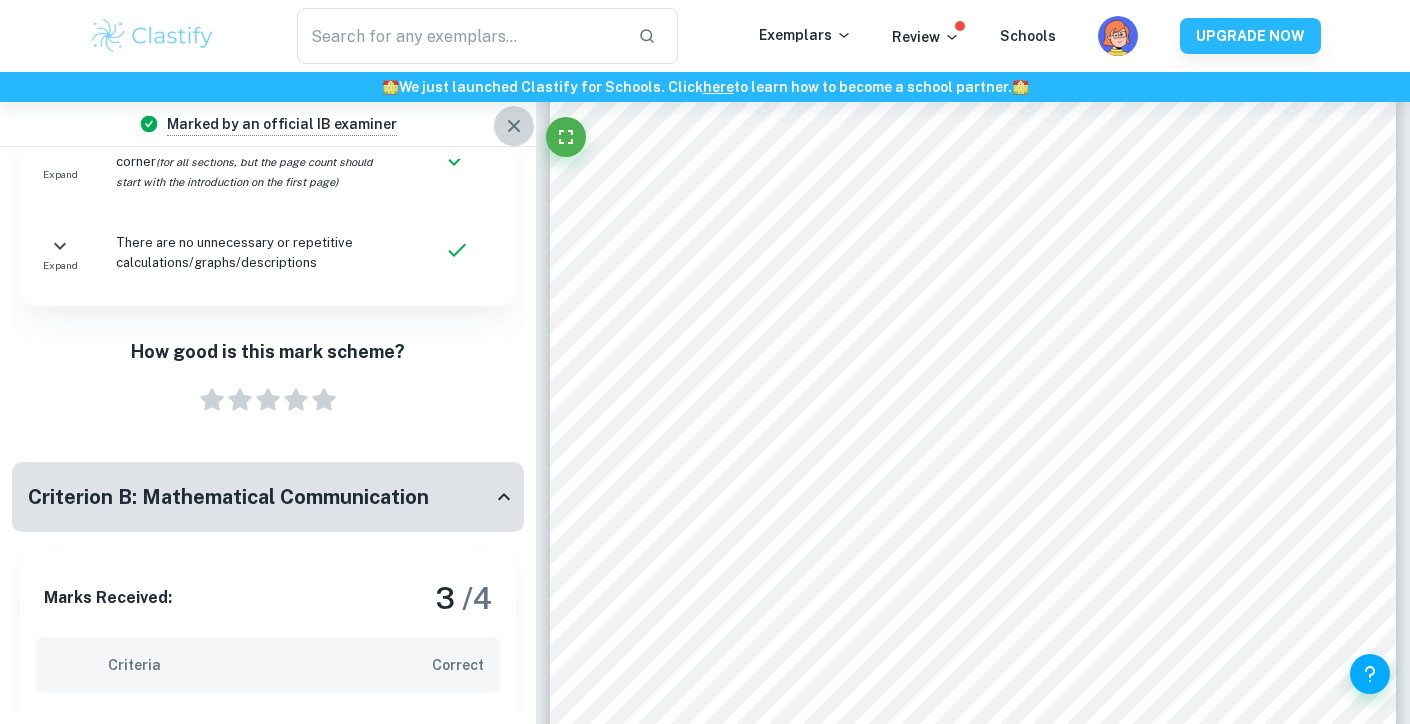 click 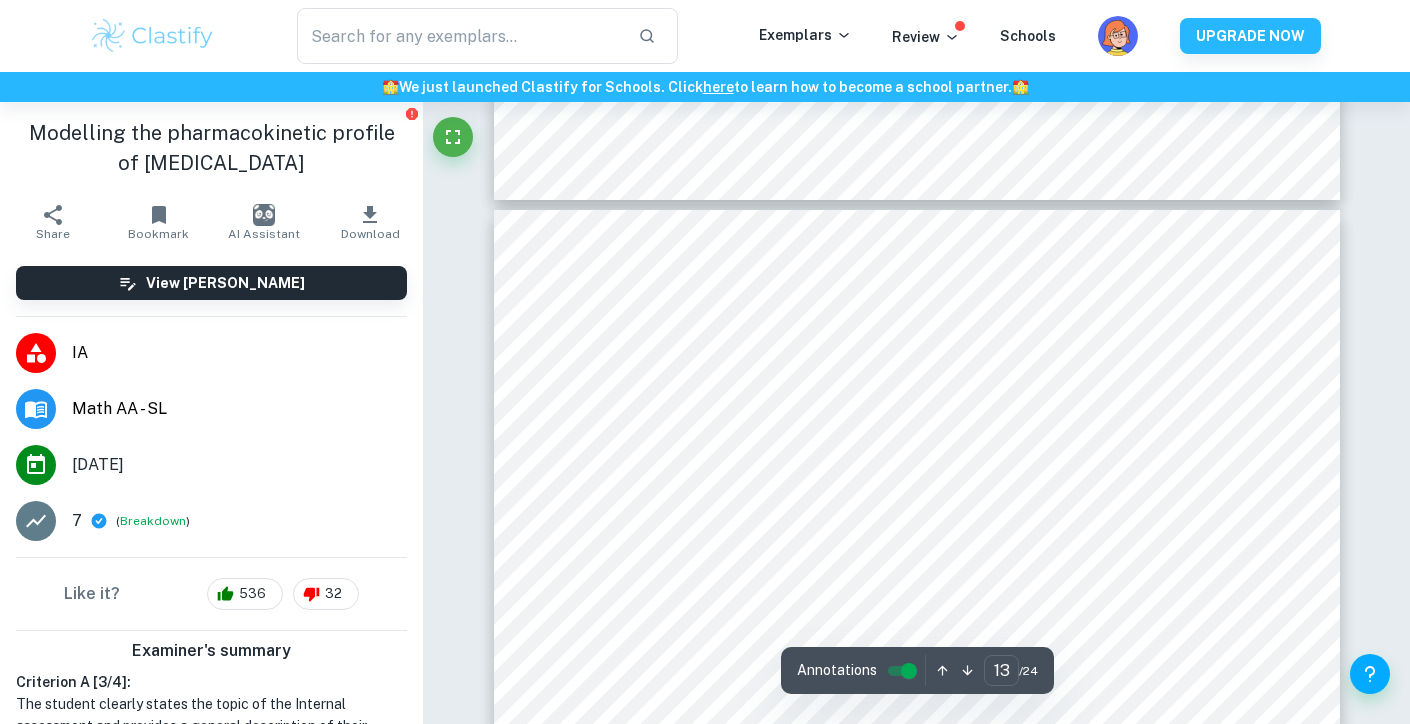 scroll, scrollTop: 14552, scrollLeft: 0, axis: vertical 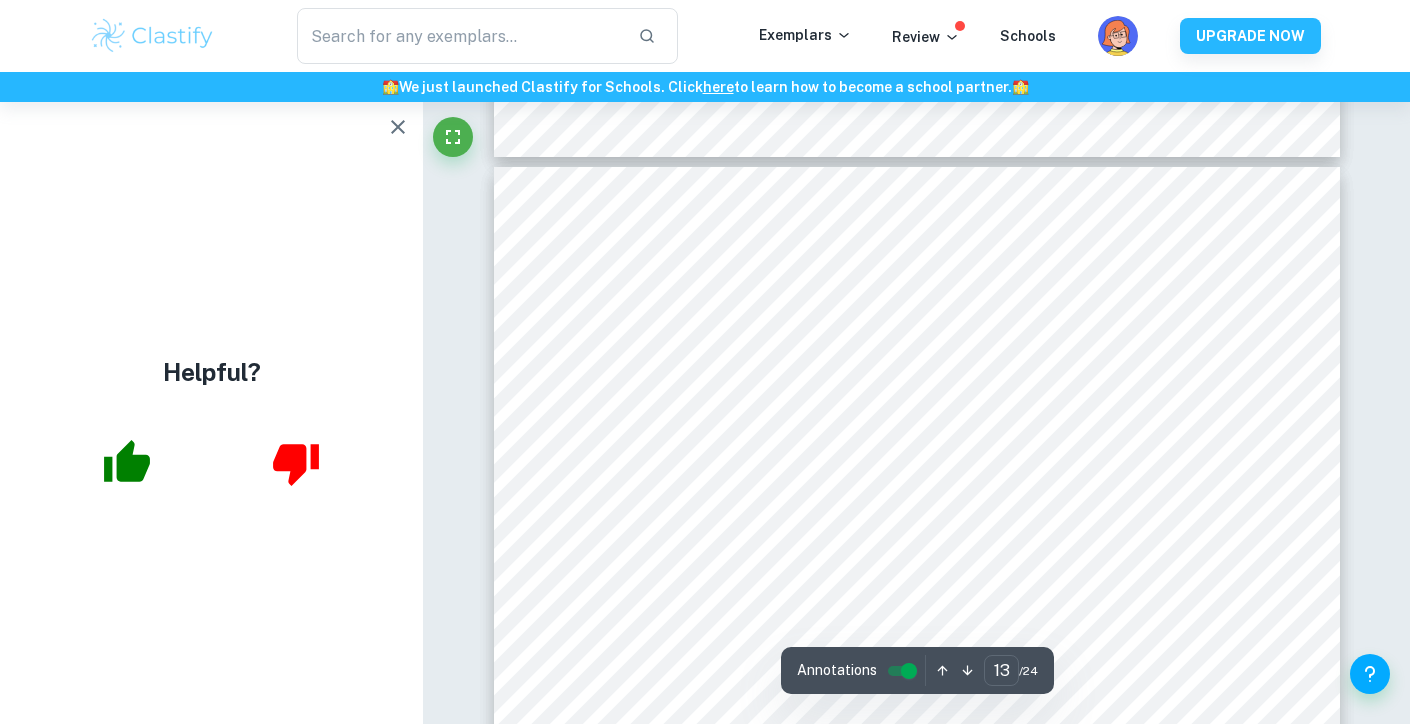 click 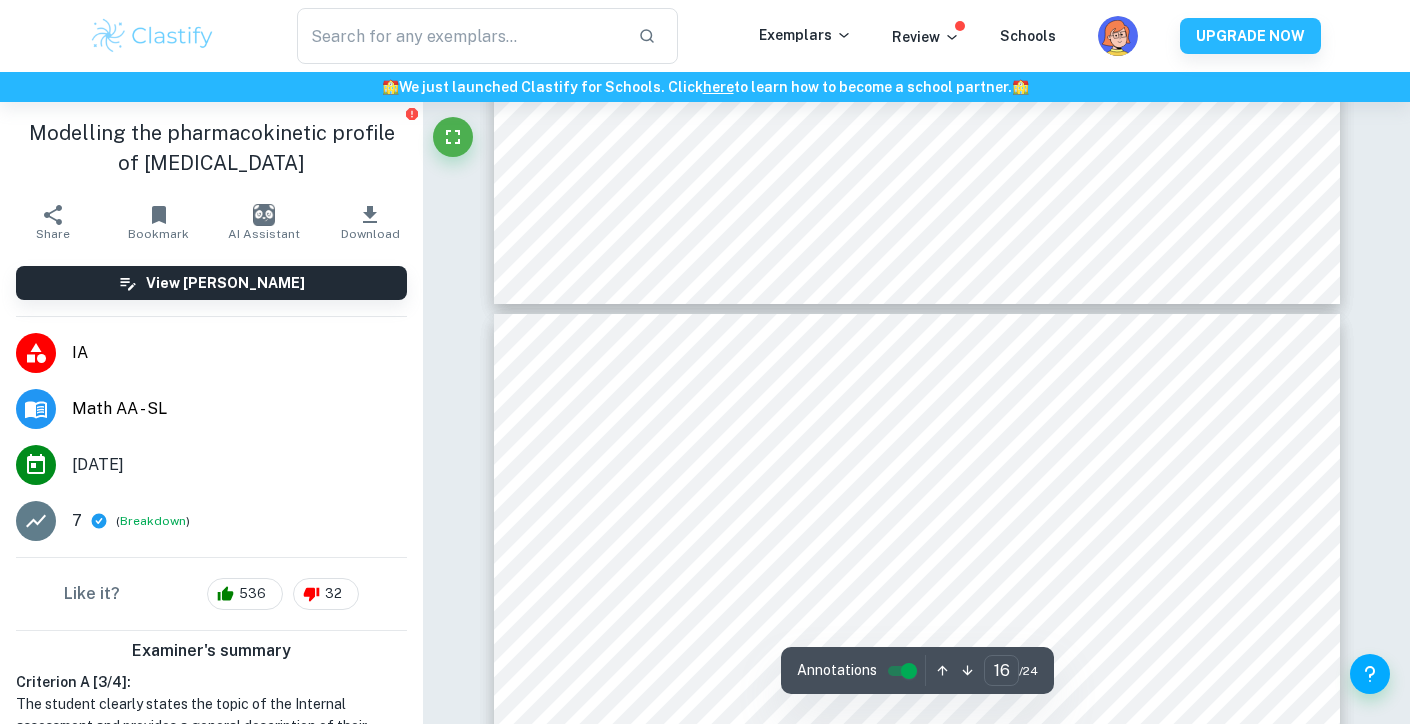 type on "17" 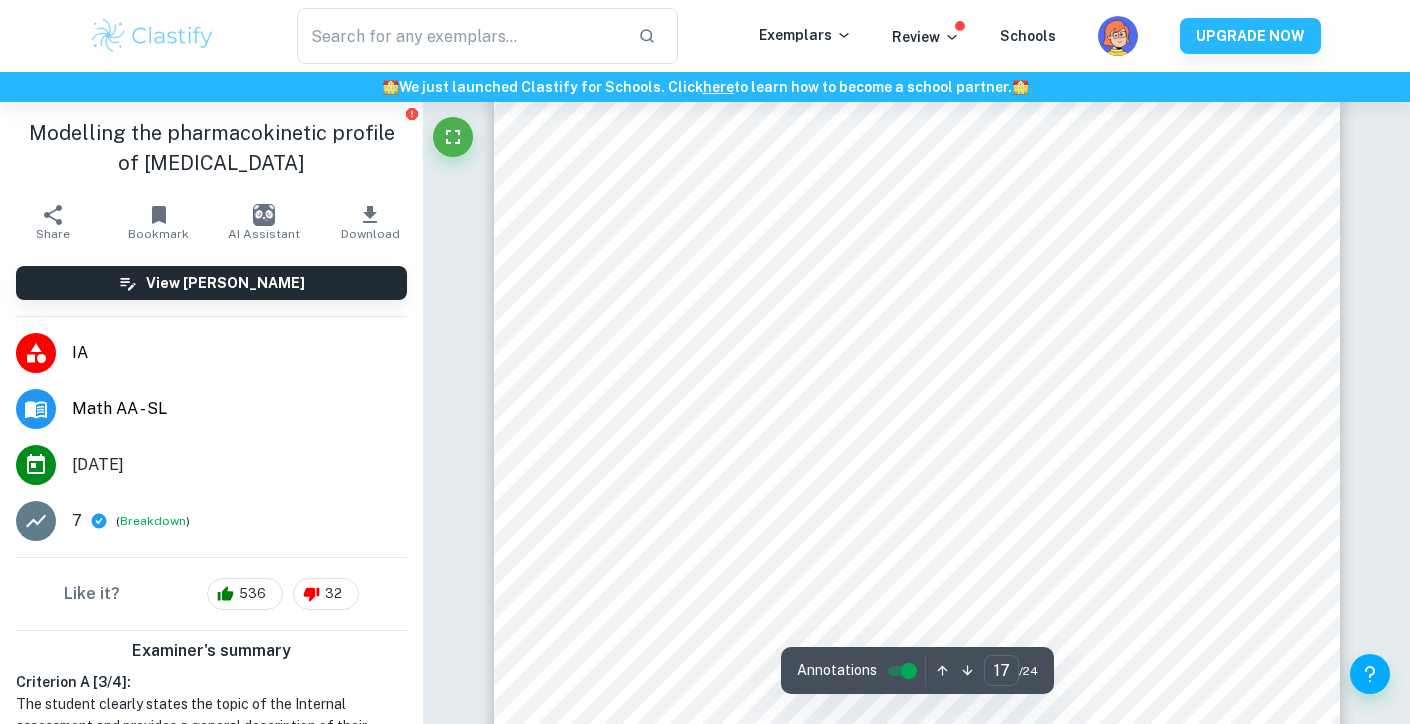 scroll, scrollTop: 20026, scrollLeft: 0, axis: vertical 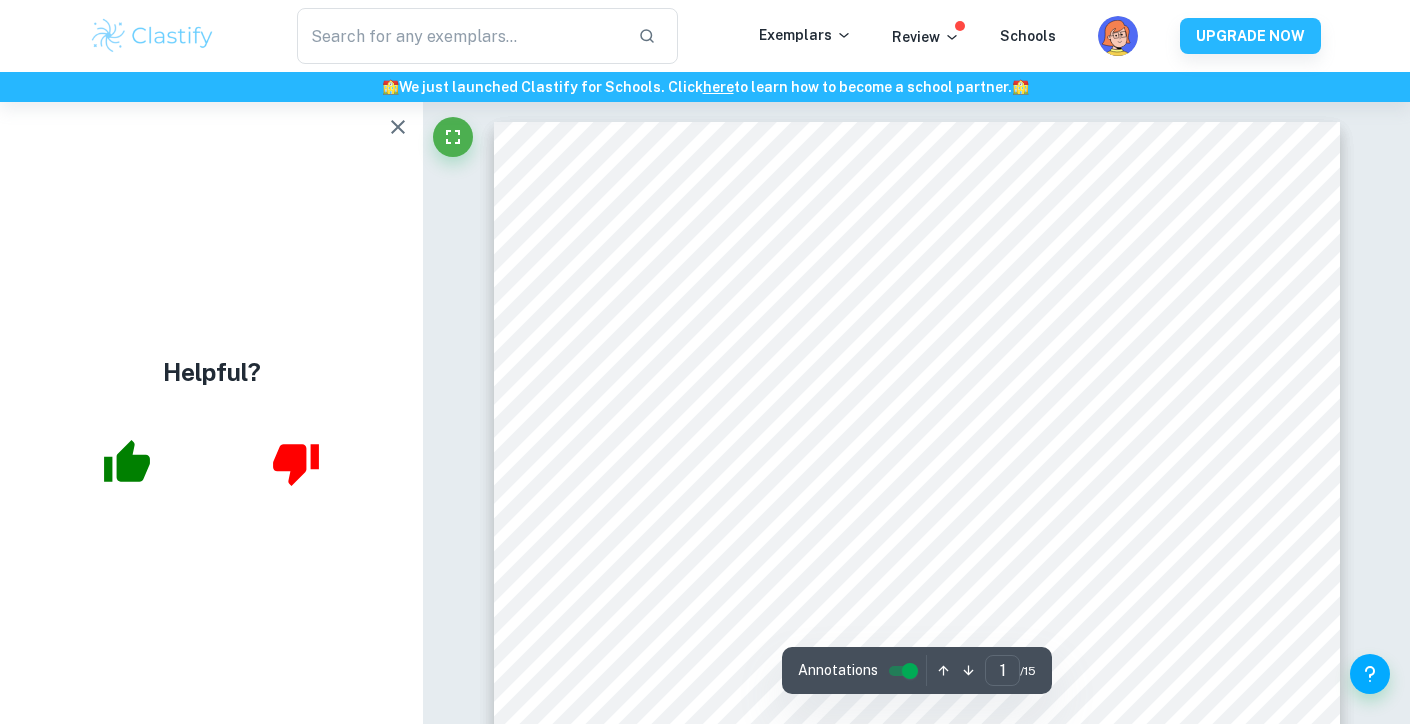 click at bounding box center [398, 127] 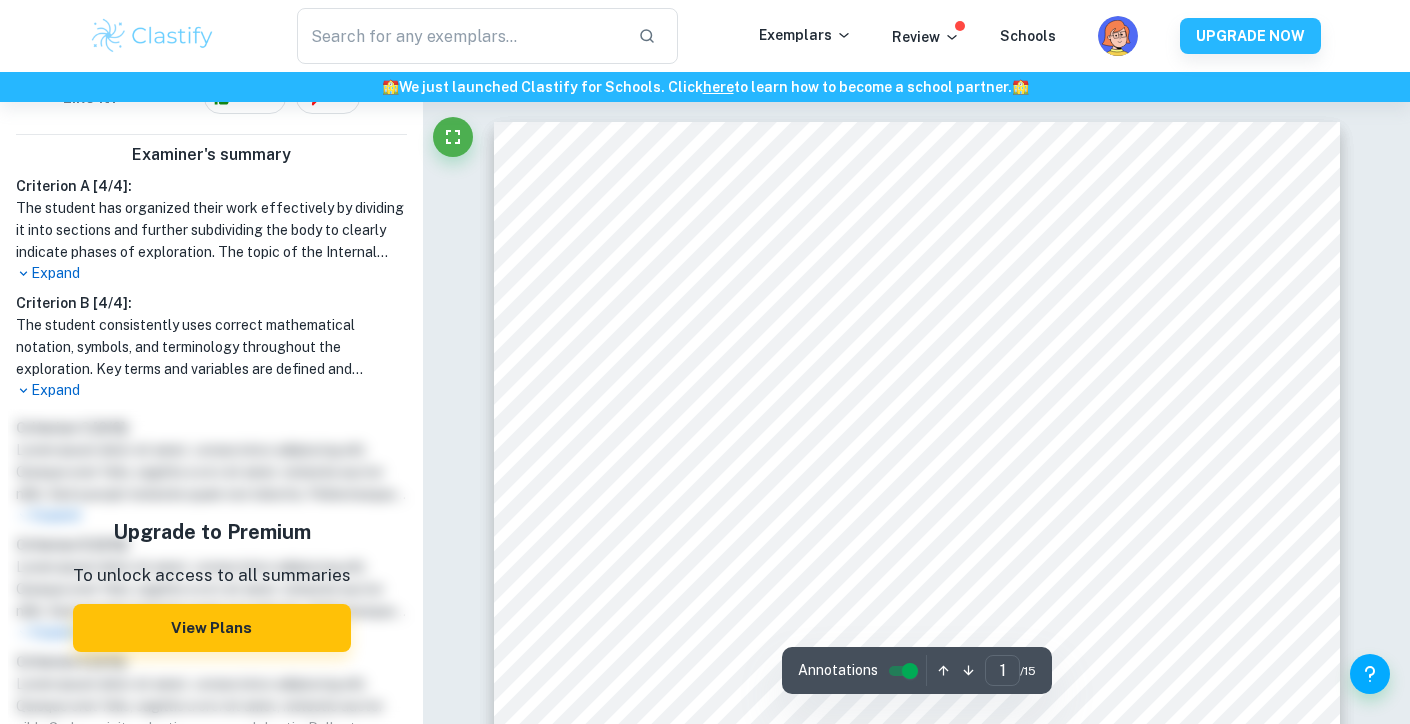 scroll, scrollTop: 525, scrollLeft: 0, axis: vertical 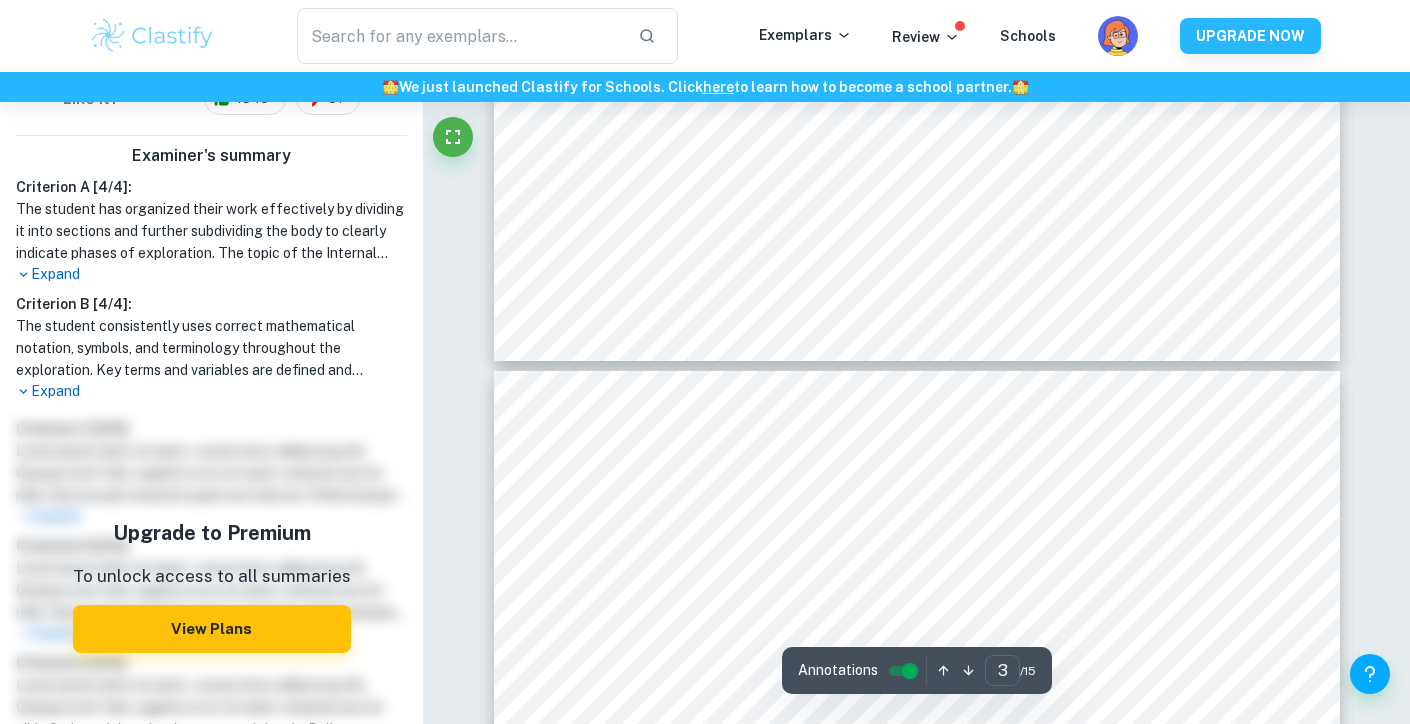 type on "4" 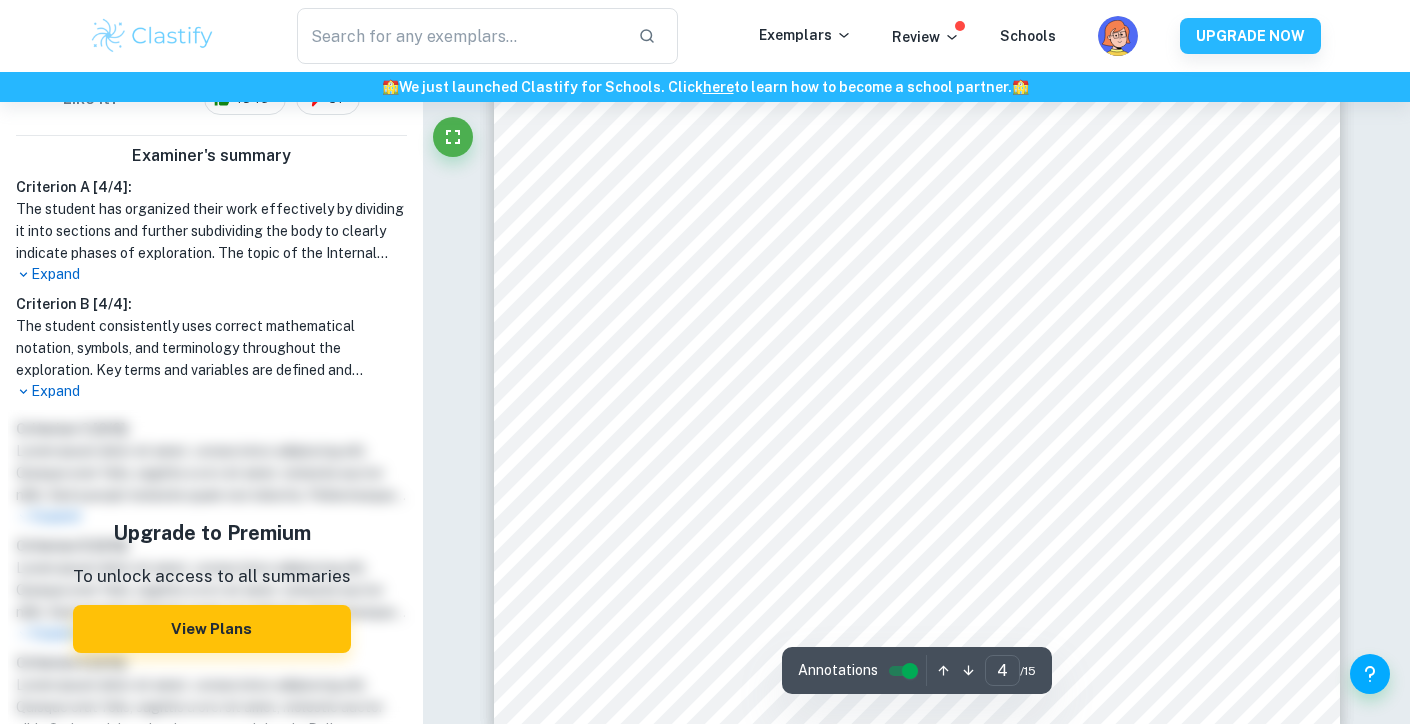 scroll, scrollTop: 4490, scrollLeft: 0, axis: vertical 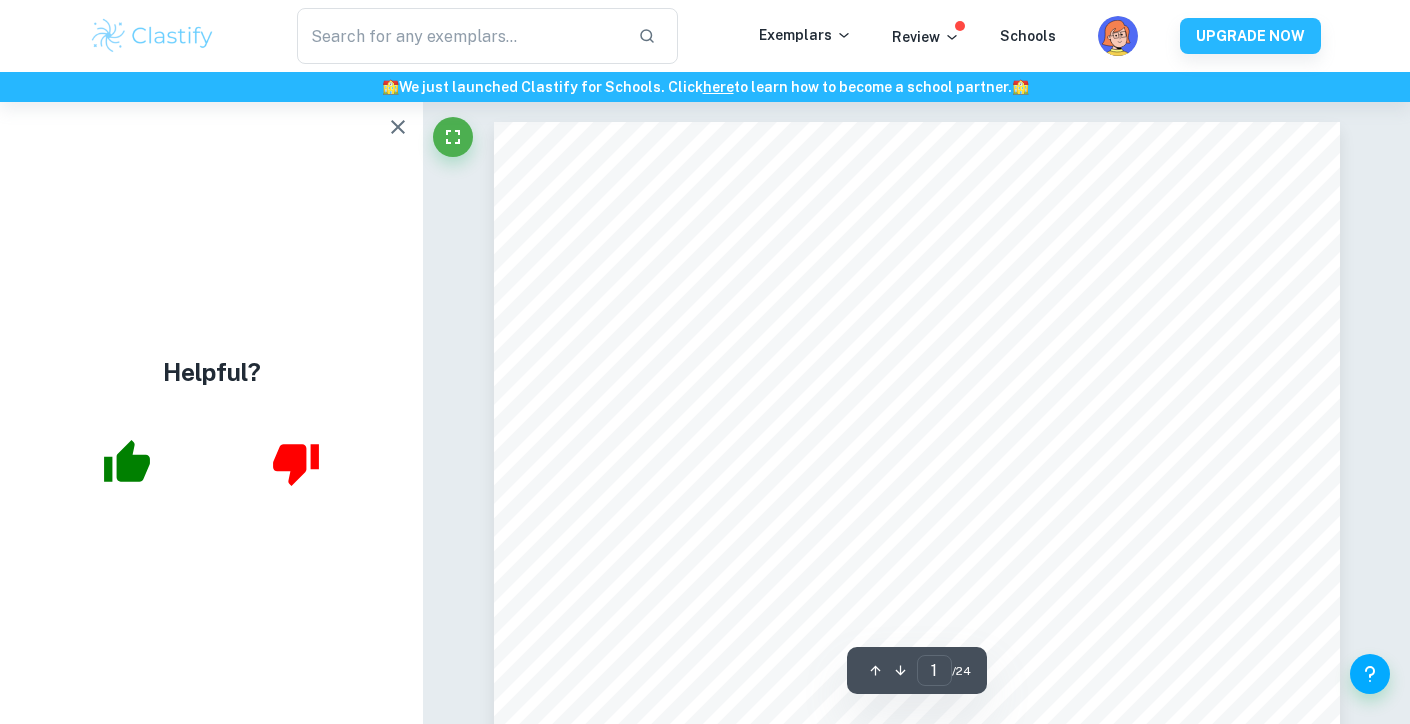 click 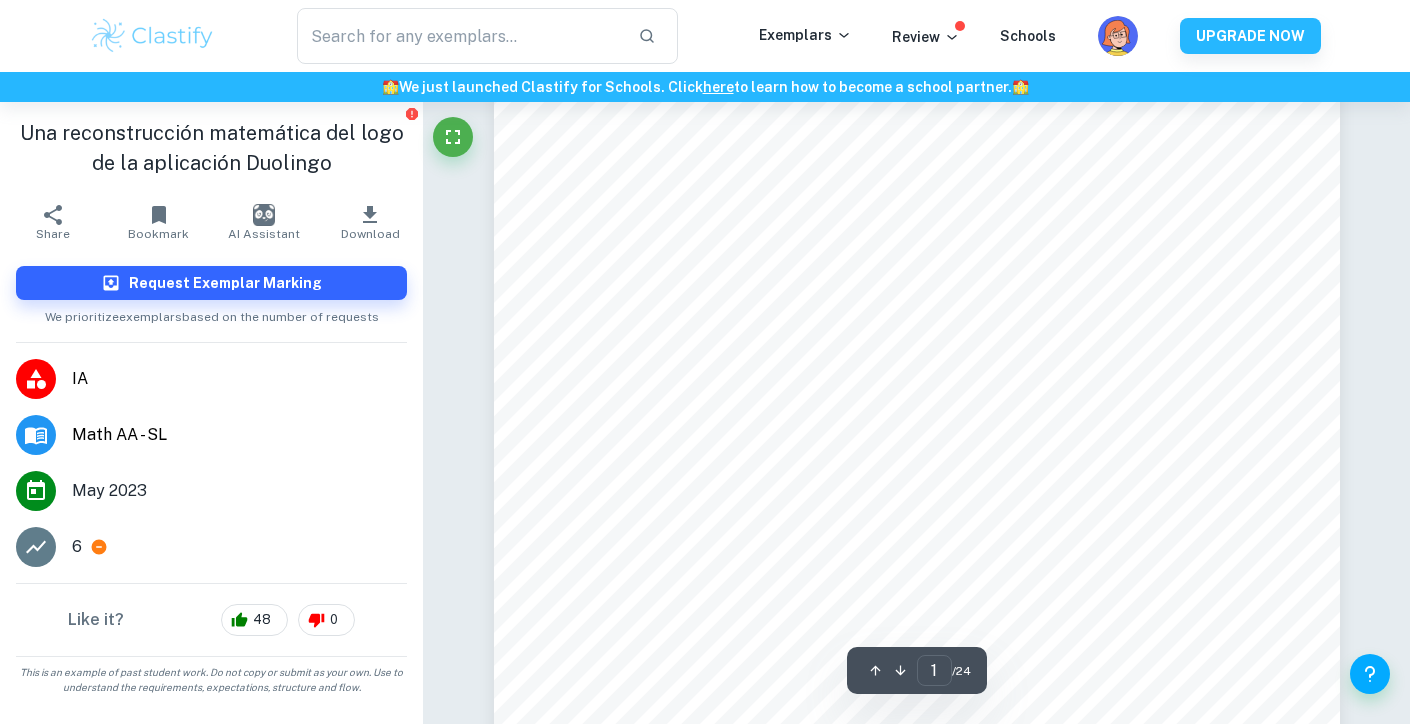 scroll, scrollTop: 538, scrollLeft: 0, axis: vertical 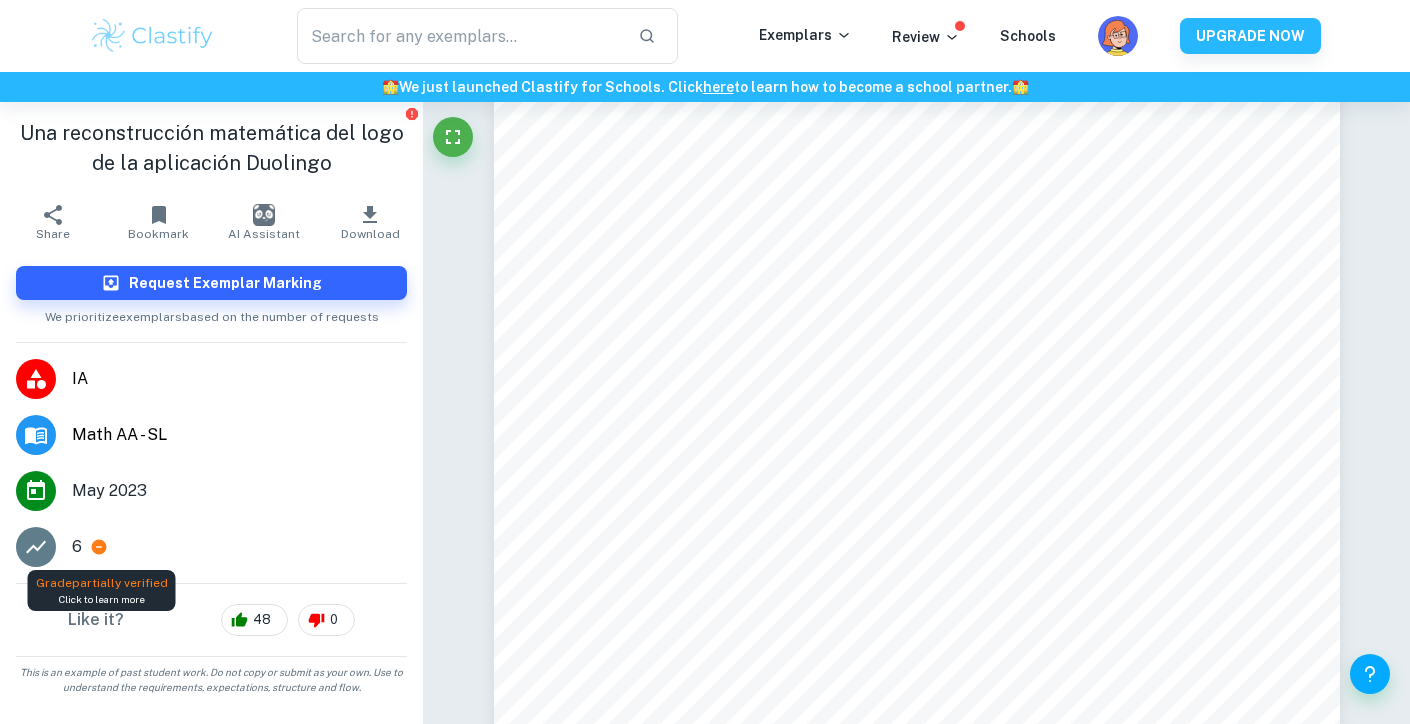 click 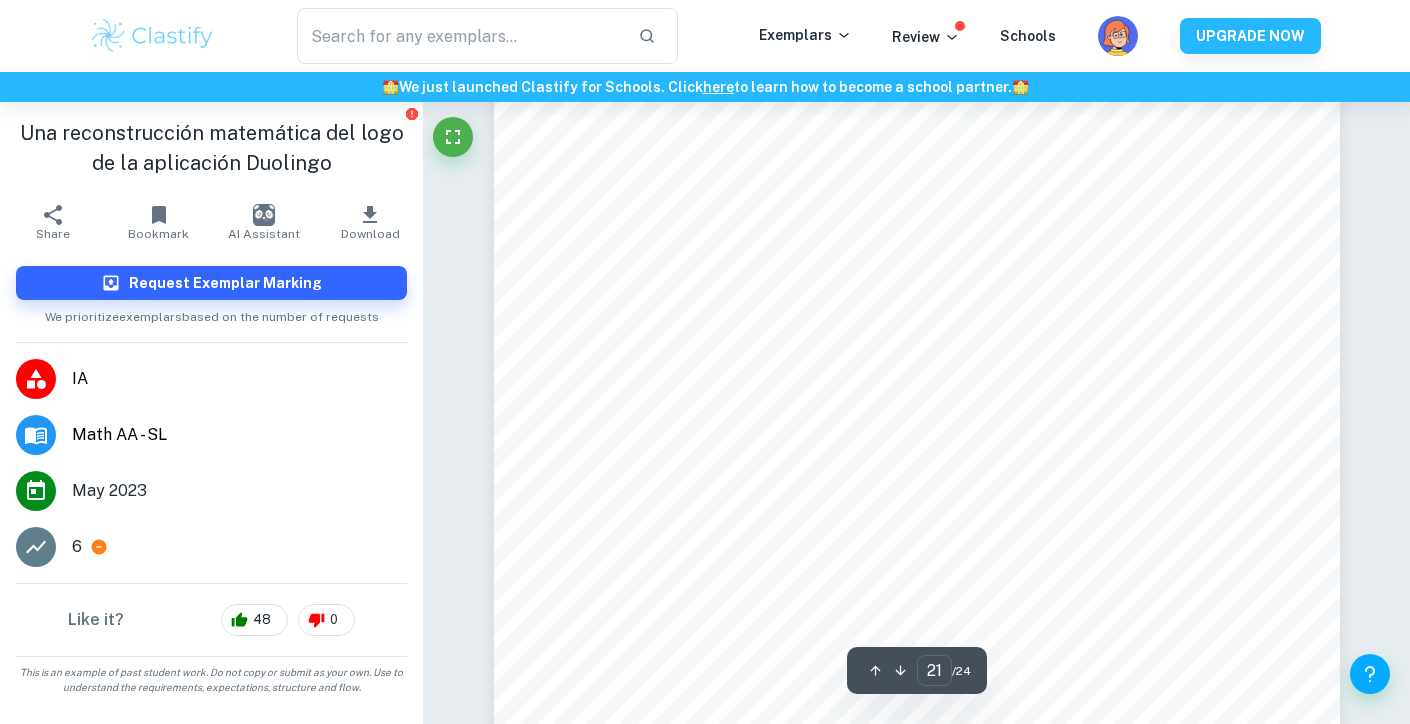 scroll, scrollTop: 25103, scrollLeft: 0, axis: vertical 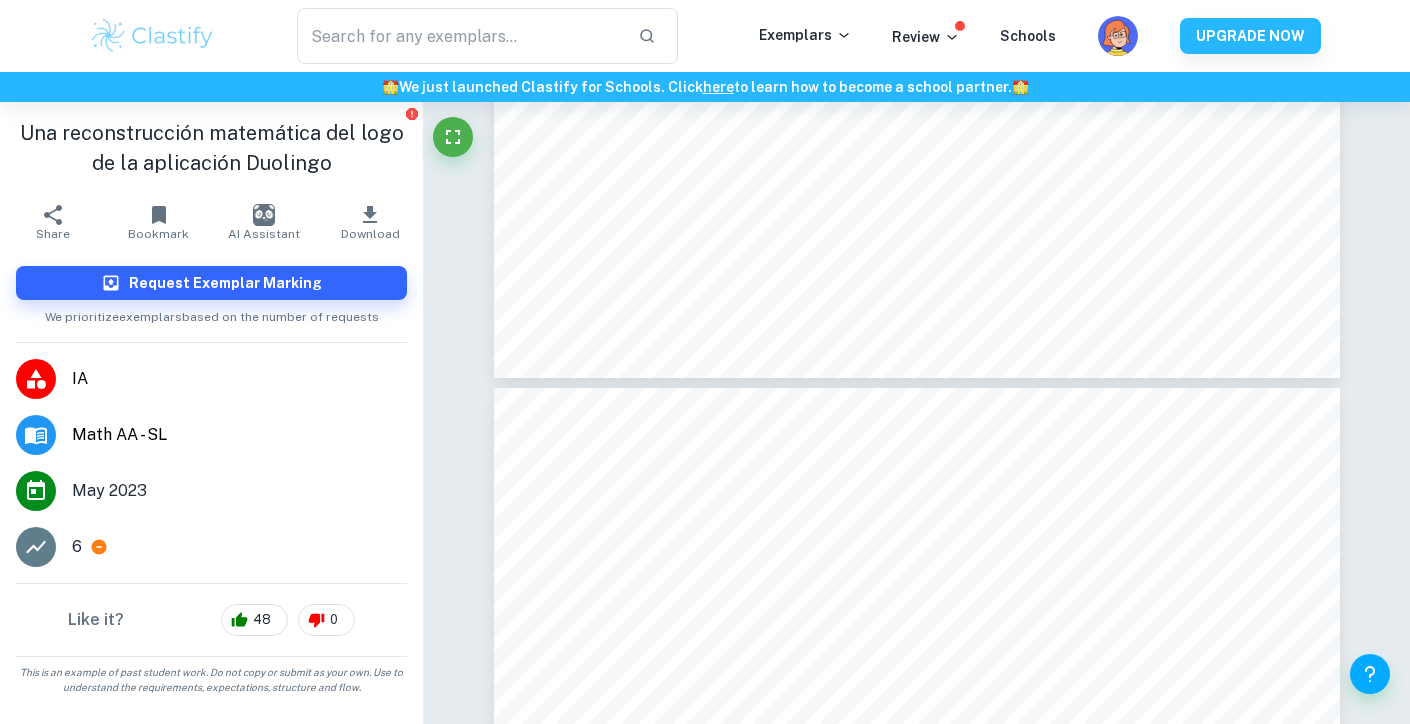 type on "23" 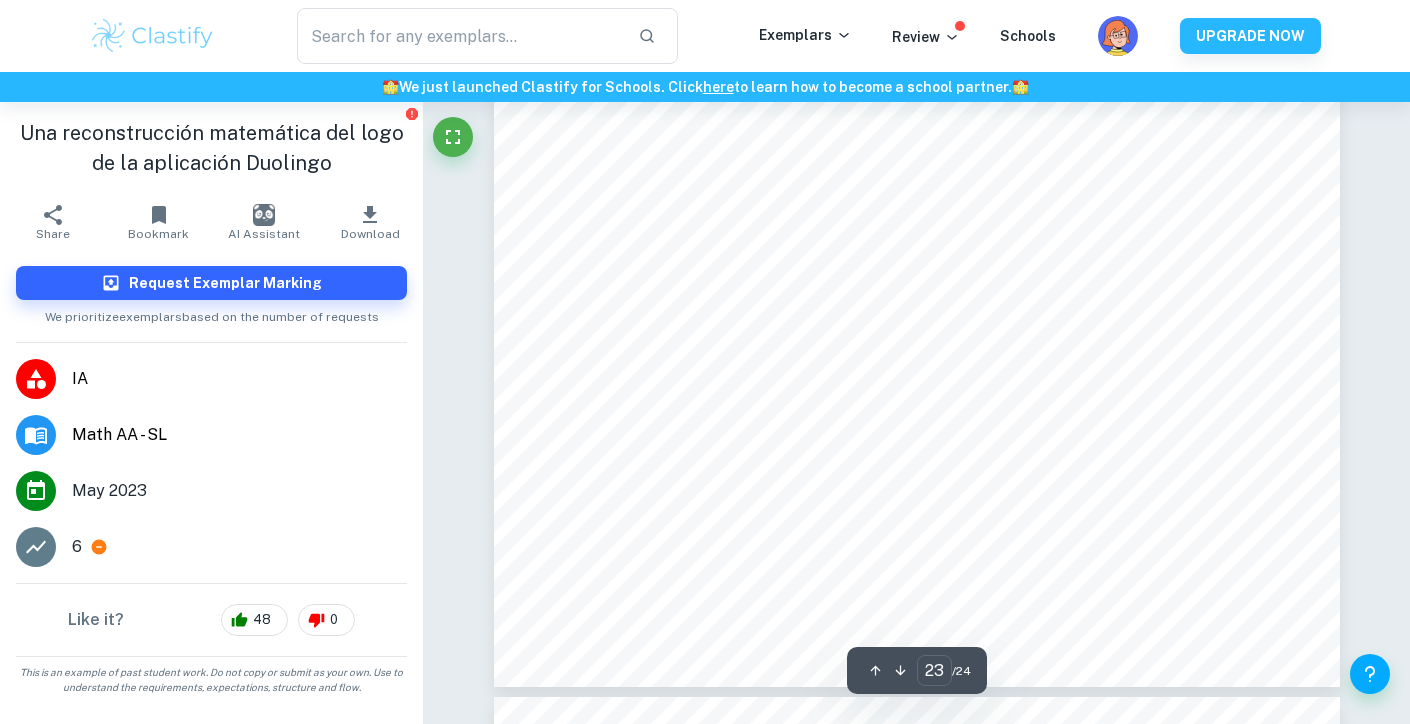 scroll, scrollTop: 27857, scrollLeft: 0, axis: vertical 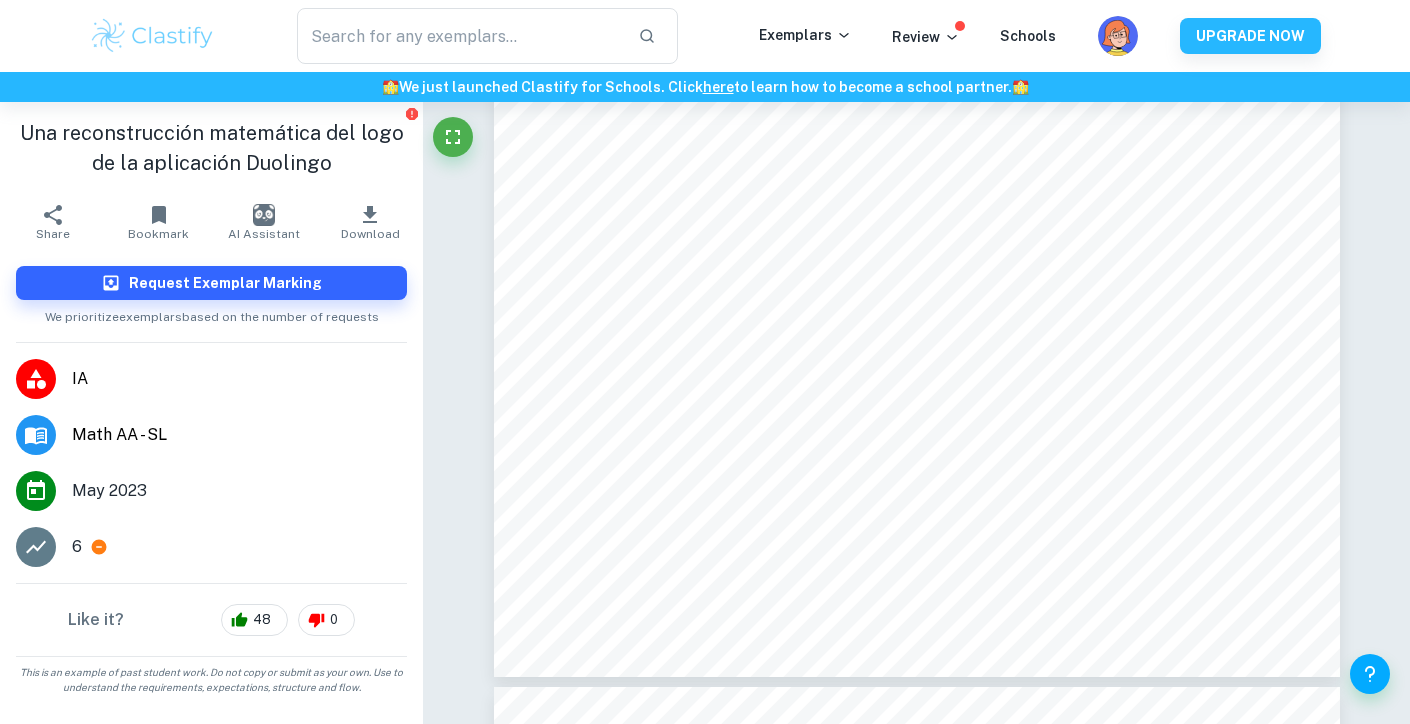 click 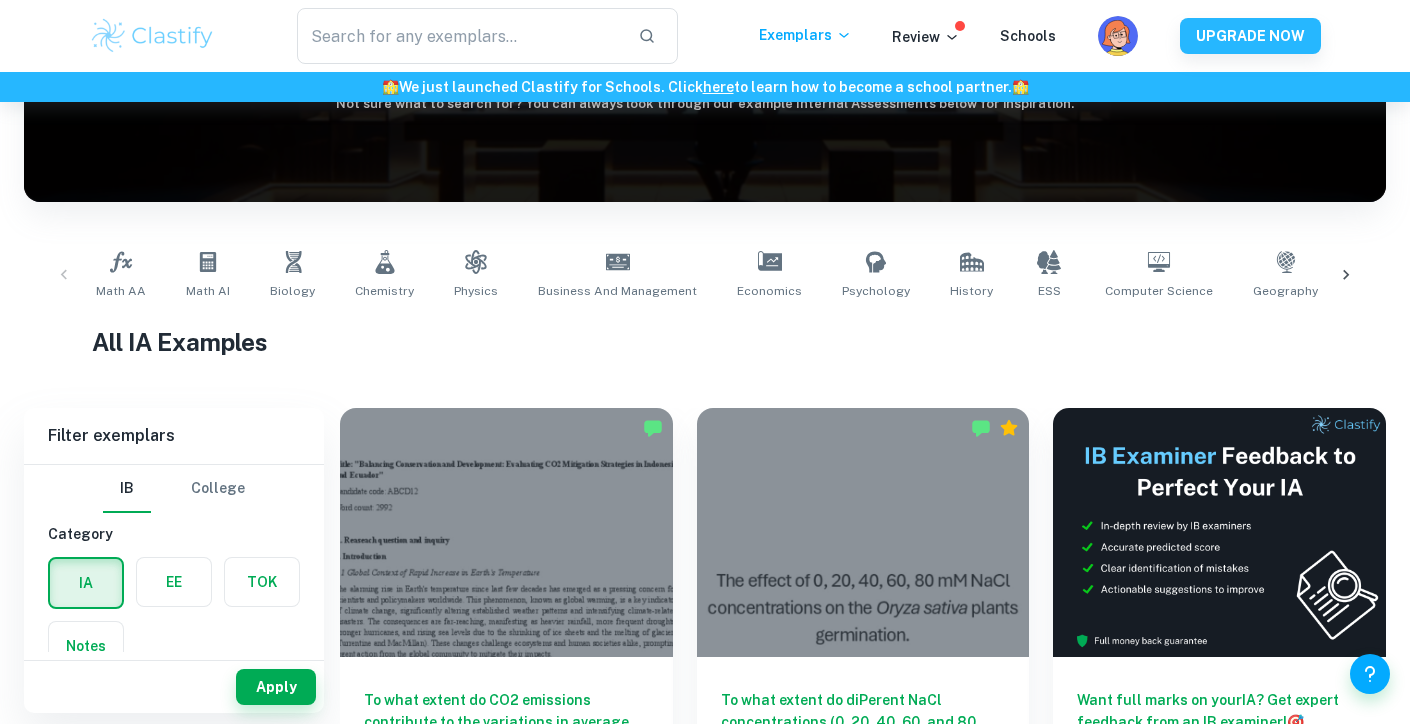 scroll, scrollTop: 256, scrollLeft: 0, axis: vertical 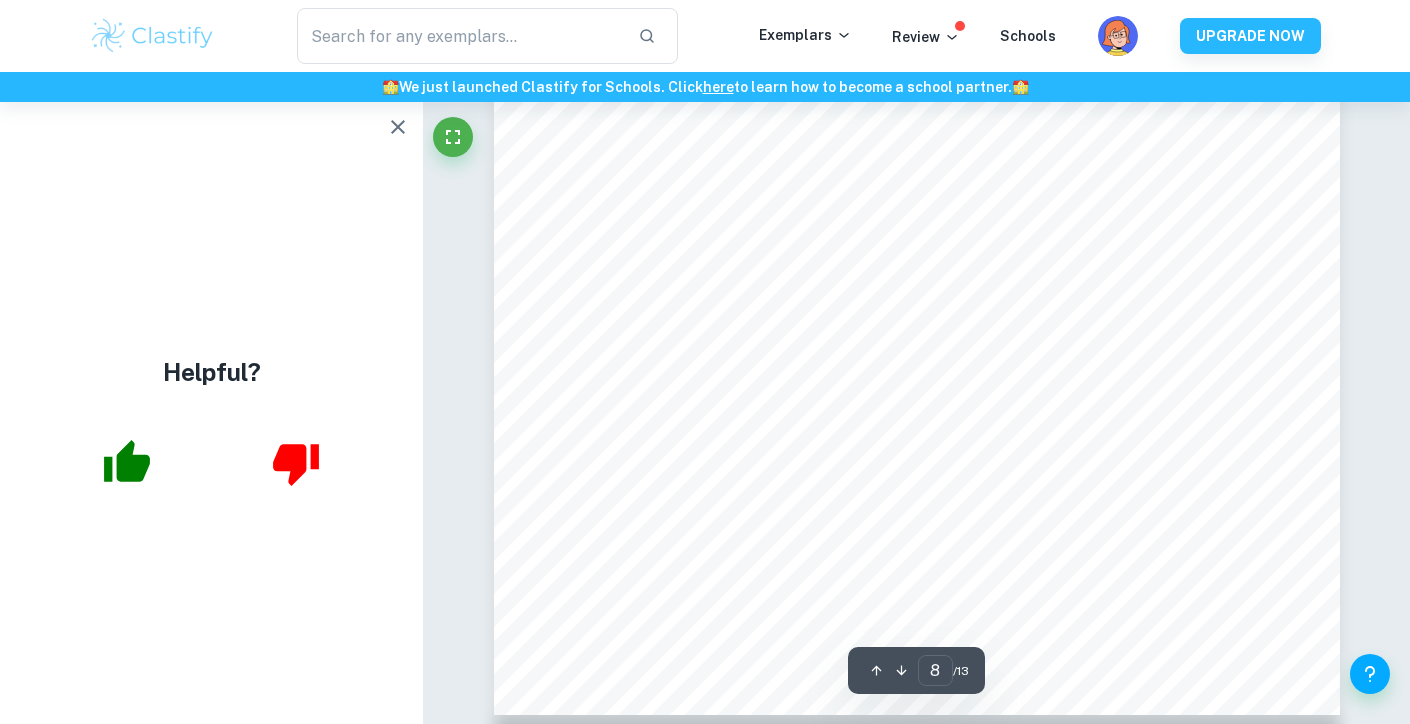 click 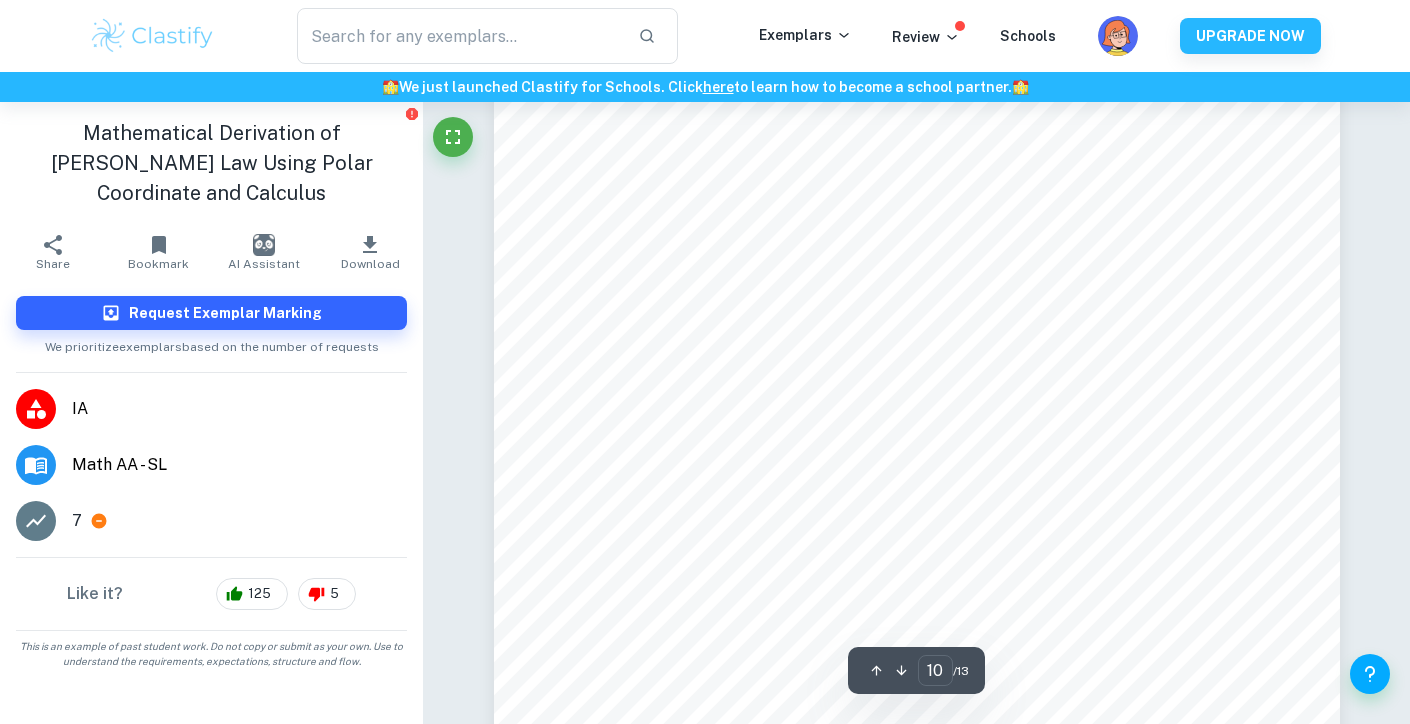 scroll, scrollTop: 11494, scrollLeft: 0, axis: vertical 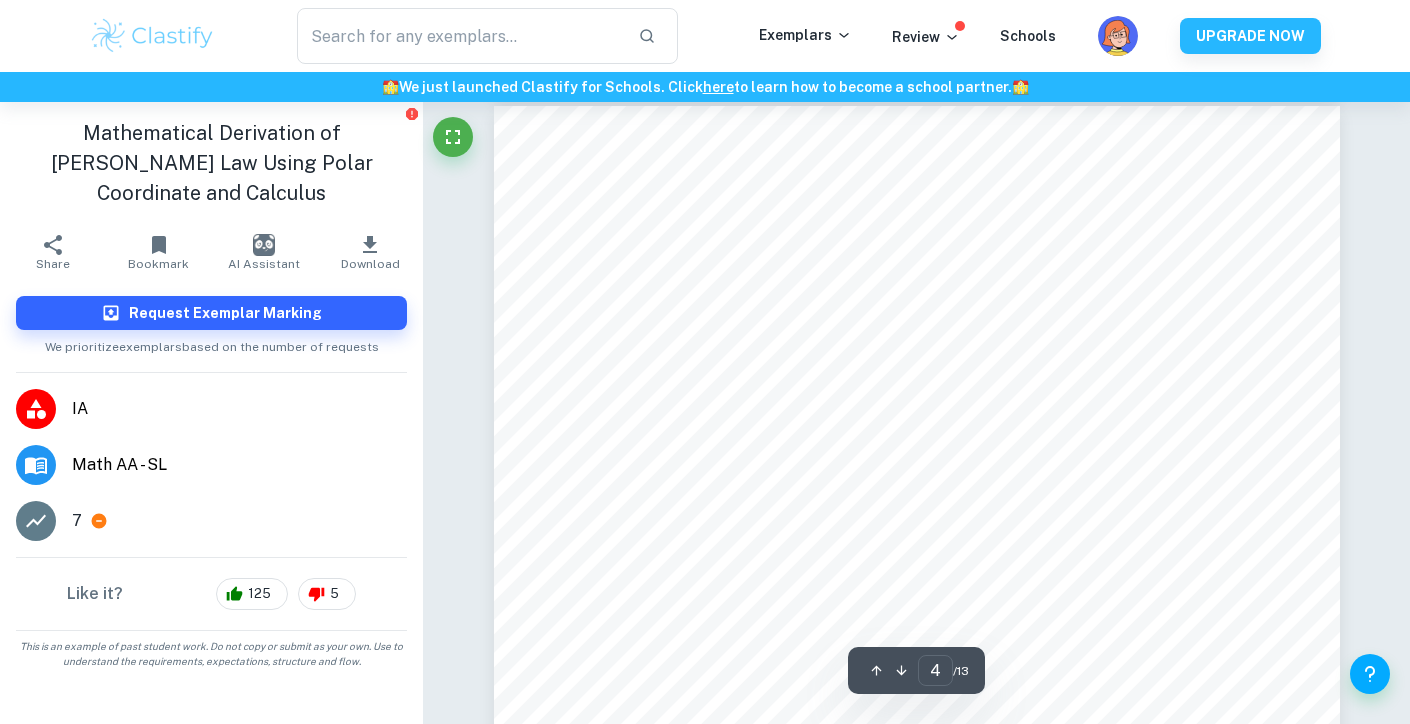 type on "3" 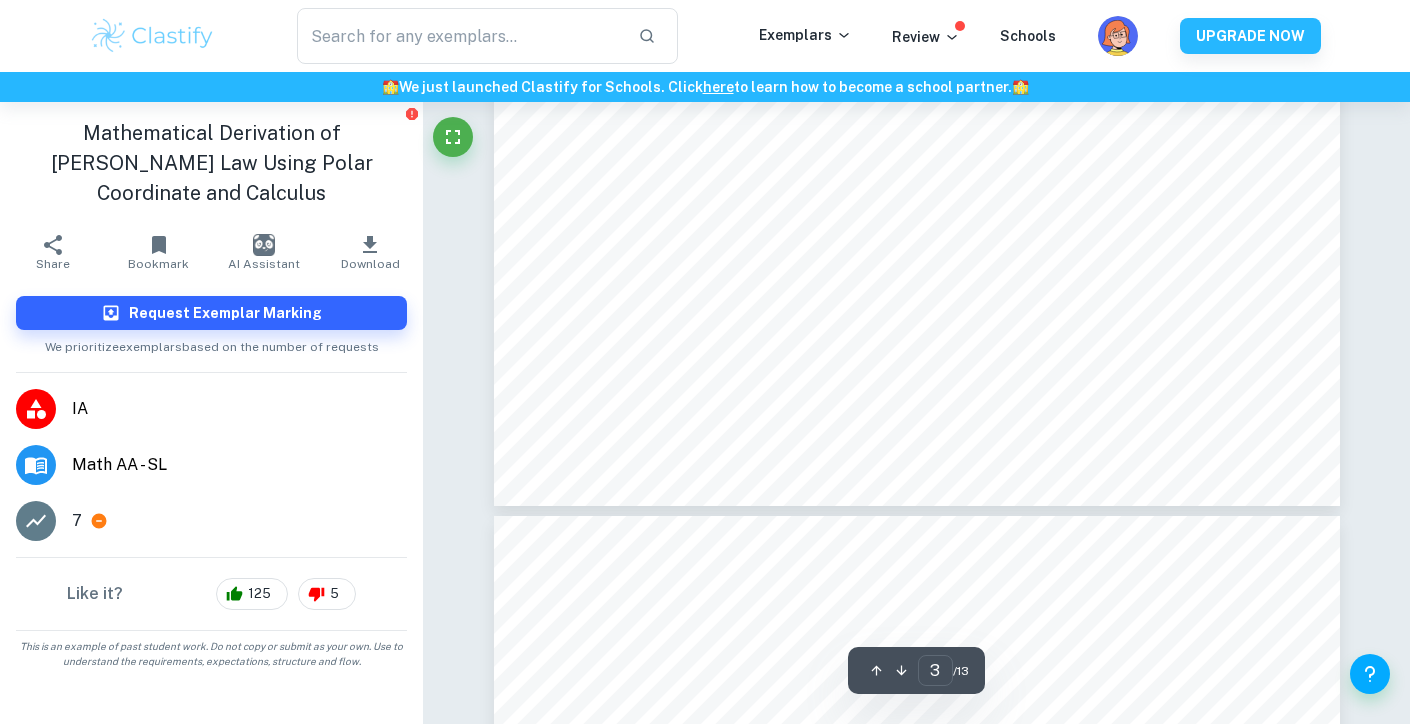 scroll, scrollTop: 3455, scrollLeft: 0, axis: vertical 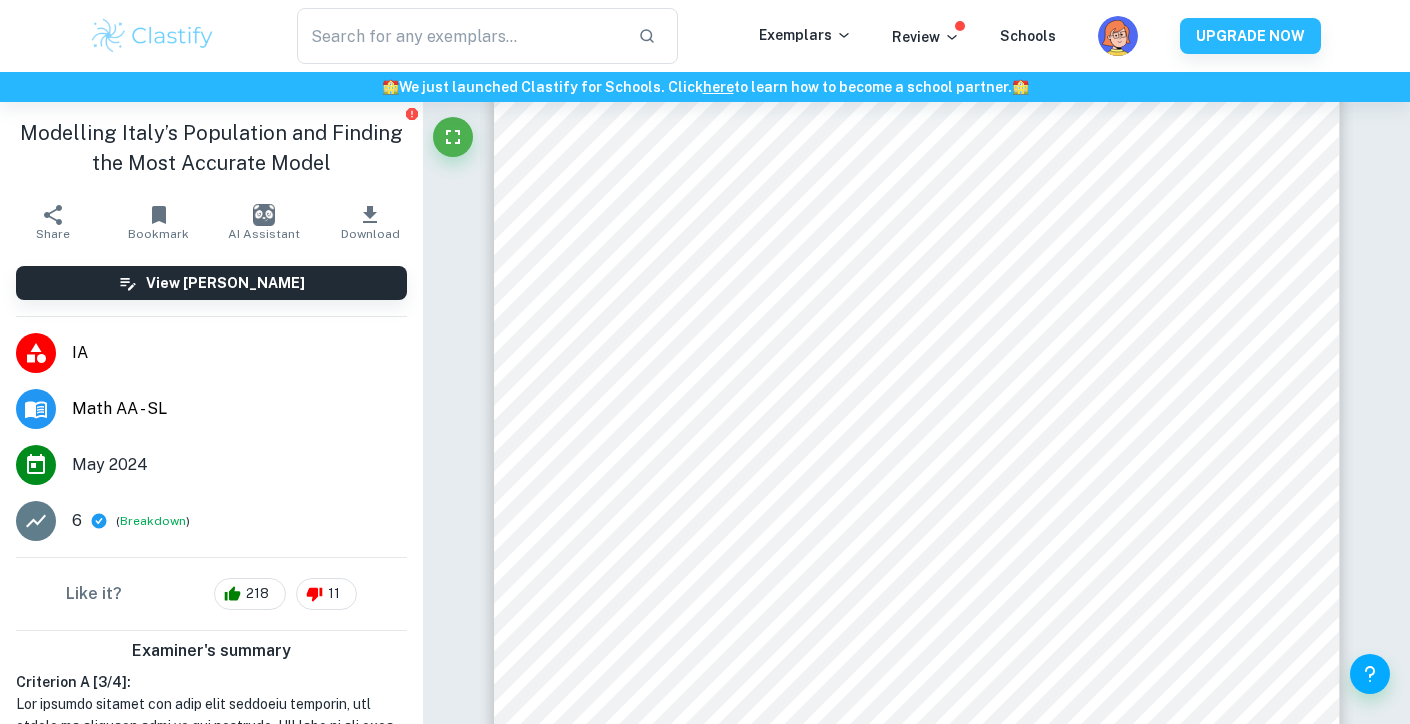 click on "IA" at bounding box center (239, 353) 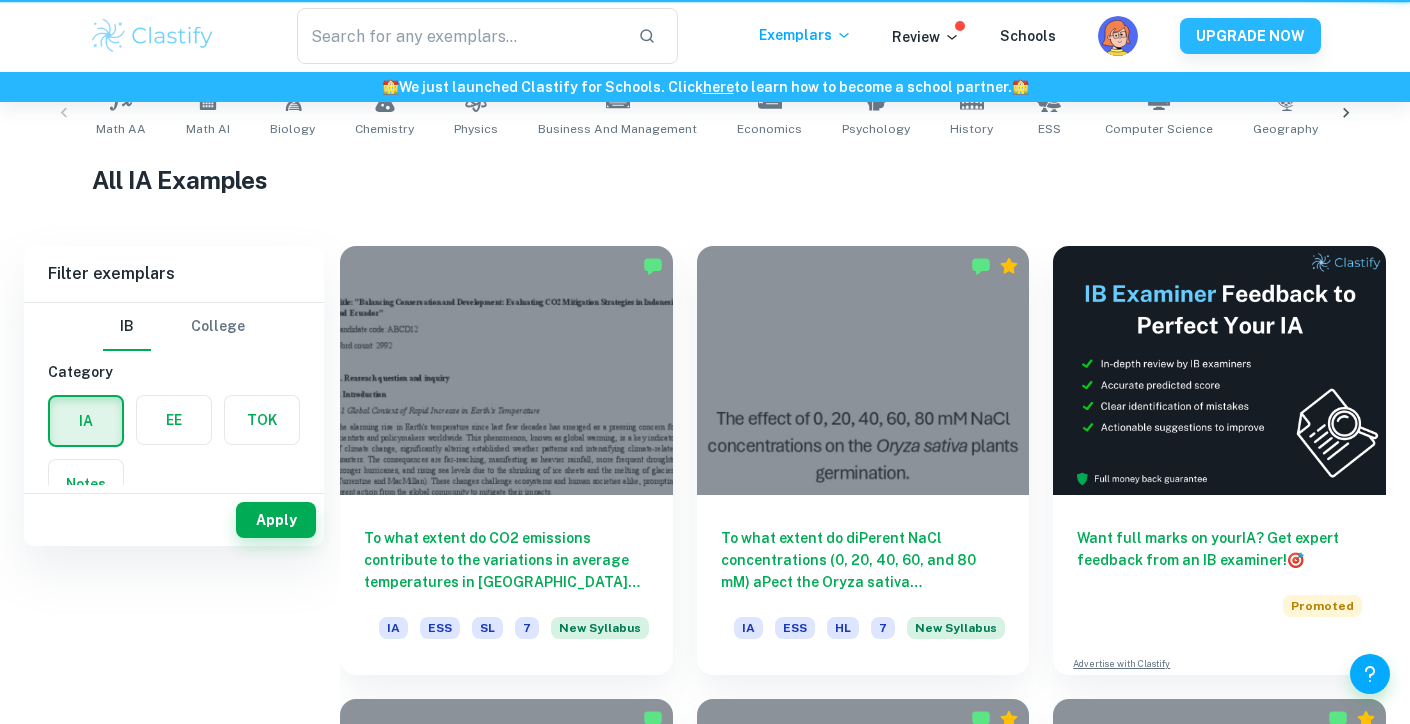scroll, scrollTop: 0, scrollLeft: 0, axis: both 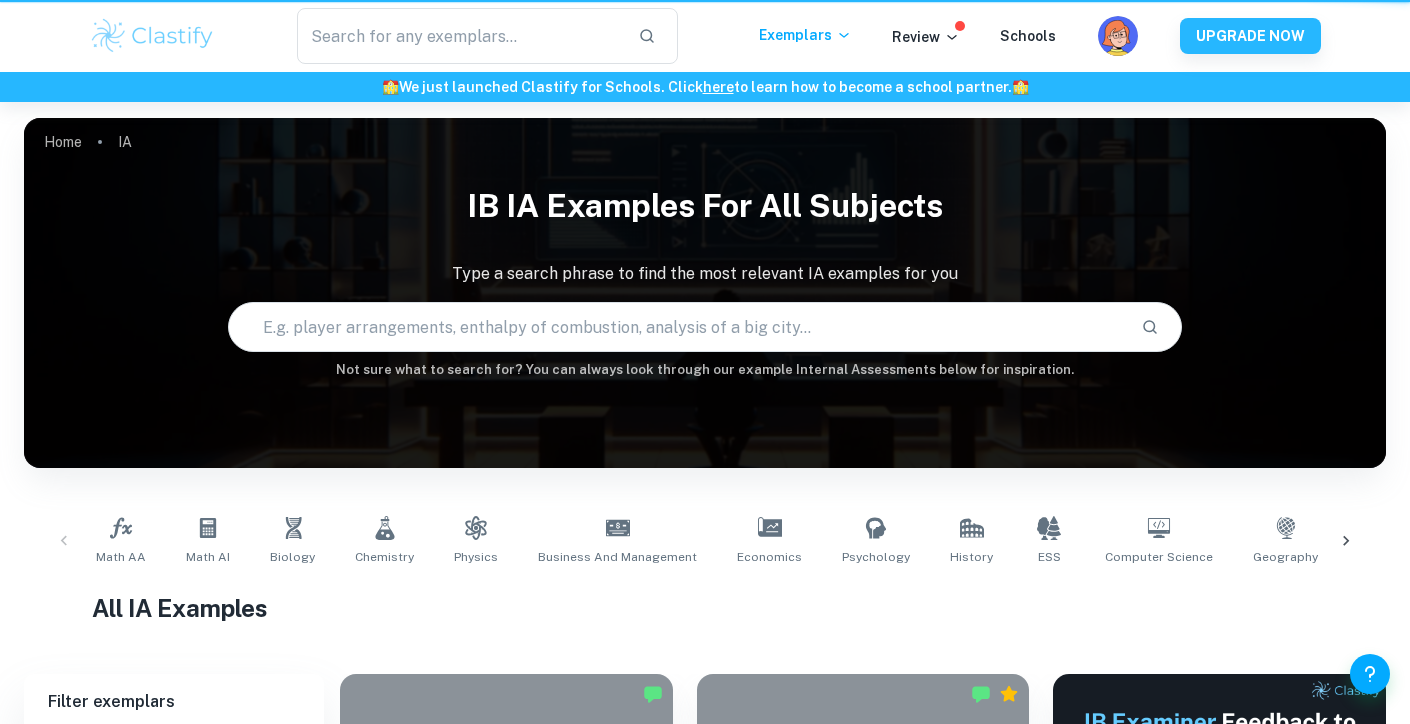 click on "IB IA examples for all subjects Type a search phrase to find the most relevant    IA    examples for you ​ Not sure what to search for? You can always look through our example Internal Assessments below for inspiration." at bounding box center [705, 277] 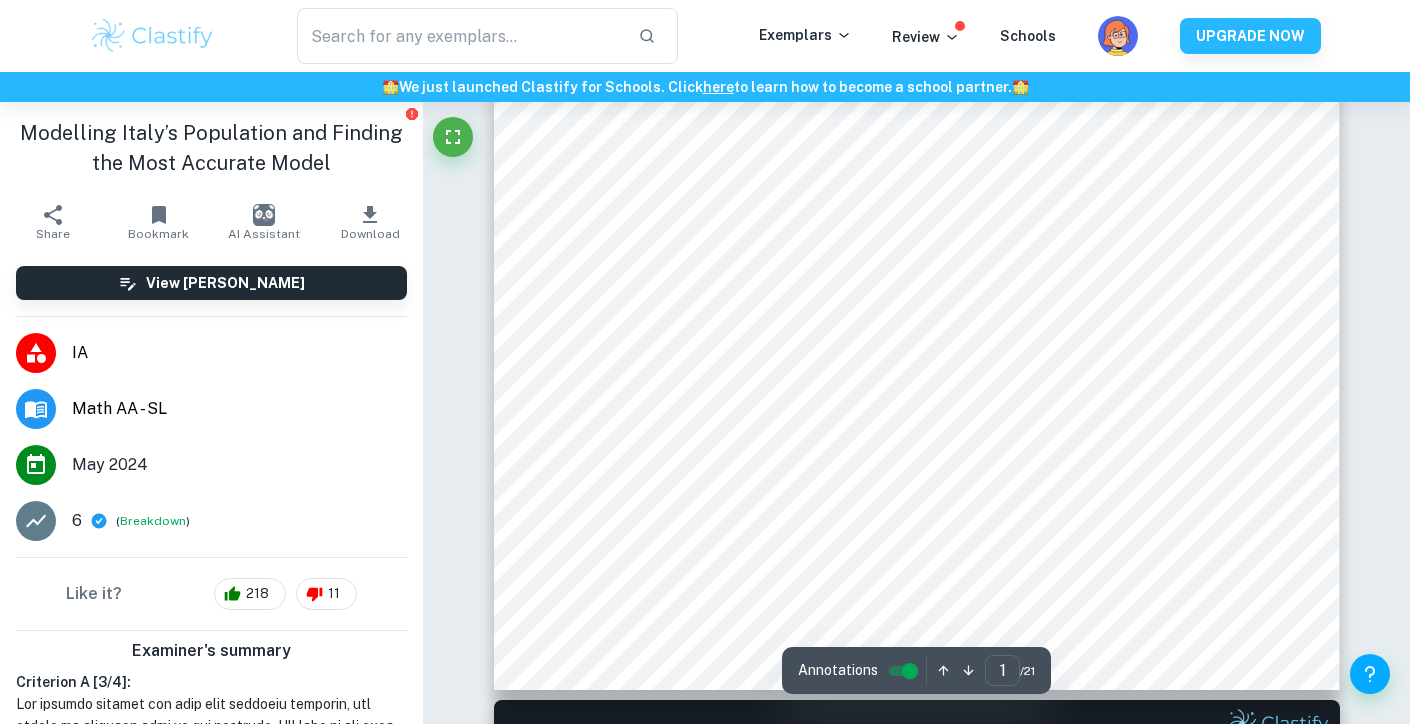 scroll, scrollTop: 634, scrollLeft: 0, axis: vertical 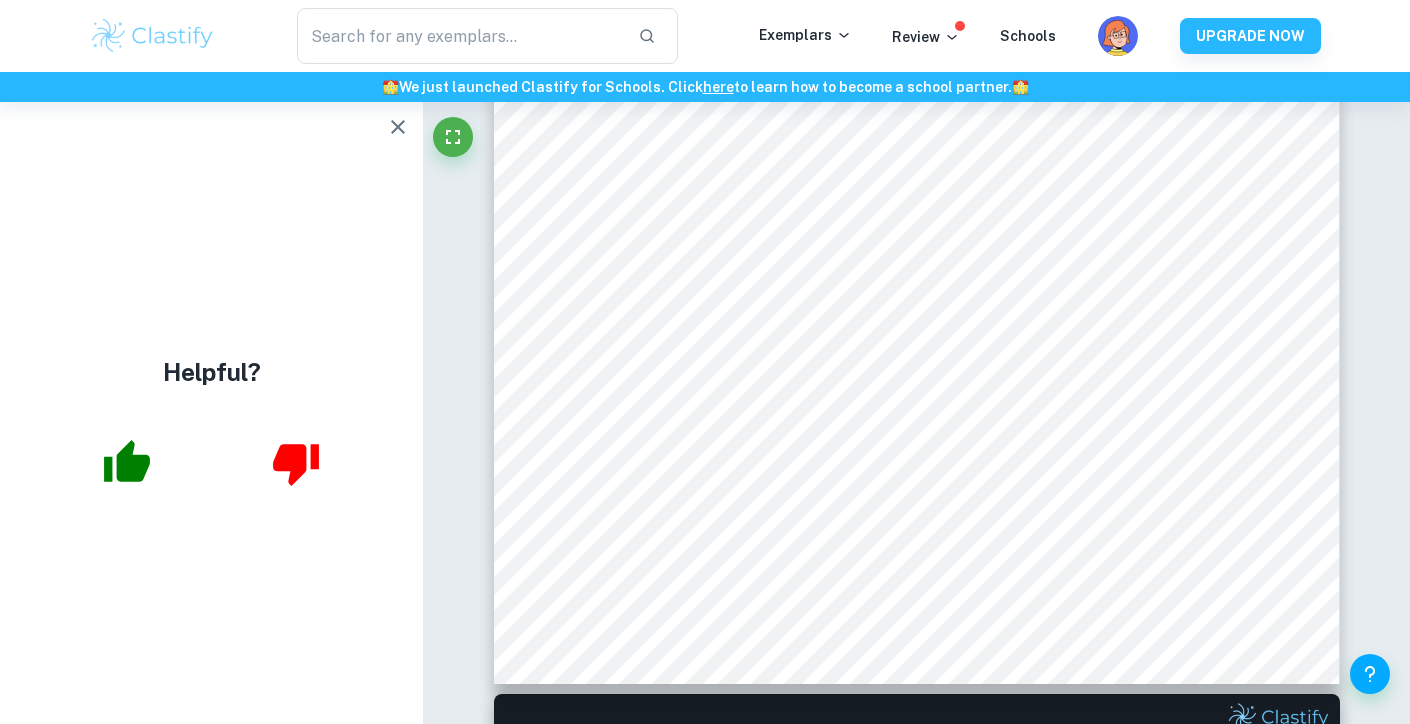 click 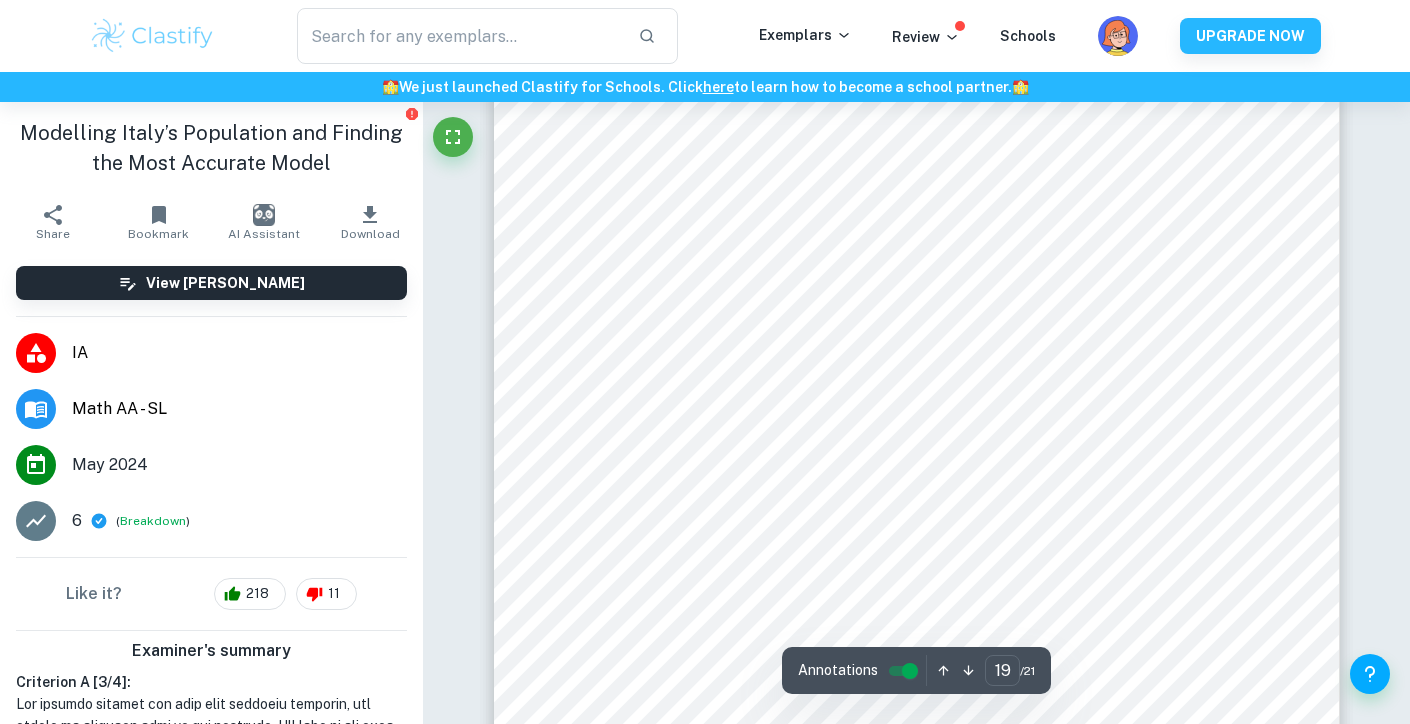 scroll, scrollTop: 22373, scrollLeft: 0, axis: vertical 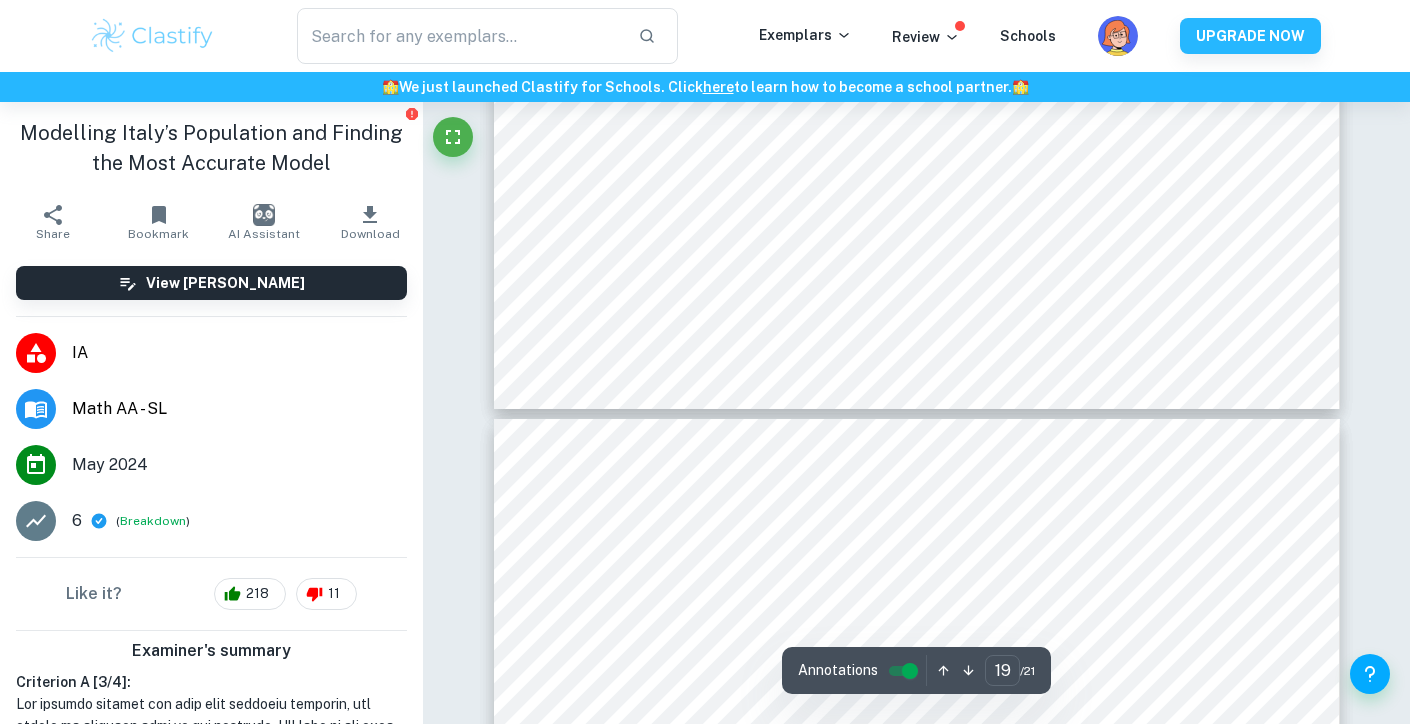 type on "20" 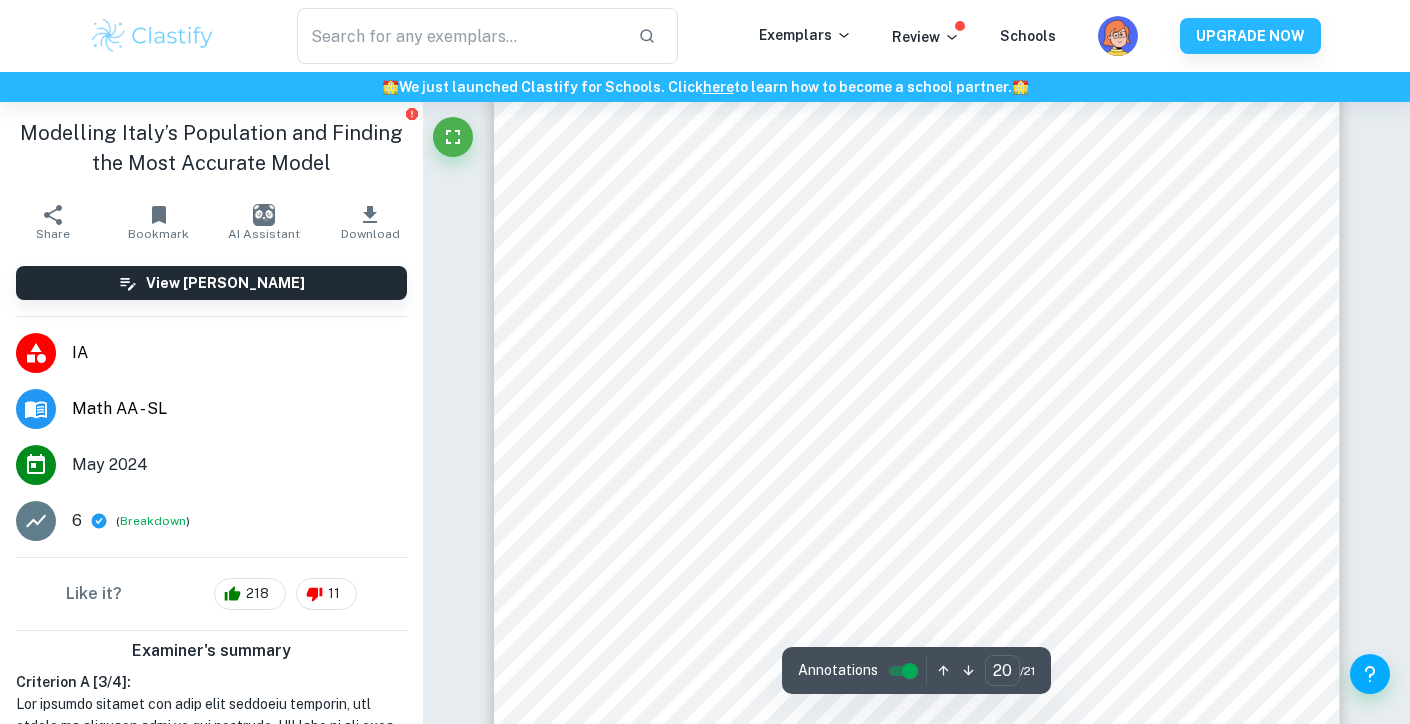 scroll, scrollTop: 23886, scrollLeft: 0, axis: vertical 